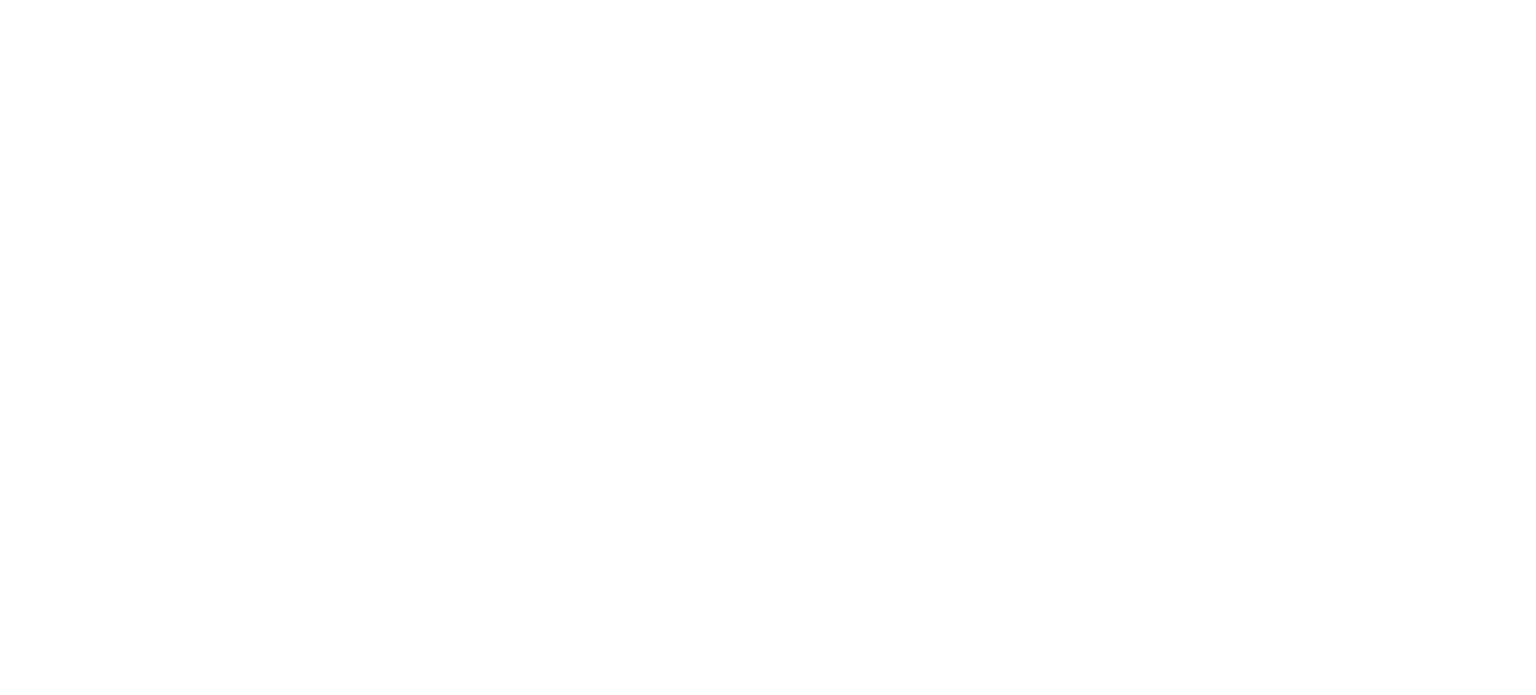 scroll, scrollTop: 0, scrollLeft: 0, axis: both 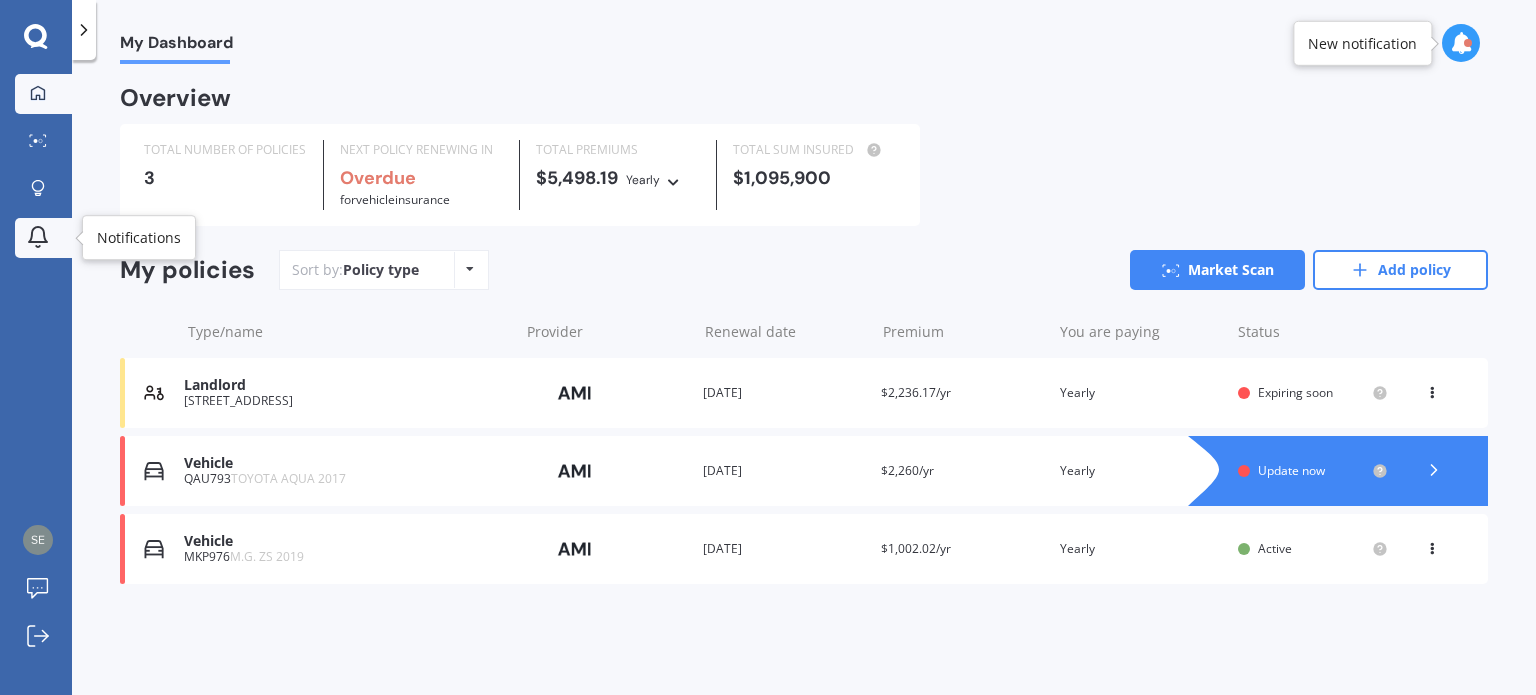 click 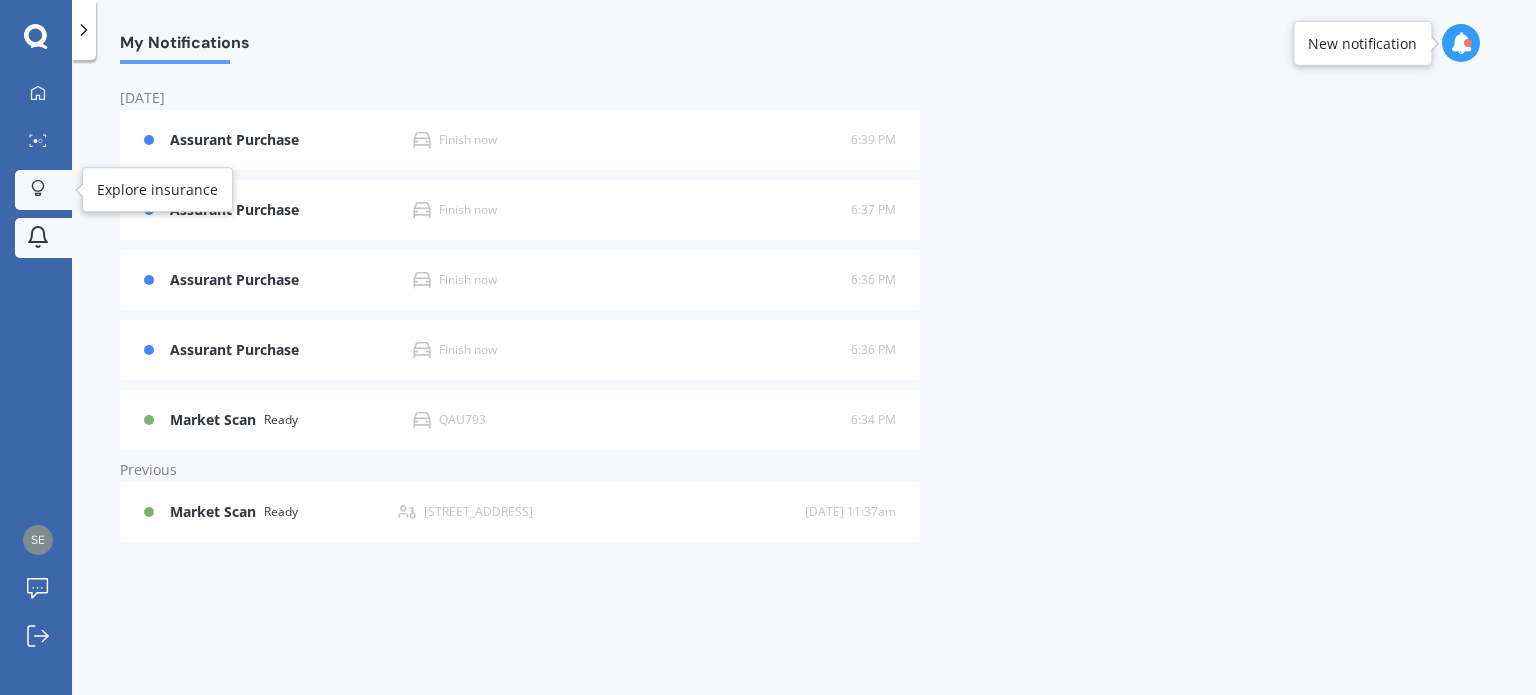 click 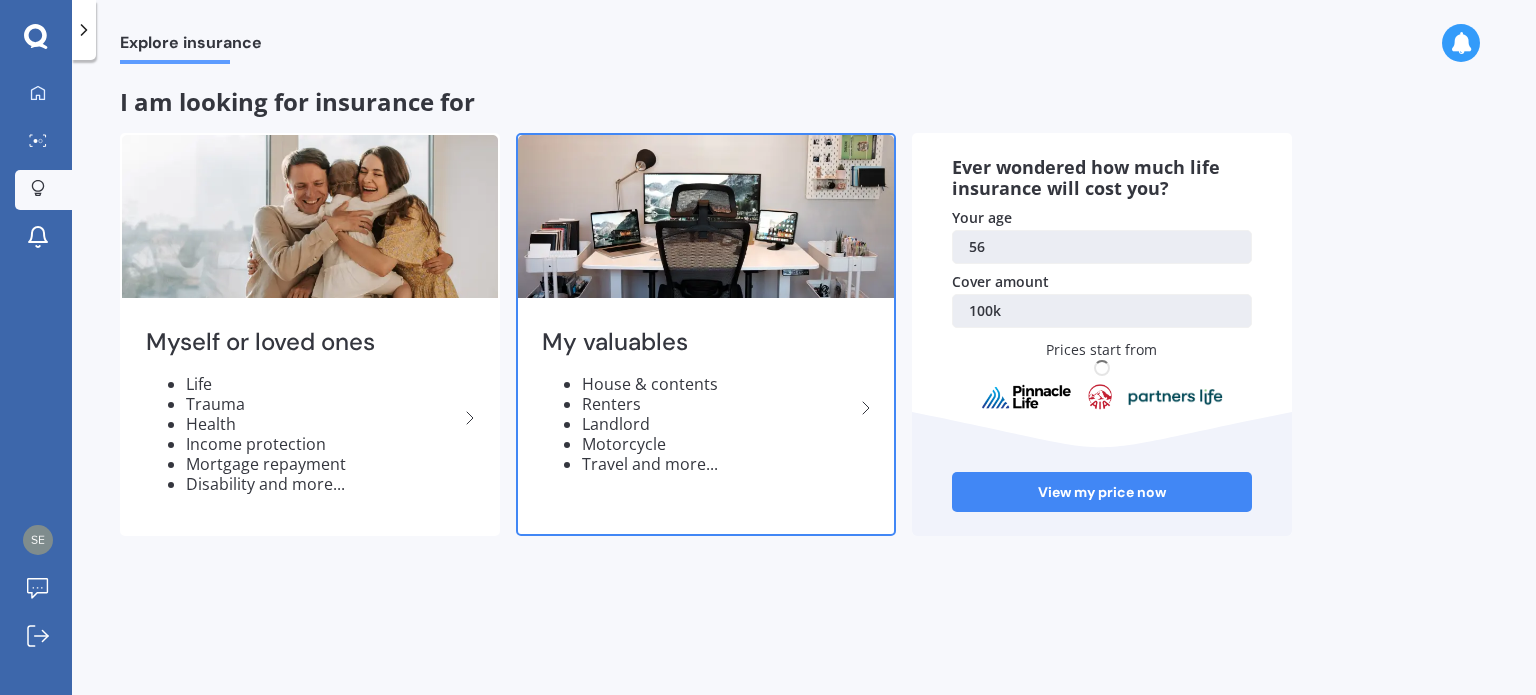 click on "Motorcycle" at bounding box center (718, 444) 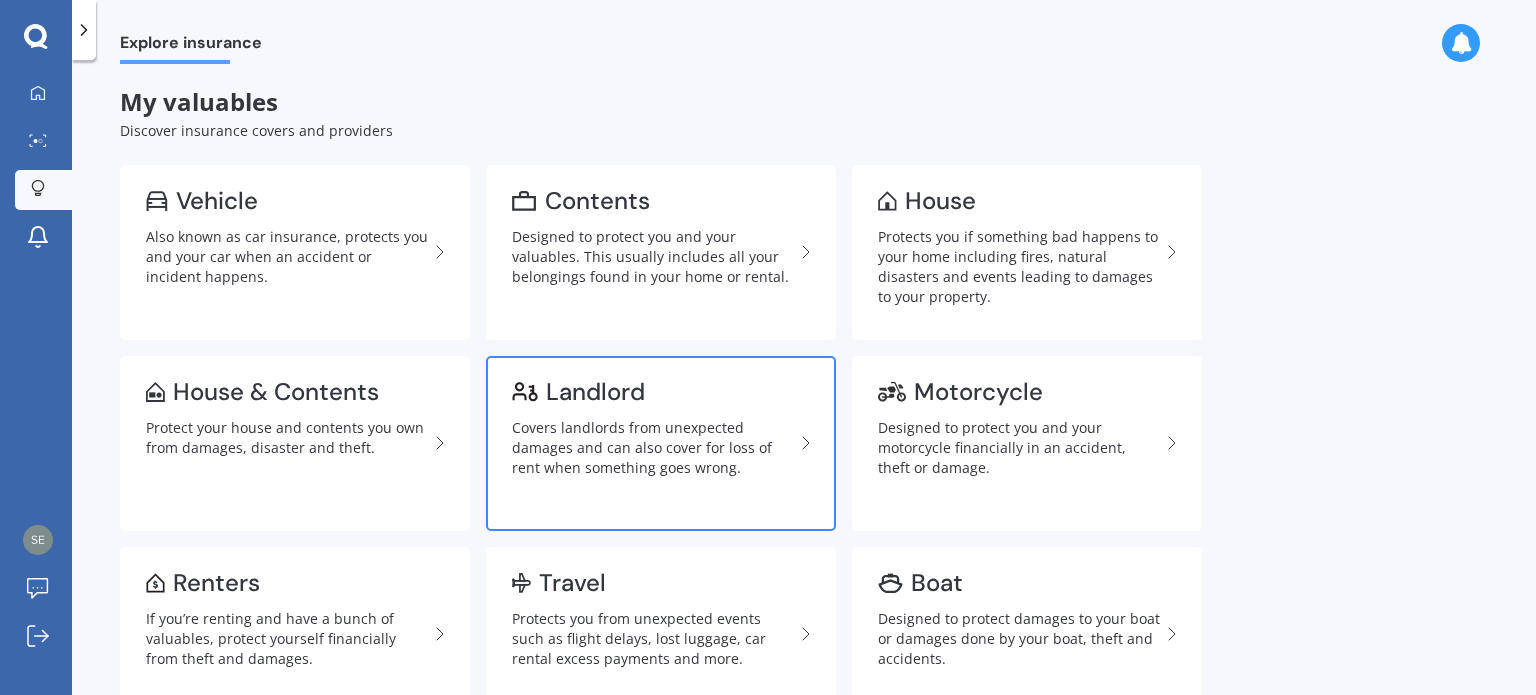 click on "Covers landlords from unexpected damages and can also cover for loss of rent when something goes wrong." at bounding box center [653, 448] 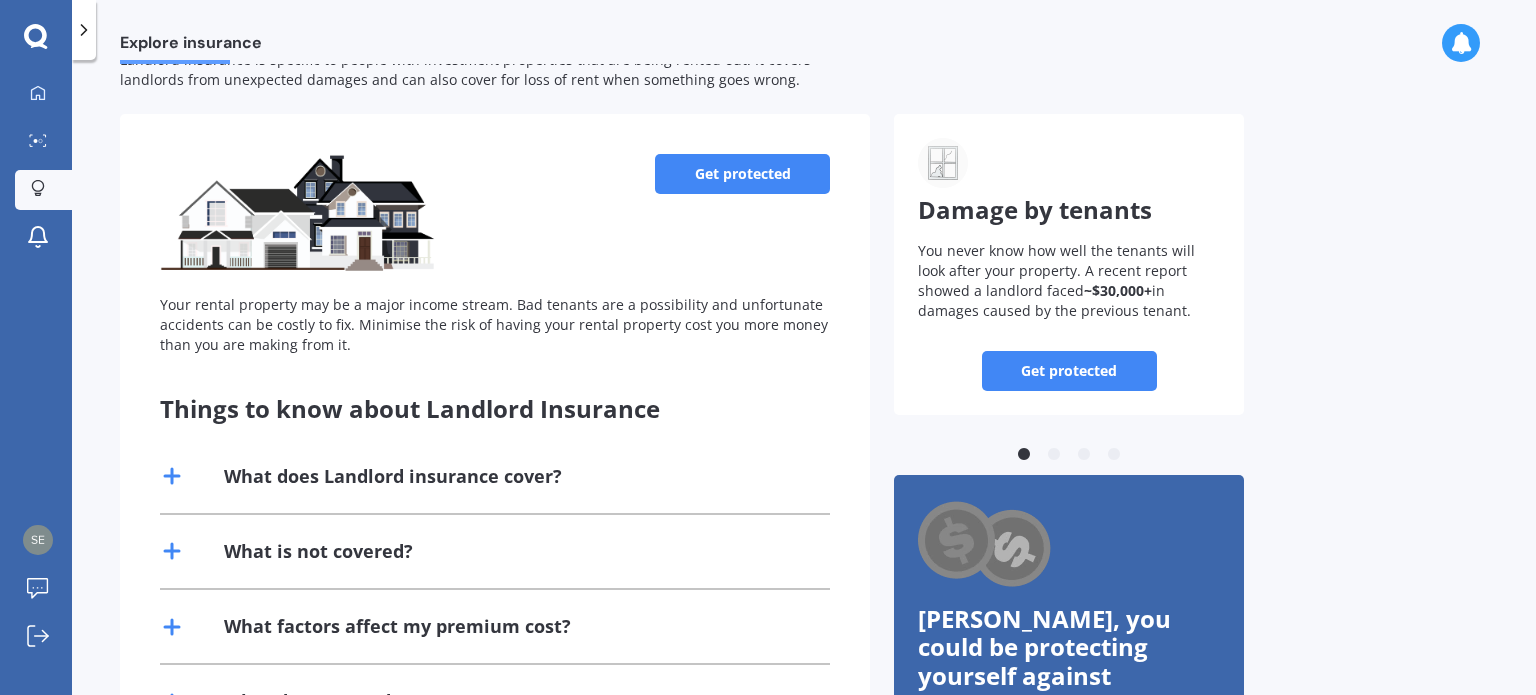 scroll, scrollTop: 100, scrollLeft: 0, axis: vertical 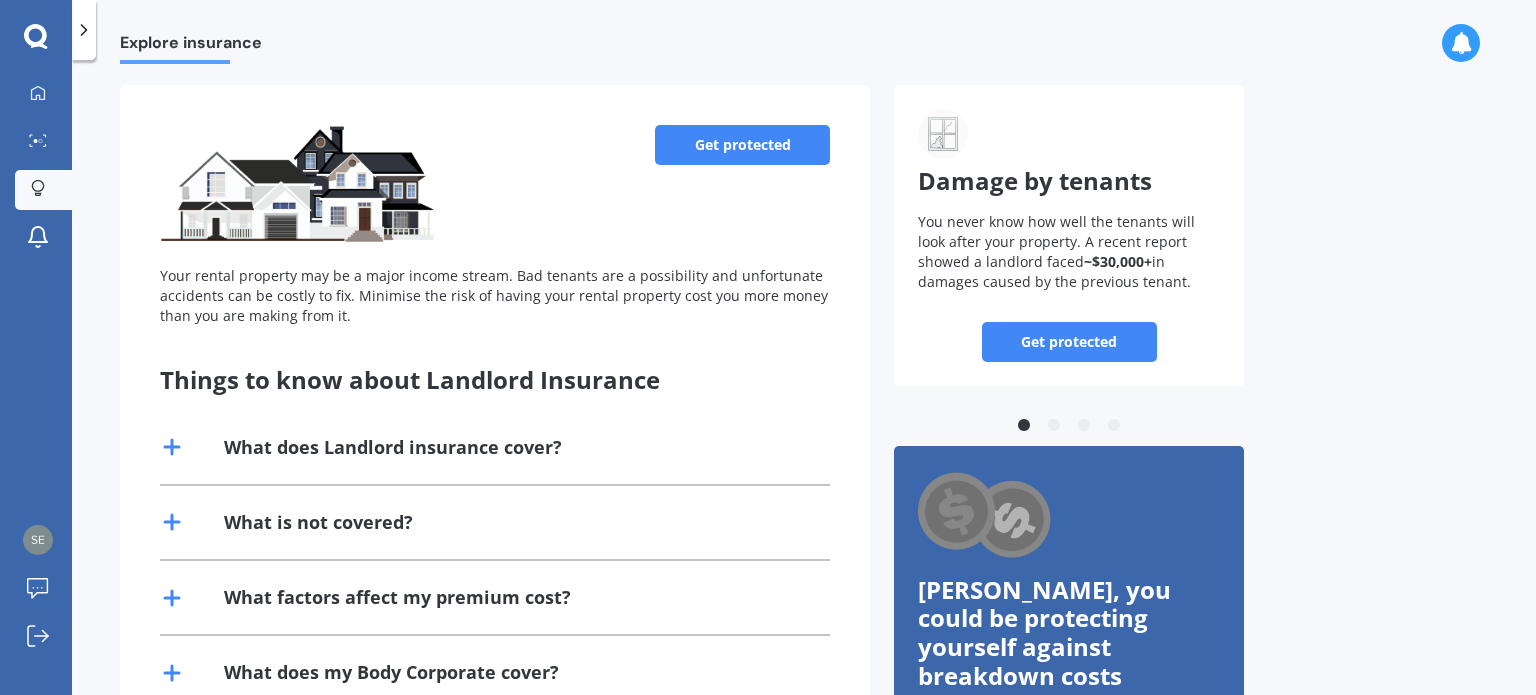 click on "Get protected" at bounding box center (742, 145) 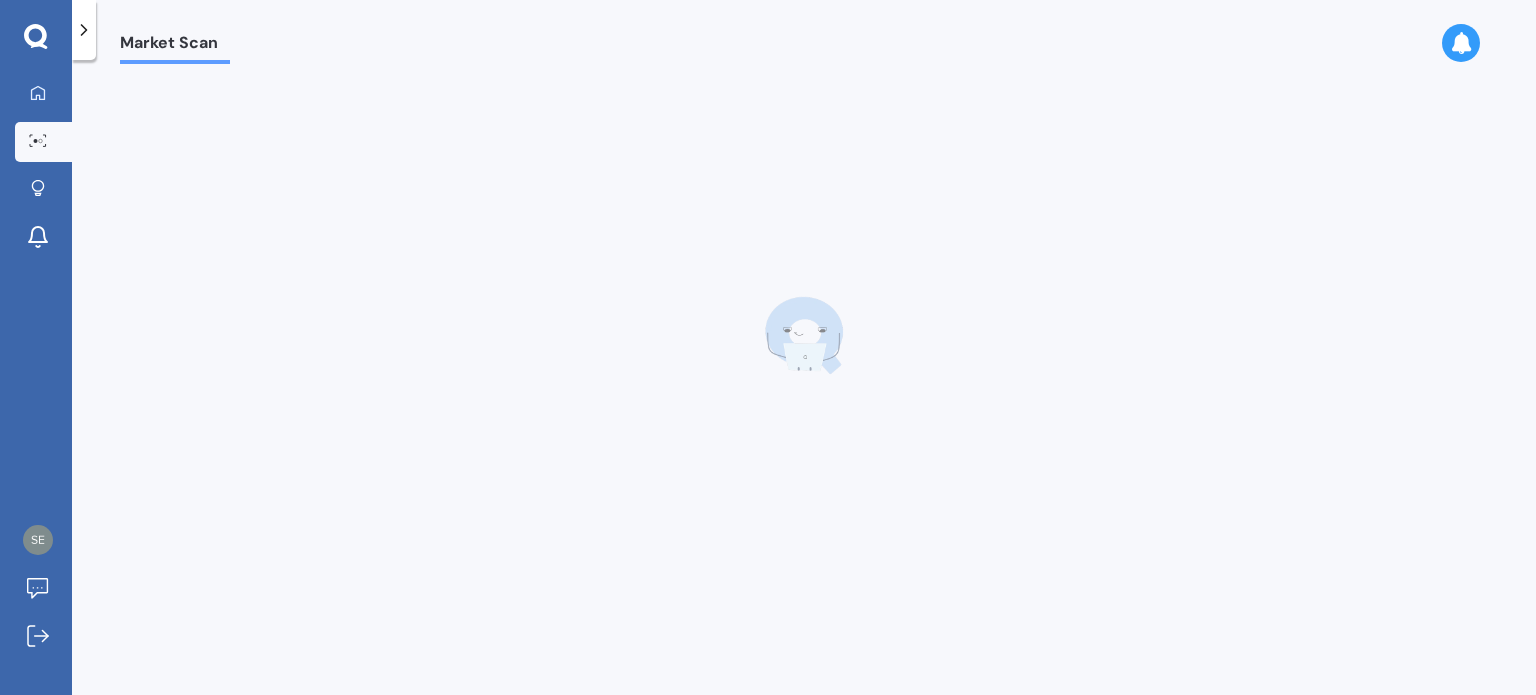 scroll, scrollTop: 0, scrollLeft: 0, axis: both 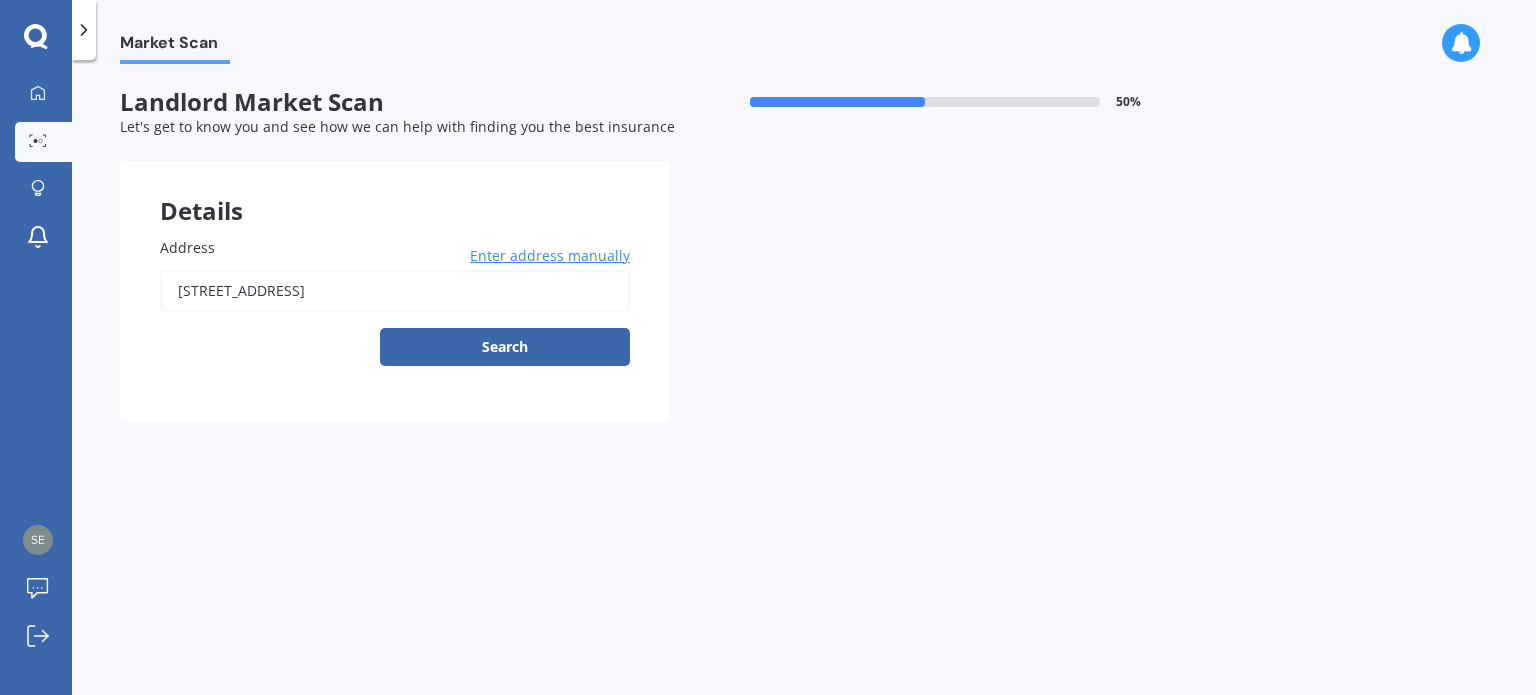 drag, startPoint x: 428, startPoint y: 291, endPoint x: 141, endPoint y: 286, distance: 287.04355 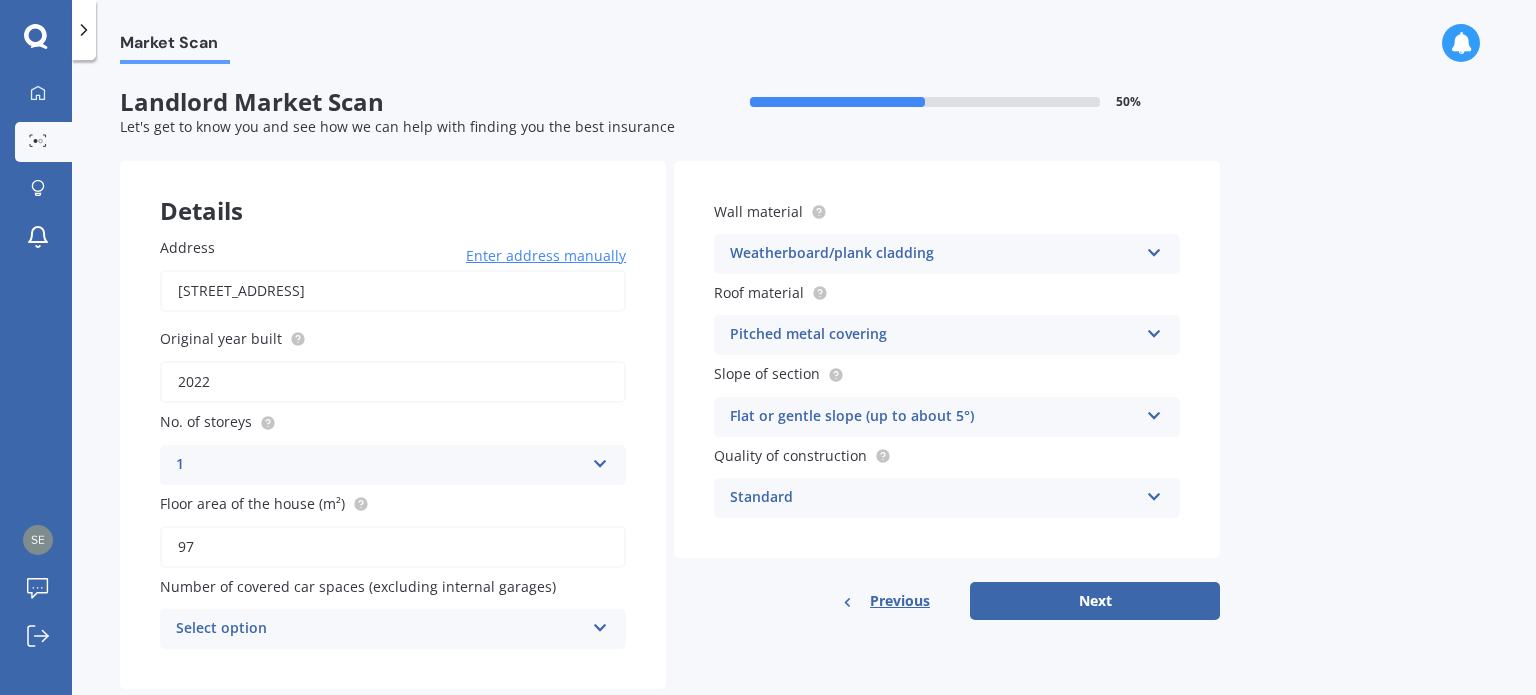 scroll, scrollTop: 44, scrollLeft: 0, axis: vertical 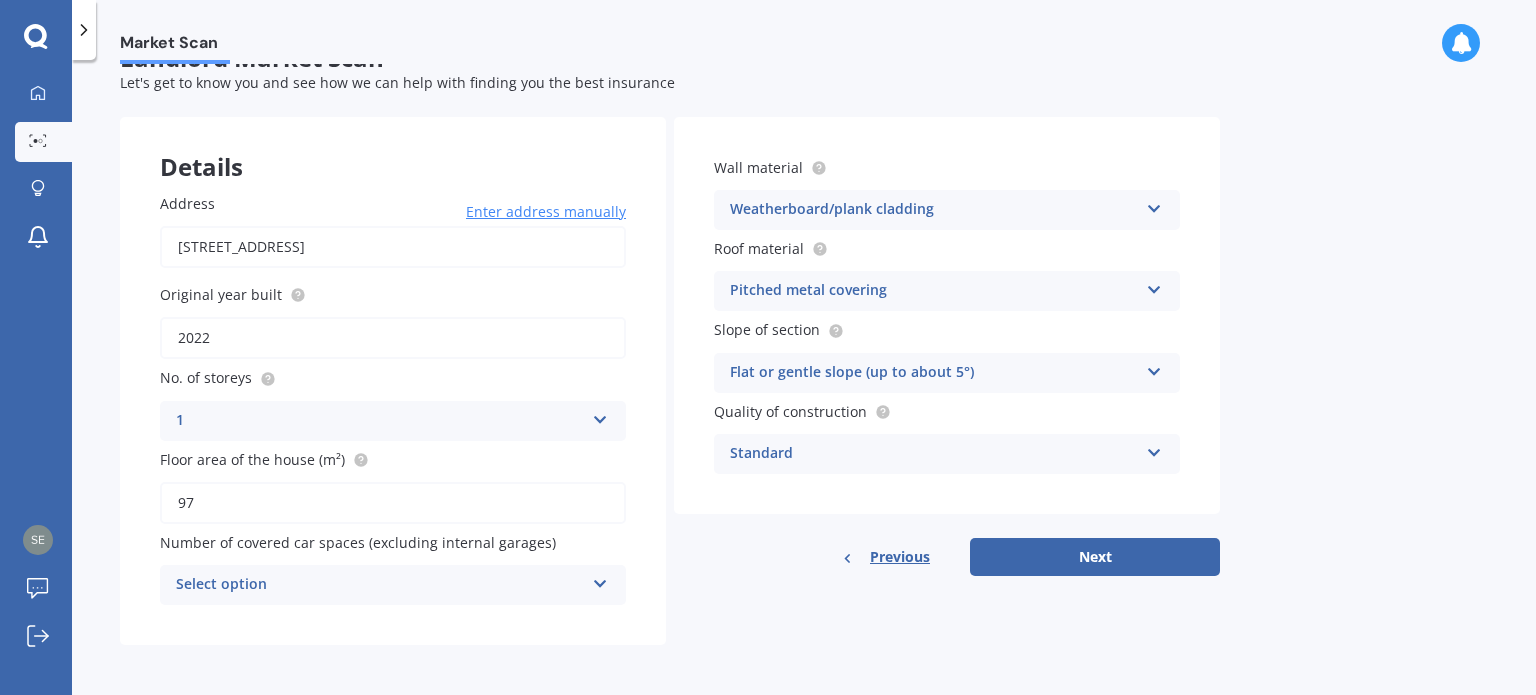 click at bounding box center (600, 580) 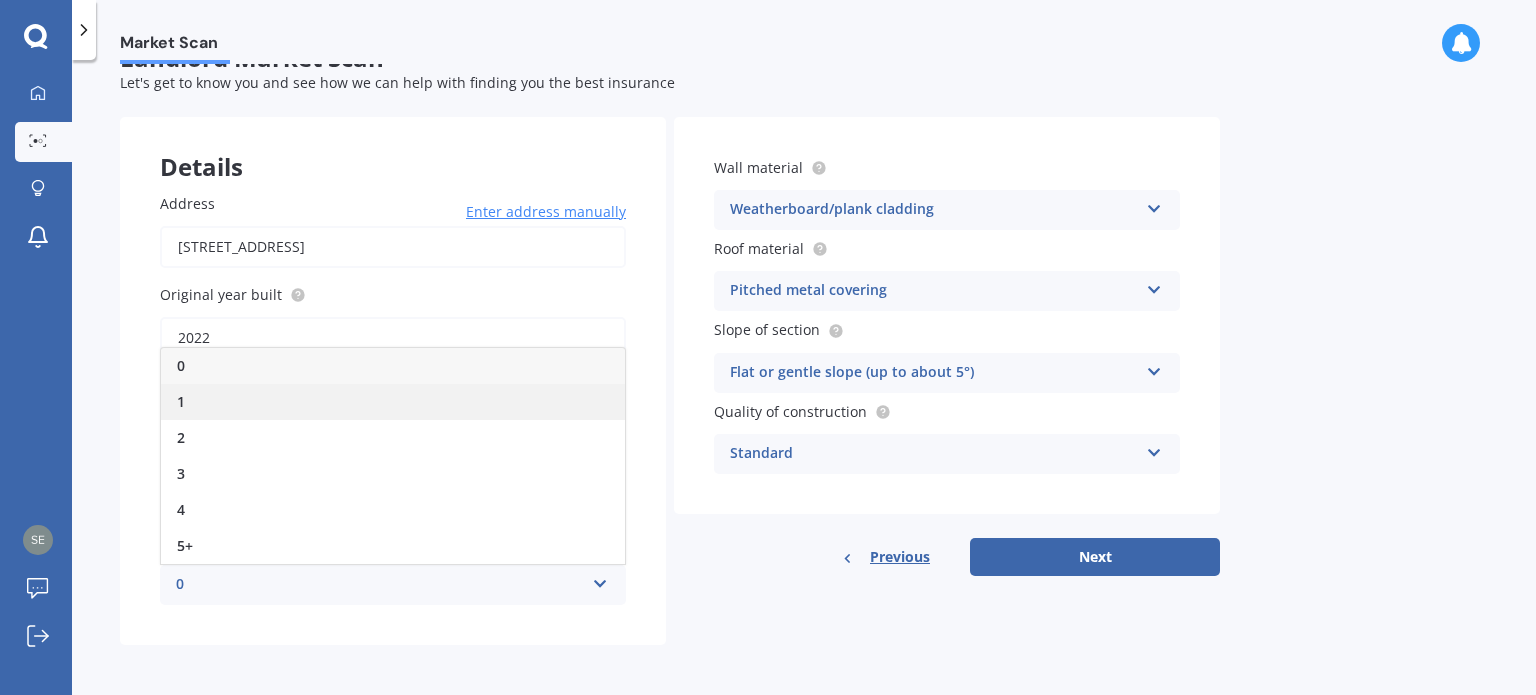 click on "1" at bounding box center (393, 402) 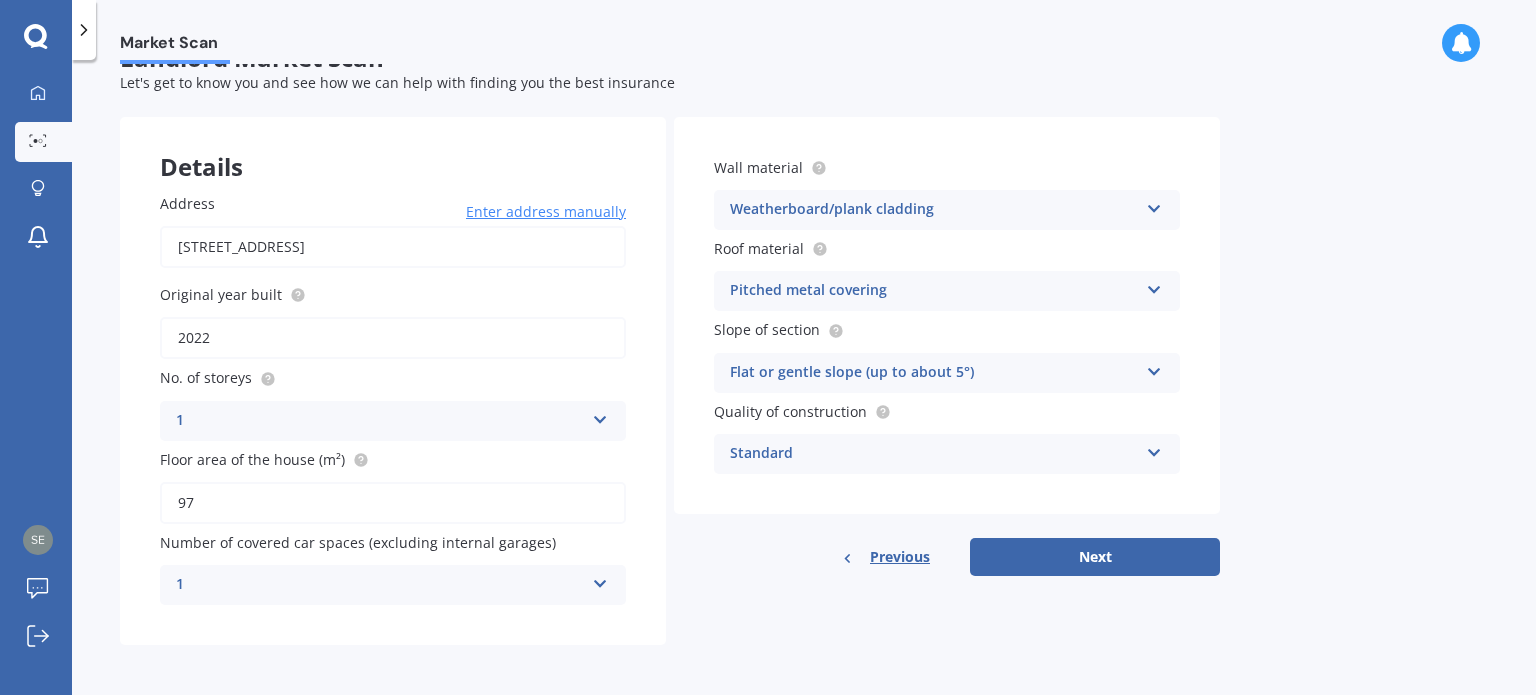 click at bounding box center (1154, 449) 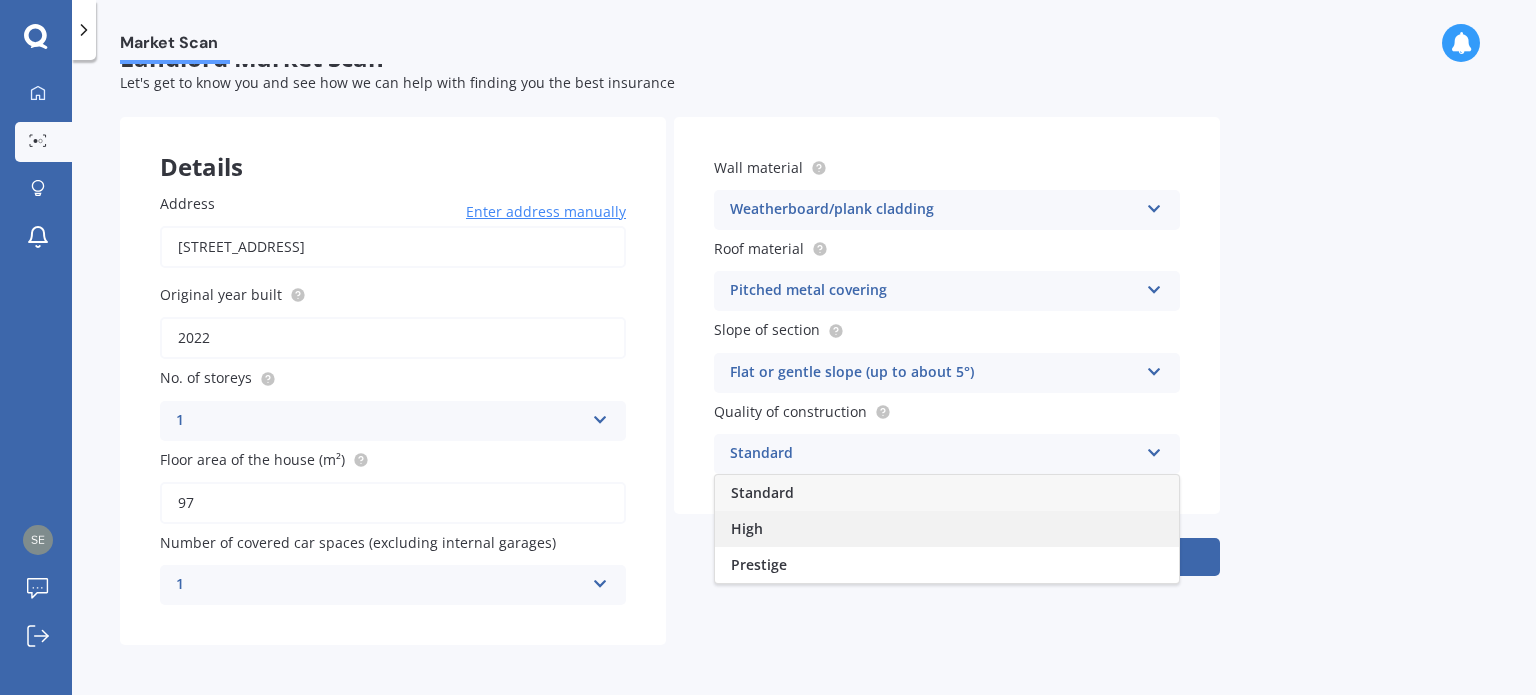 click on "High" at bounding box center (947, 529) 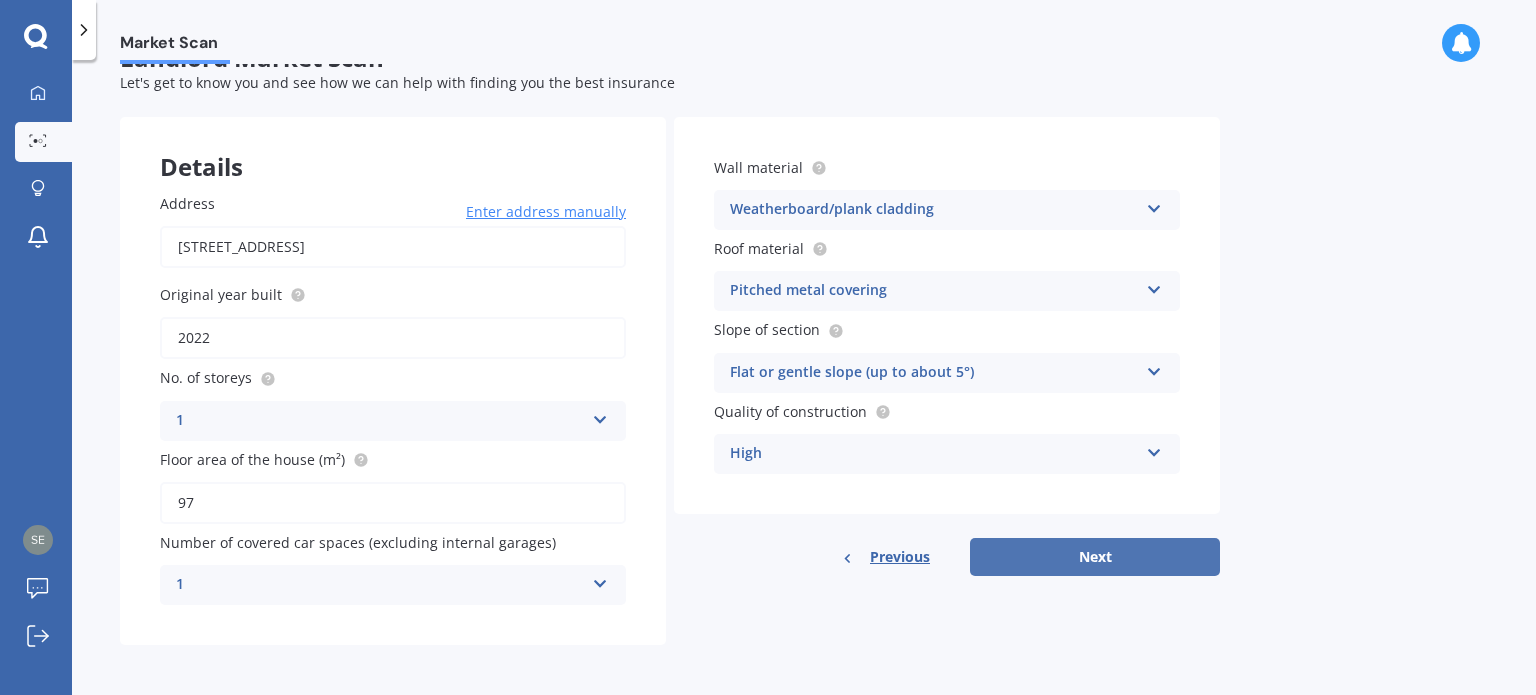 click on "Next" at bounding box center (1095, 557) 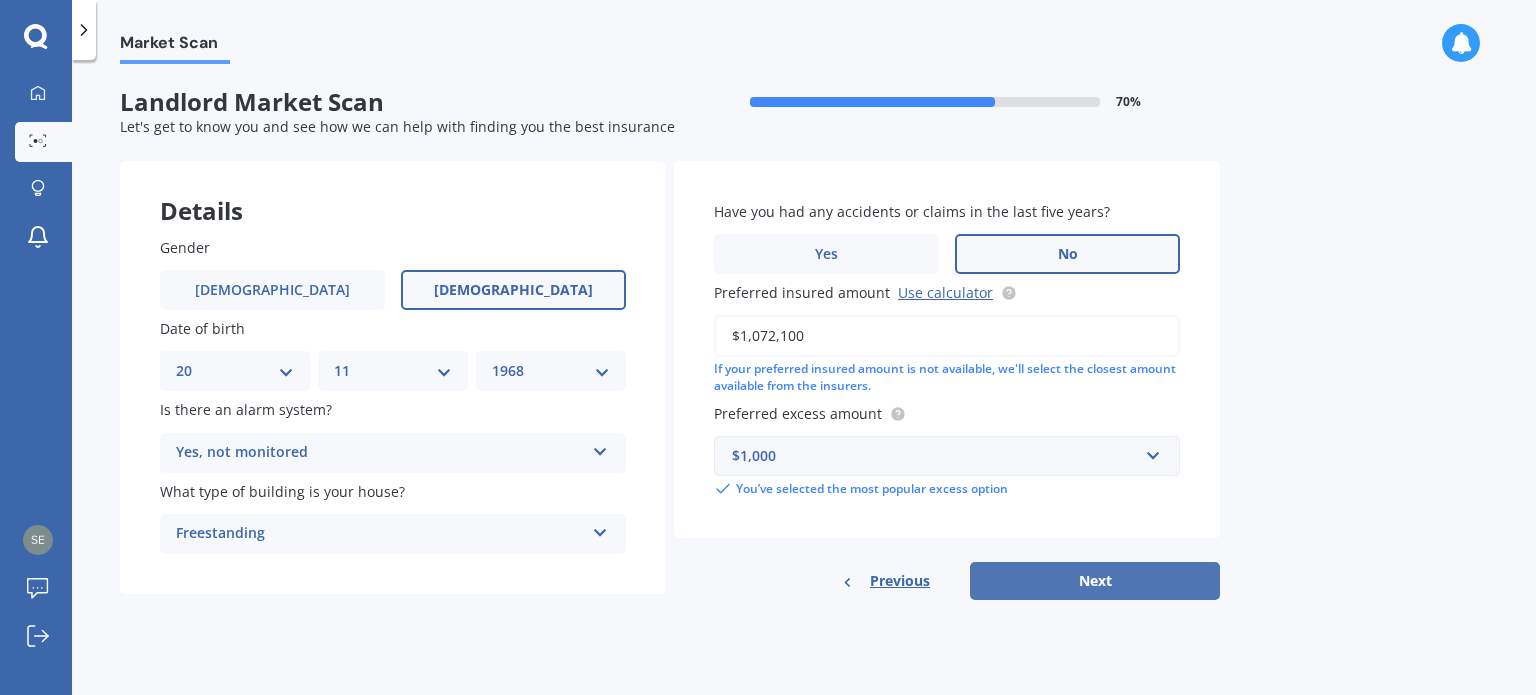 scroll, scrollTop: 0, scrollLeft: 0, axis: both 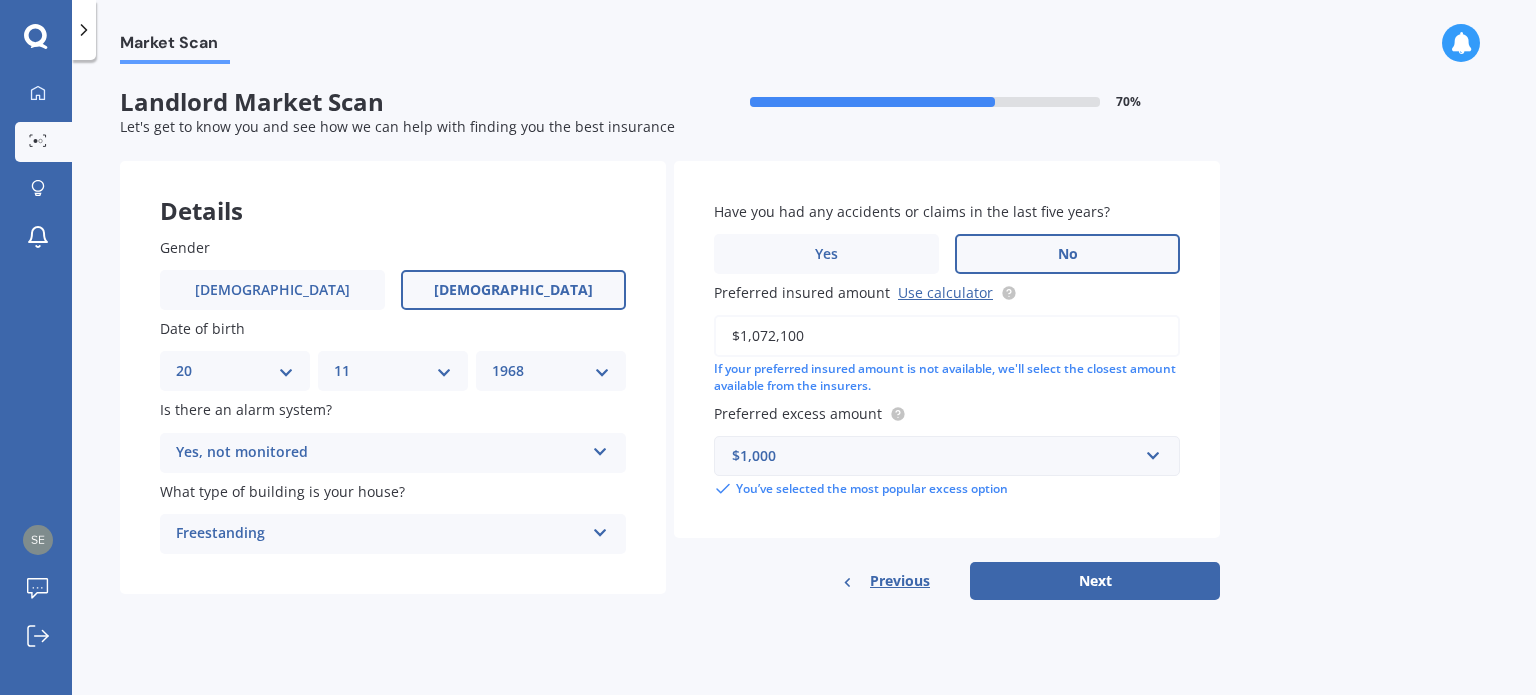 click at bounding box center [600, 448] 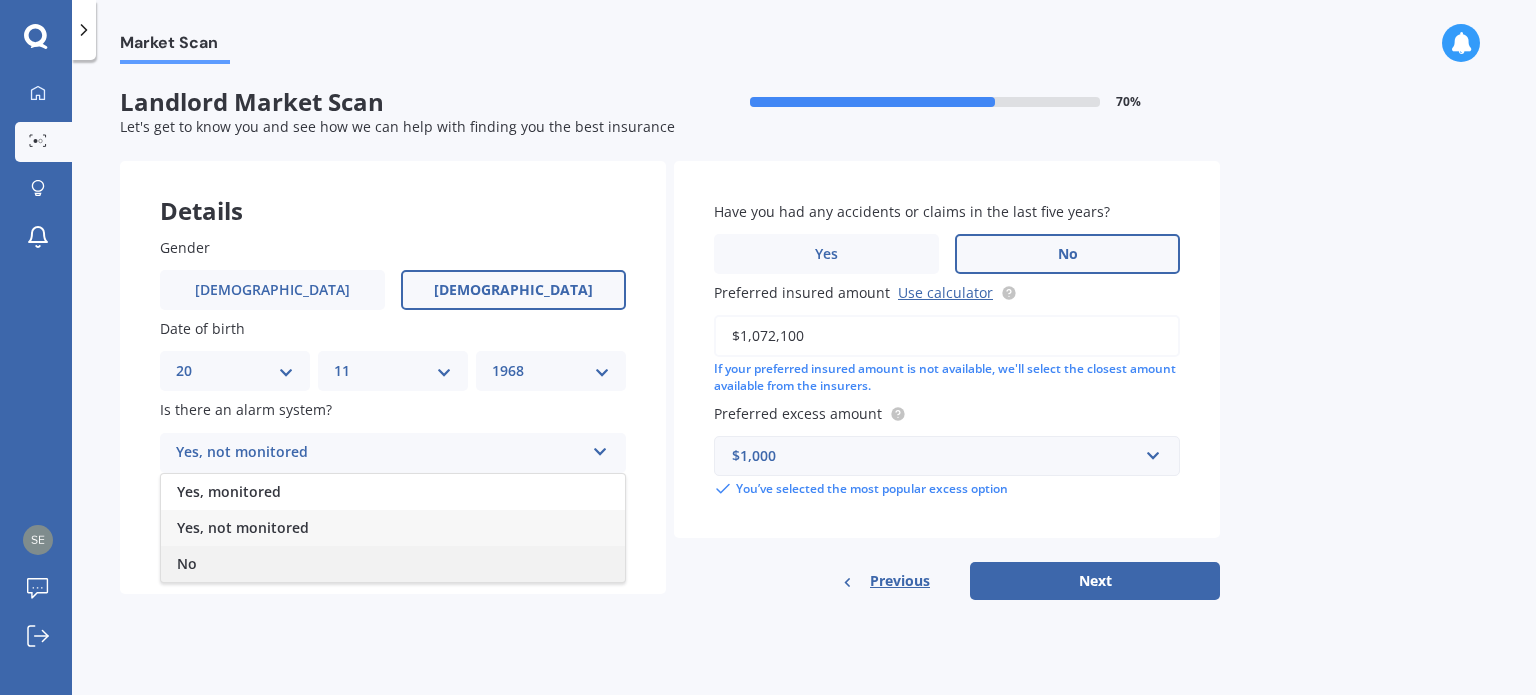 click on "No" at bounding box center (393, 564) 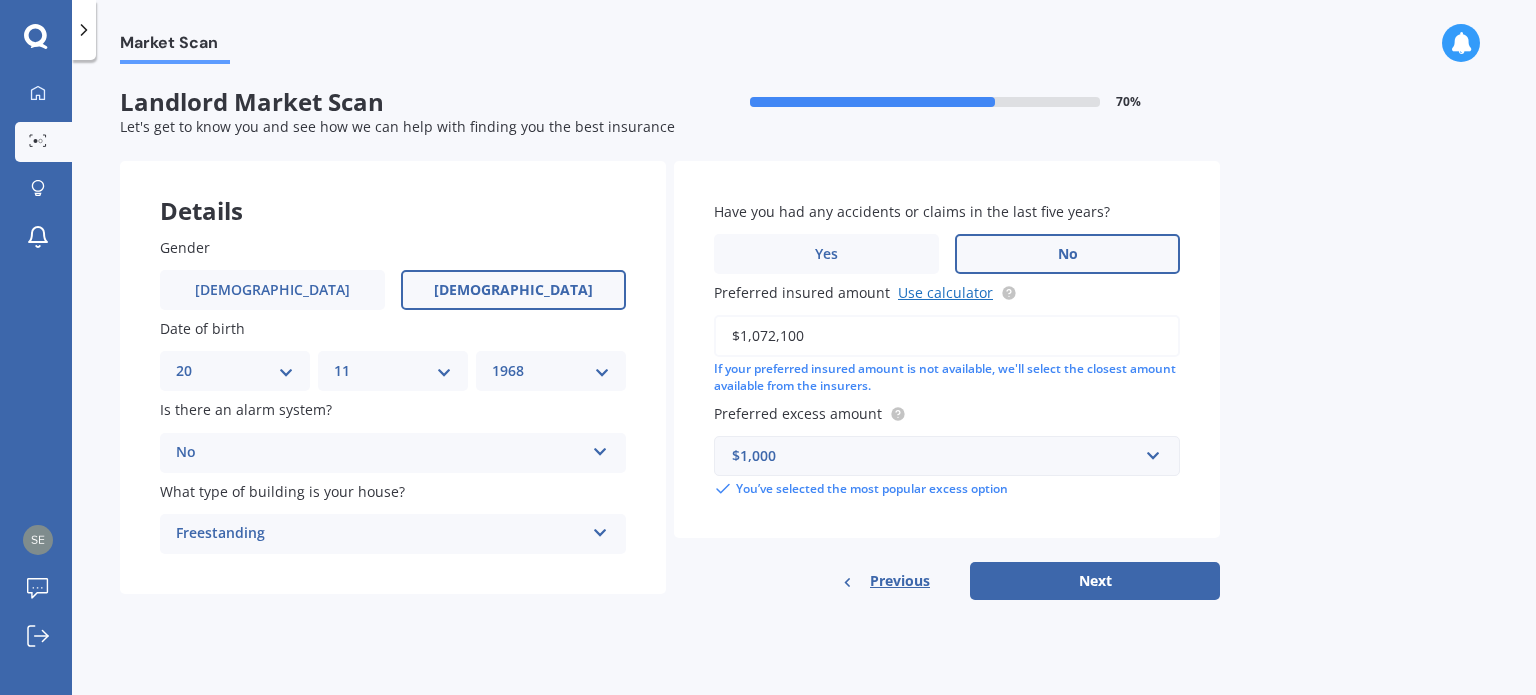 click on "Use calculator" at bounding box center (945, 292) 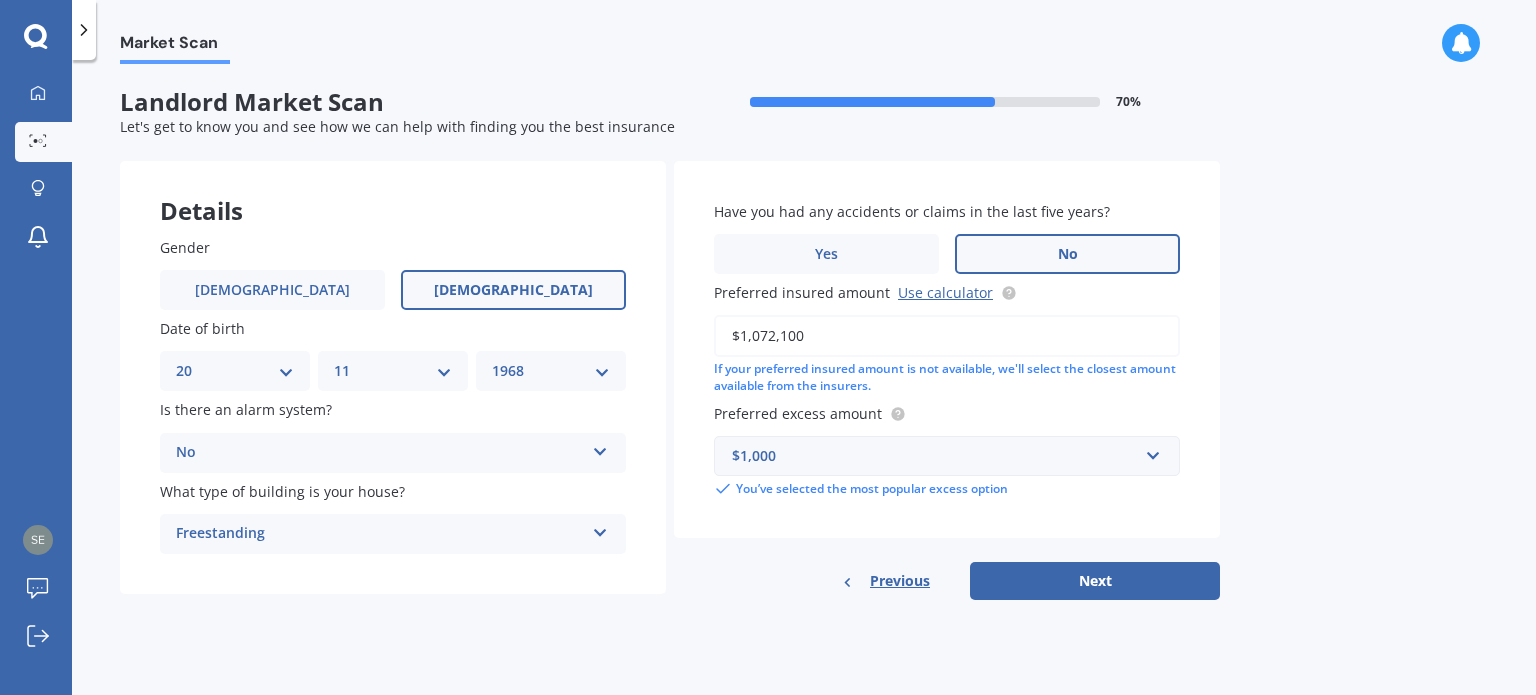 drag, startPoint x: 812, startPoint y: 335, endPoint x: 729, endPoint y: 335, distance: 83 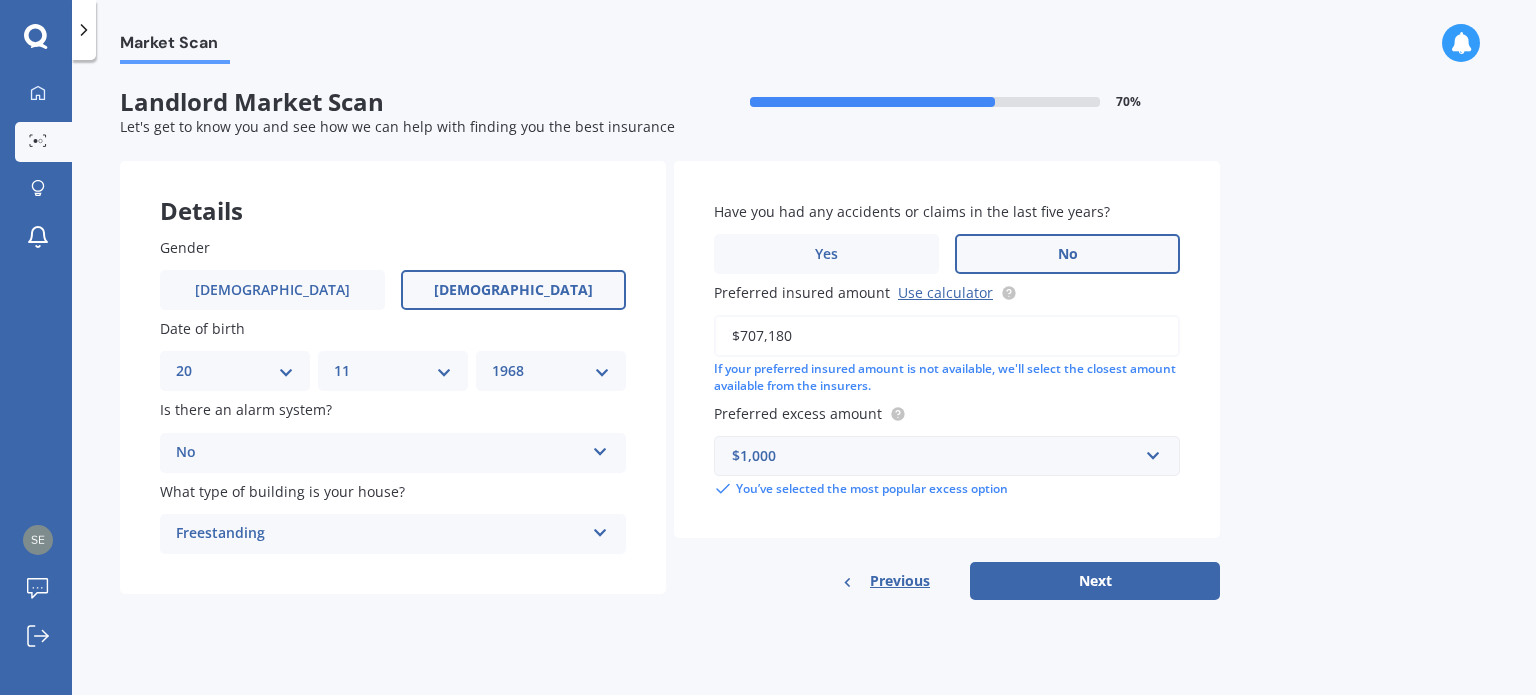type on "$707,180" 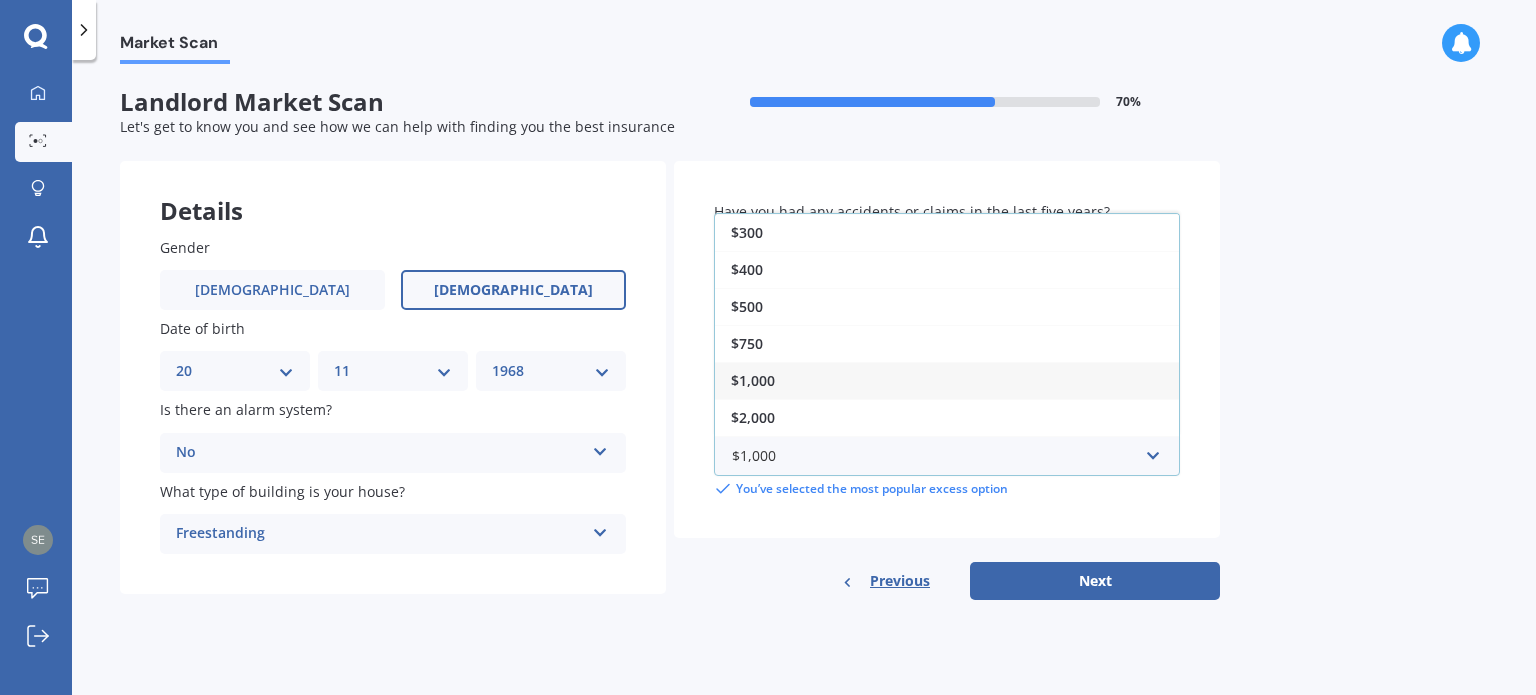 click on "$1,000" at bounding box center (947, 380) 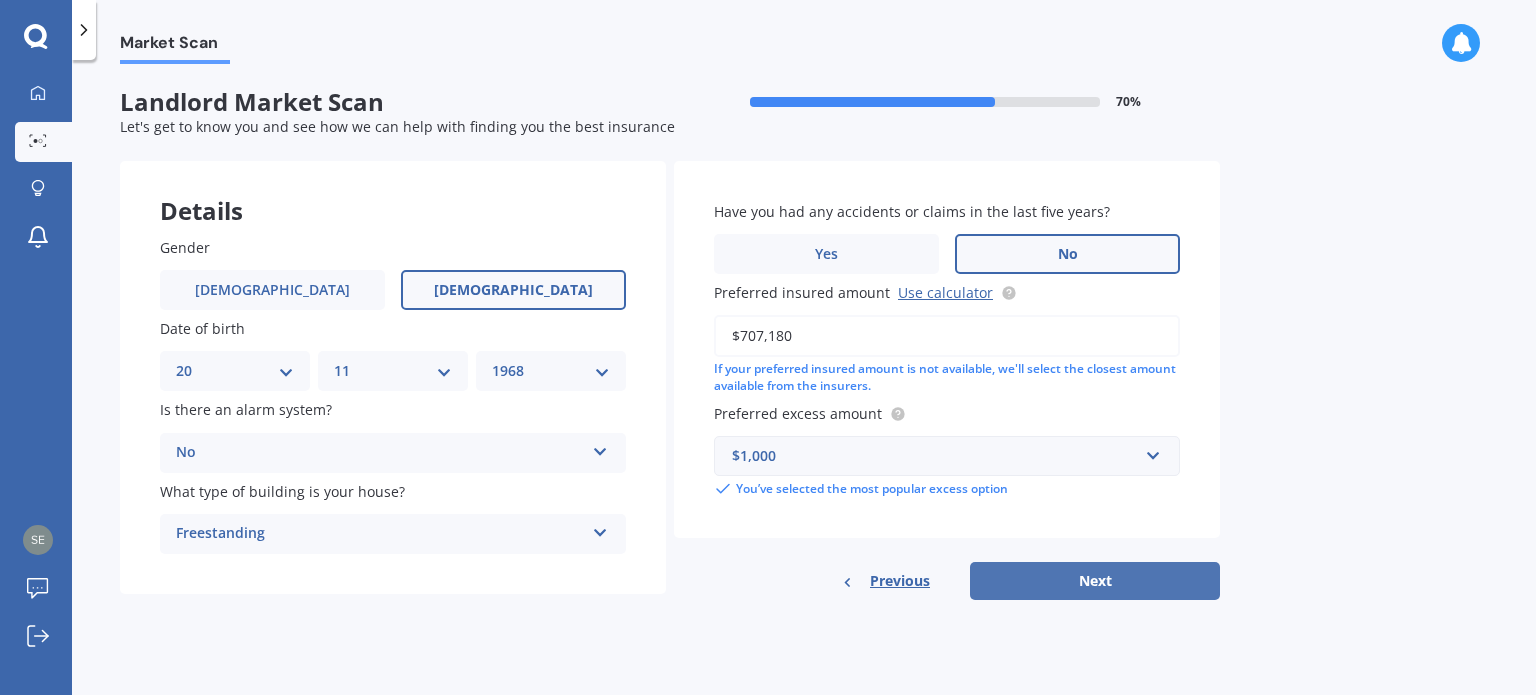 click on "Next" at bounding box center [1095, 581] 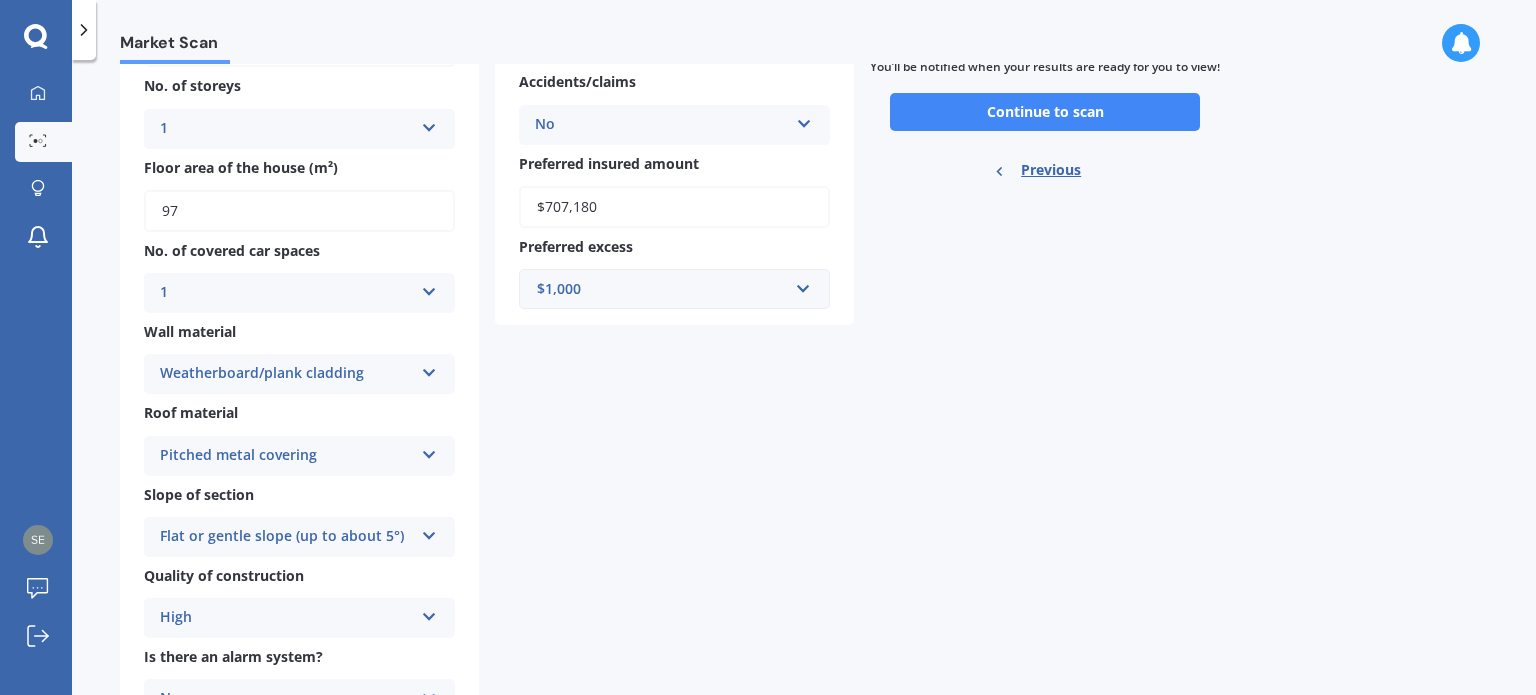 scroll, scrollTop: 300, scrollLeft: 0, axis: vertical 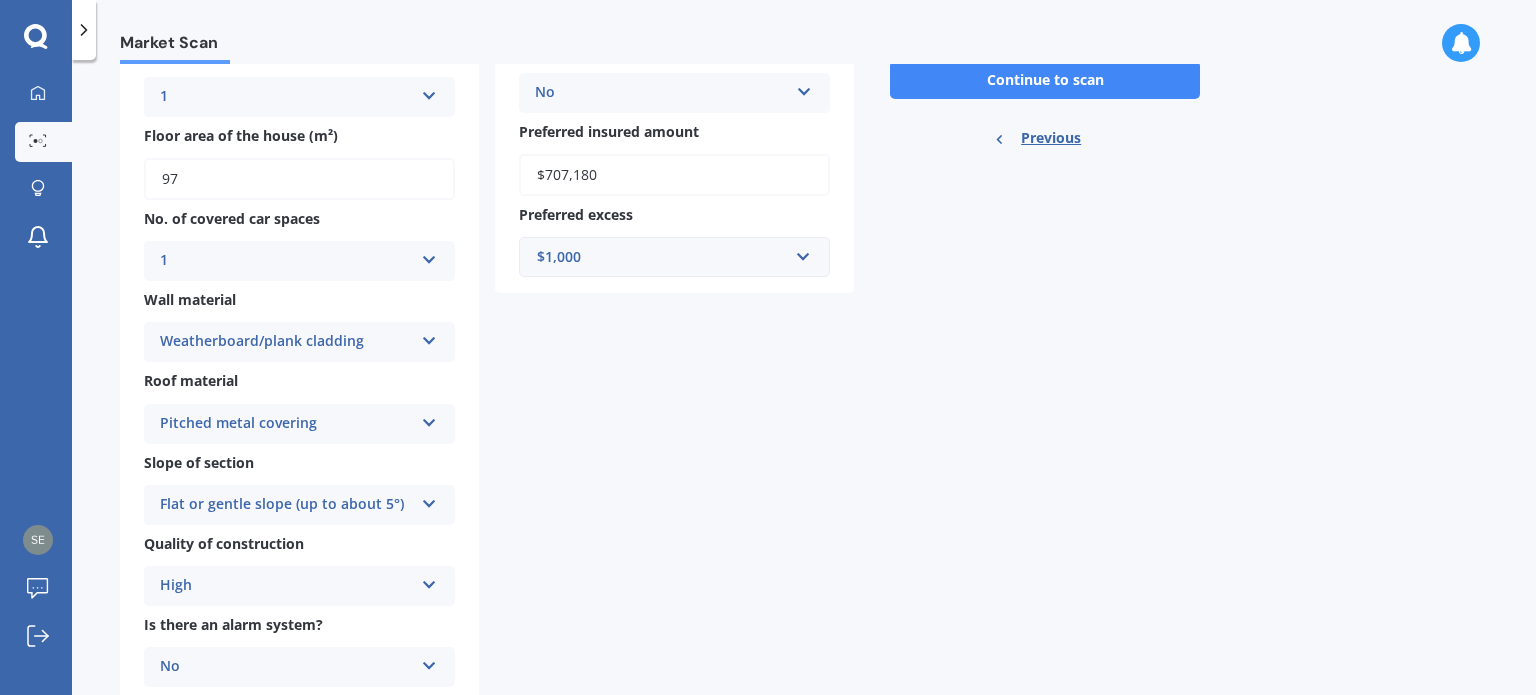 click at bounding box center [429, 337] 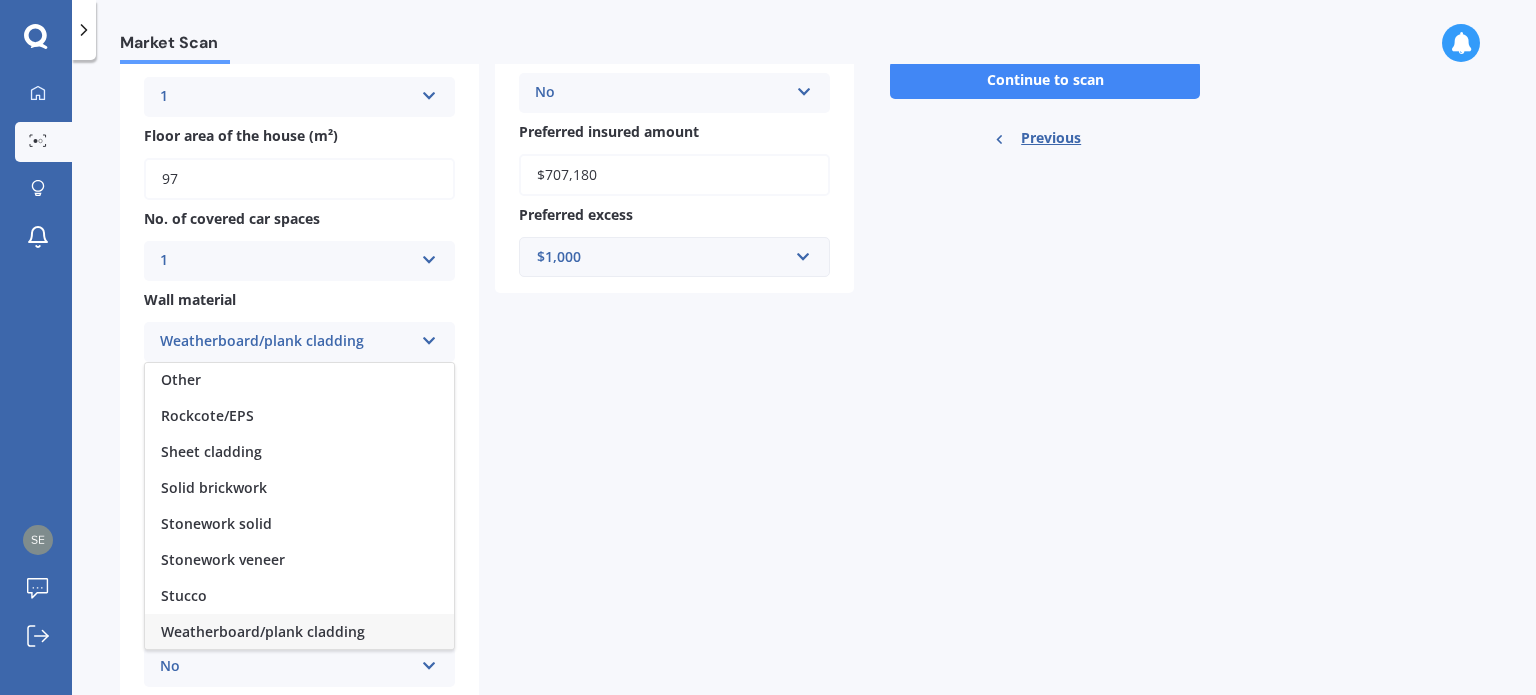 click at bounding box center (429, 337) 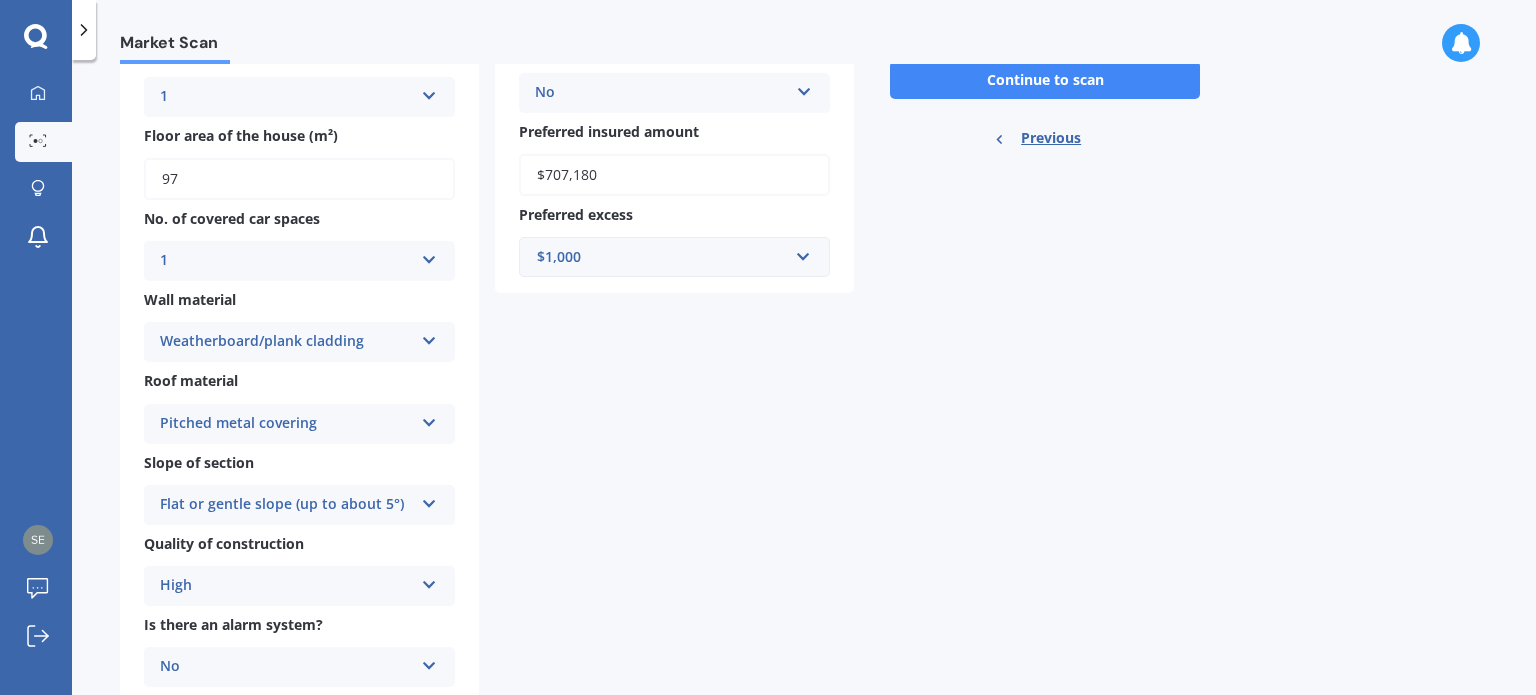 click at bounding box center [429, 337] 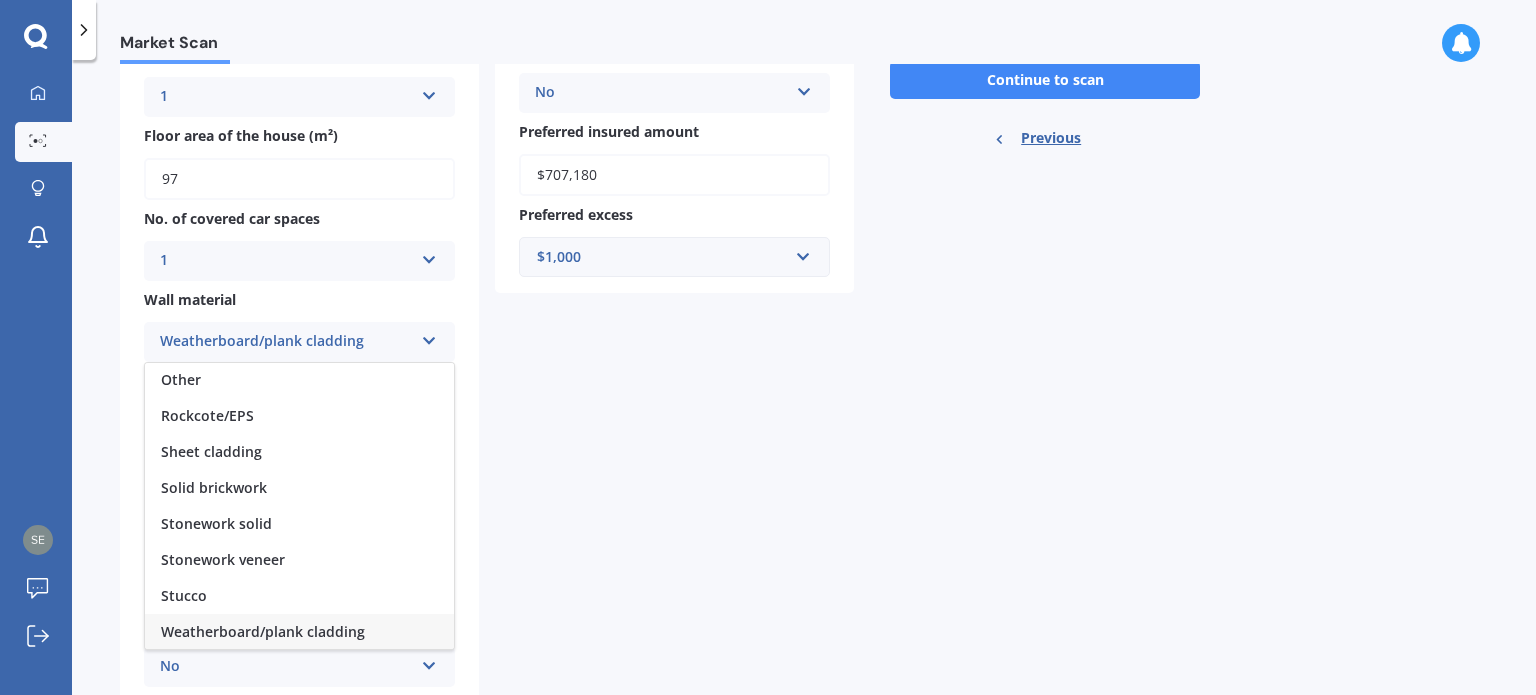 click at bounding box center (429, 337) 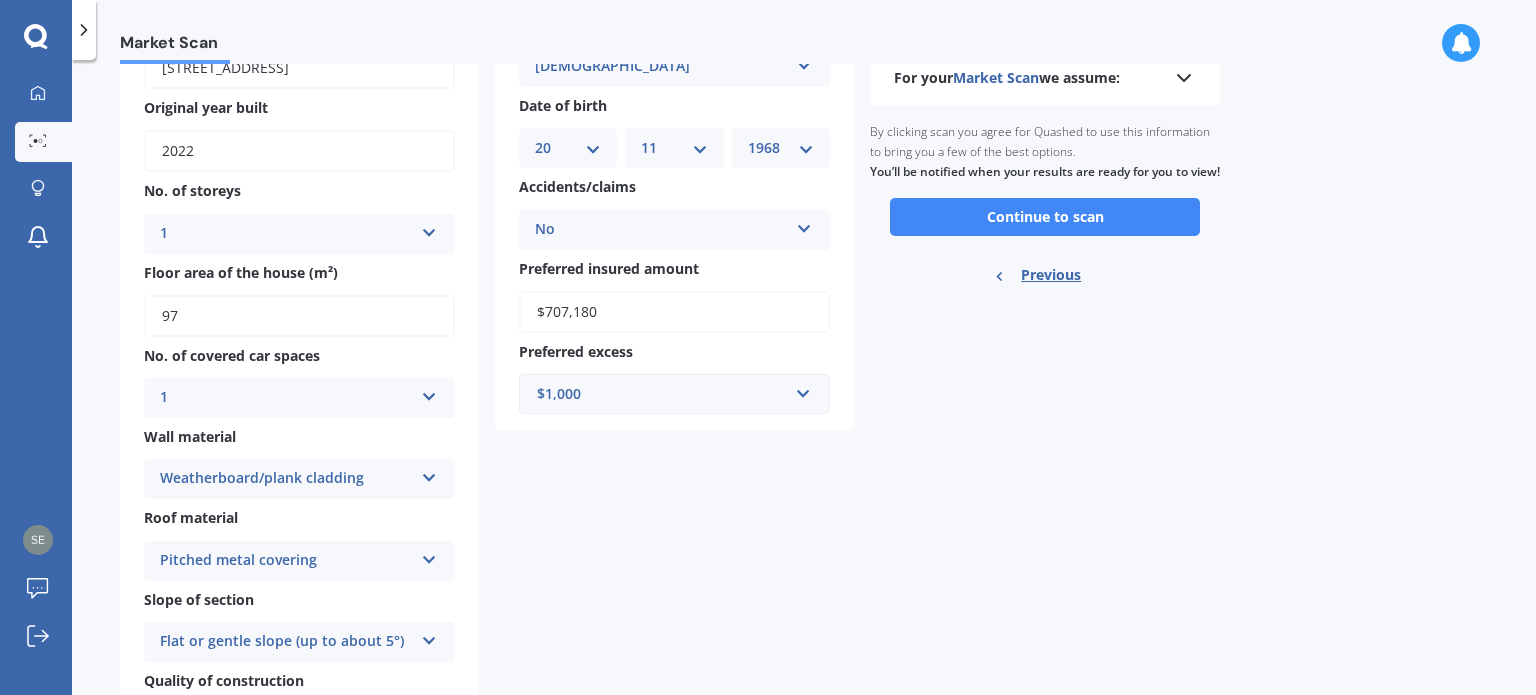 scroll, scrollTop: 40, scrollLeft: 0, axis: vertical 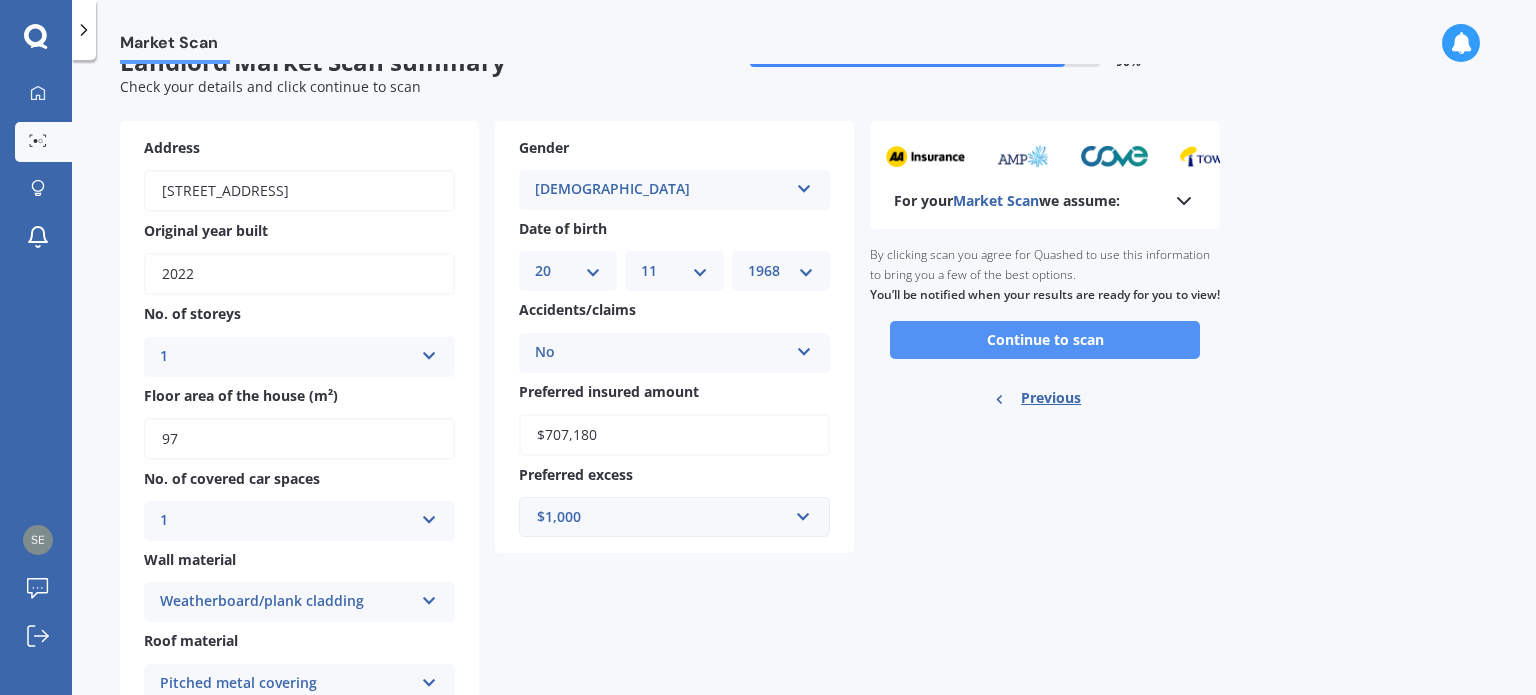 click on "Continue to scan" at bounding box center [1045, 340] 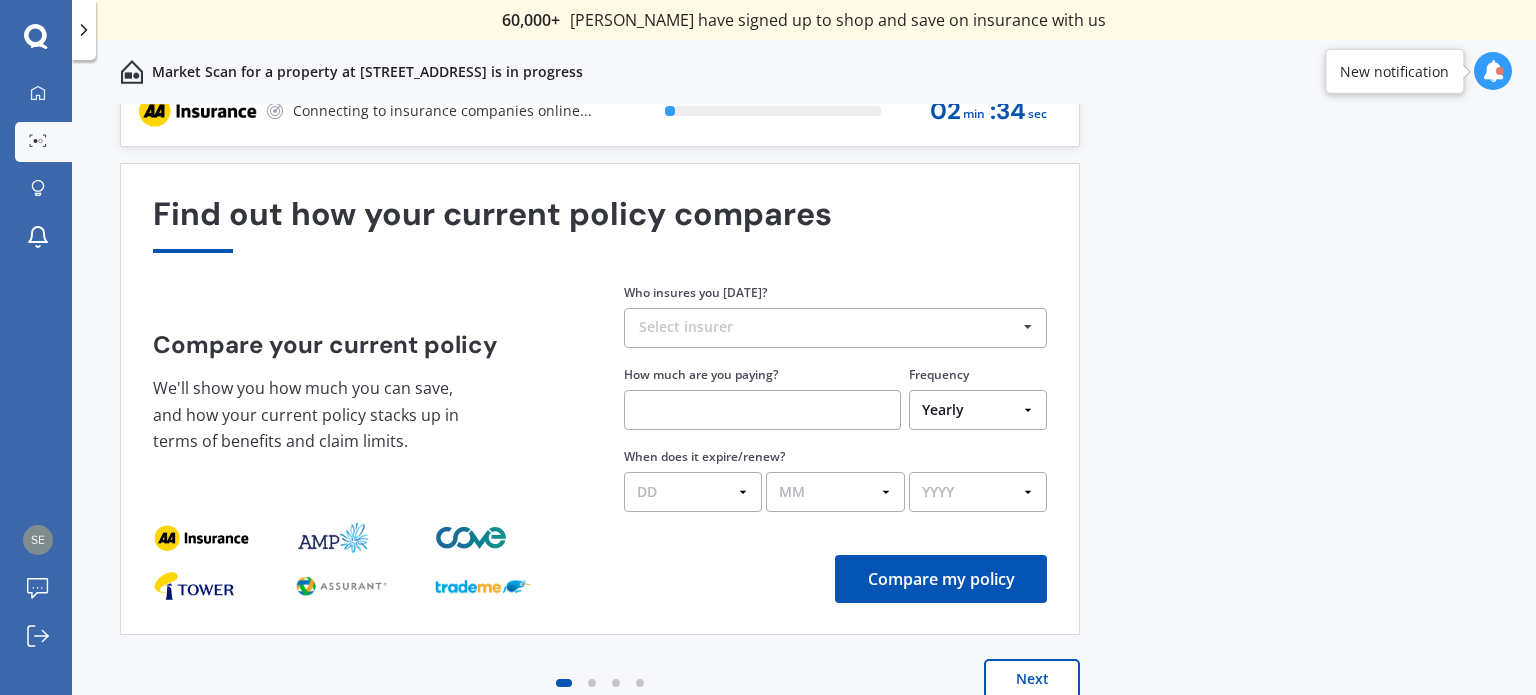 scroll, scrollTop: 0, scrollLeft: 0, axis: both 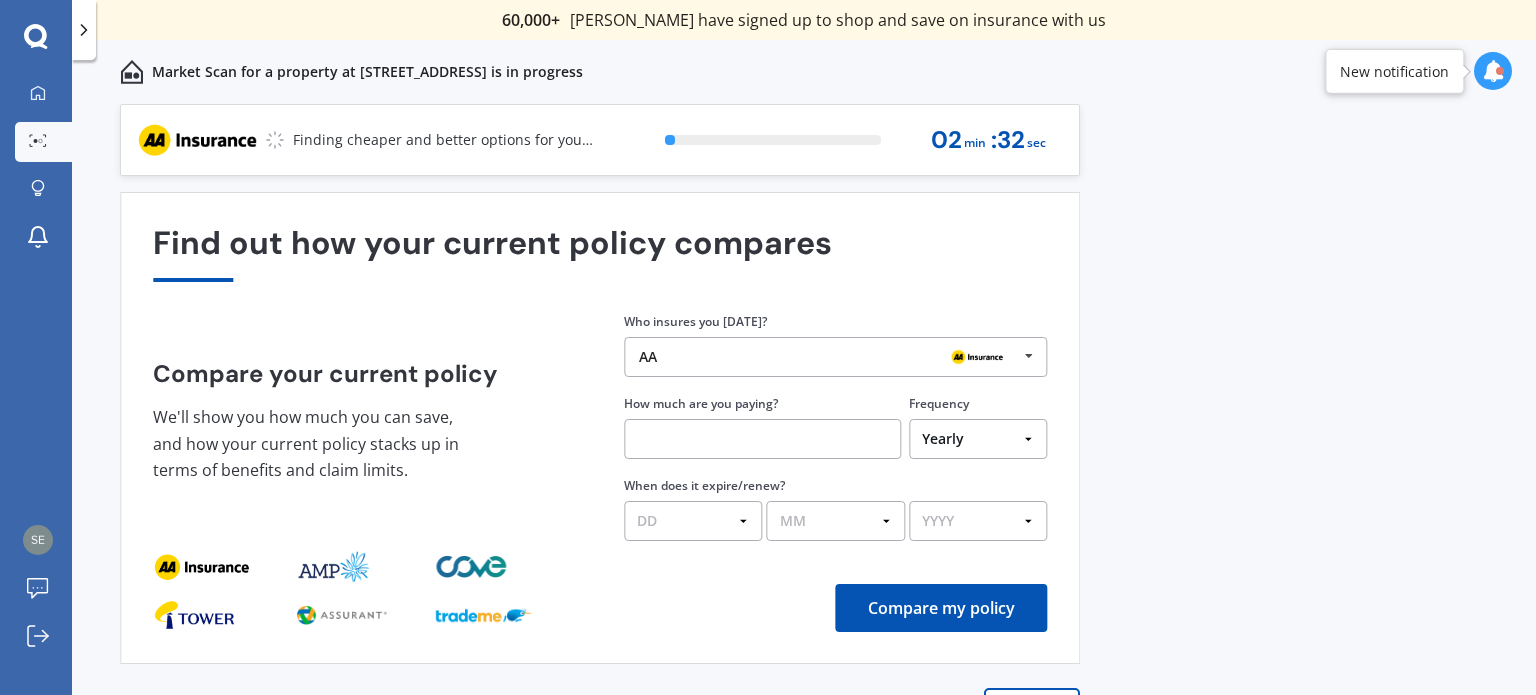 click at bounding box center (1029, 356) 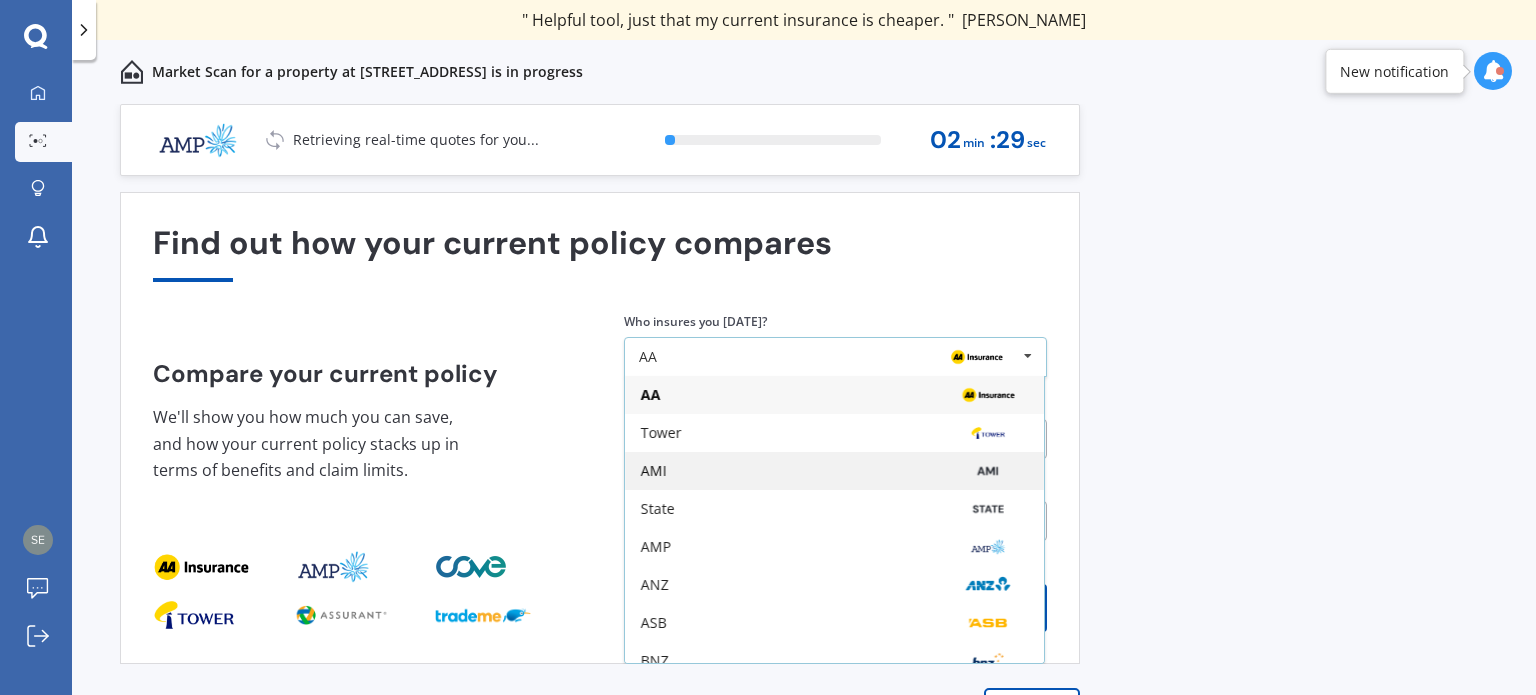 click on "AMI" at bounding box center [834, 471] 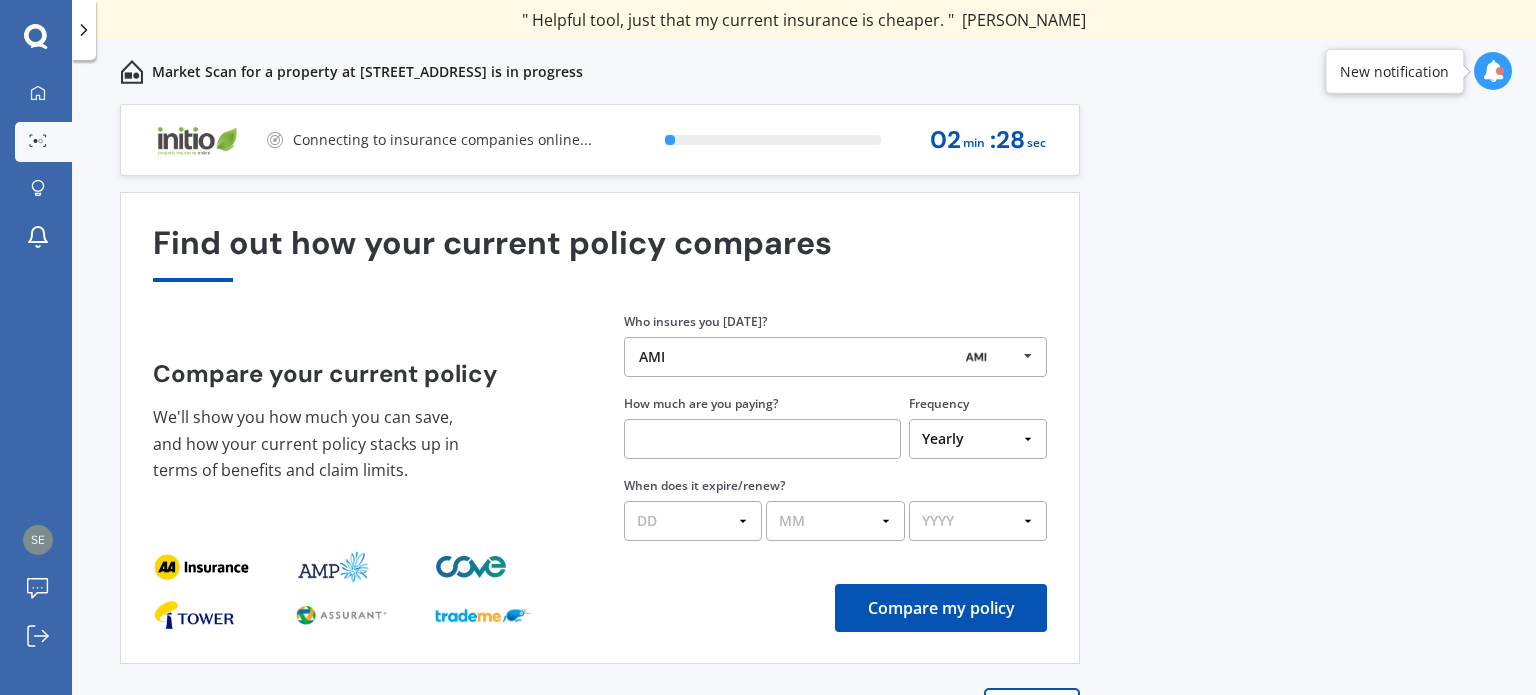 click at bounding box center (762, 439) 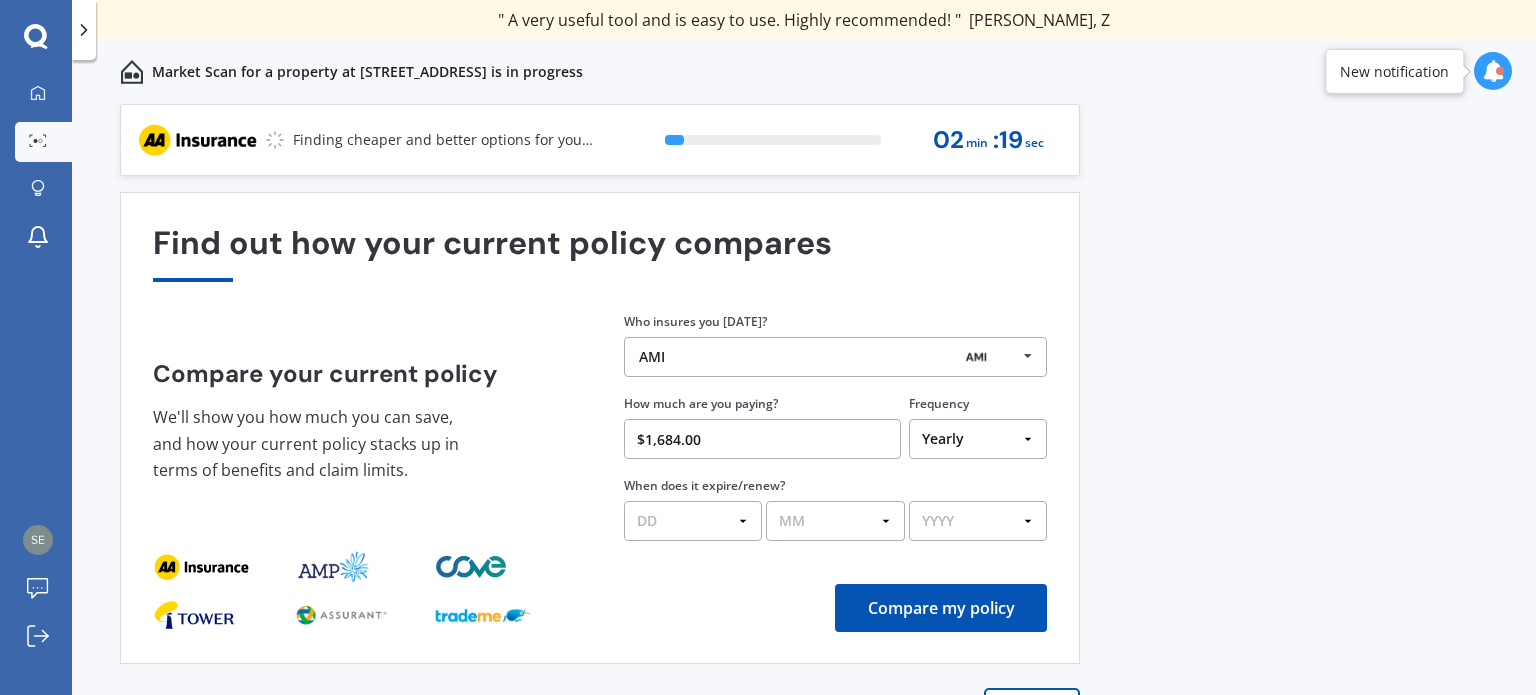 type on "$1,684.00" 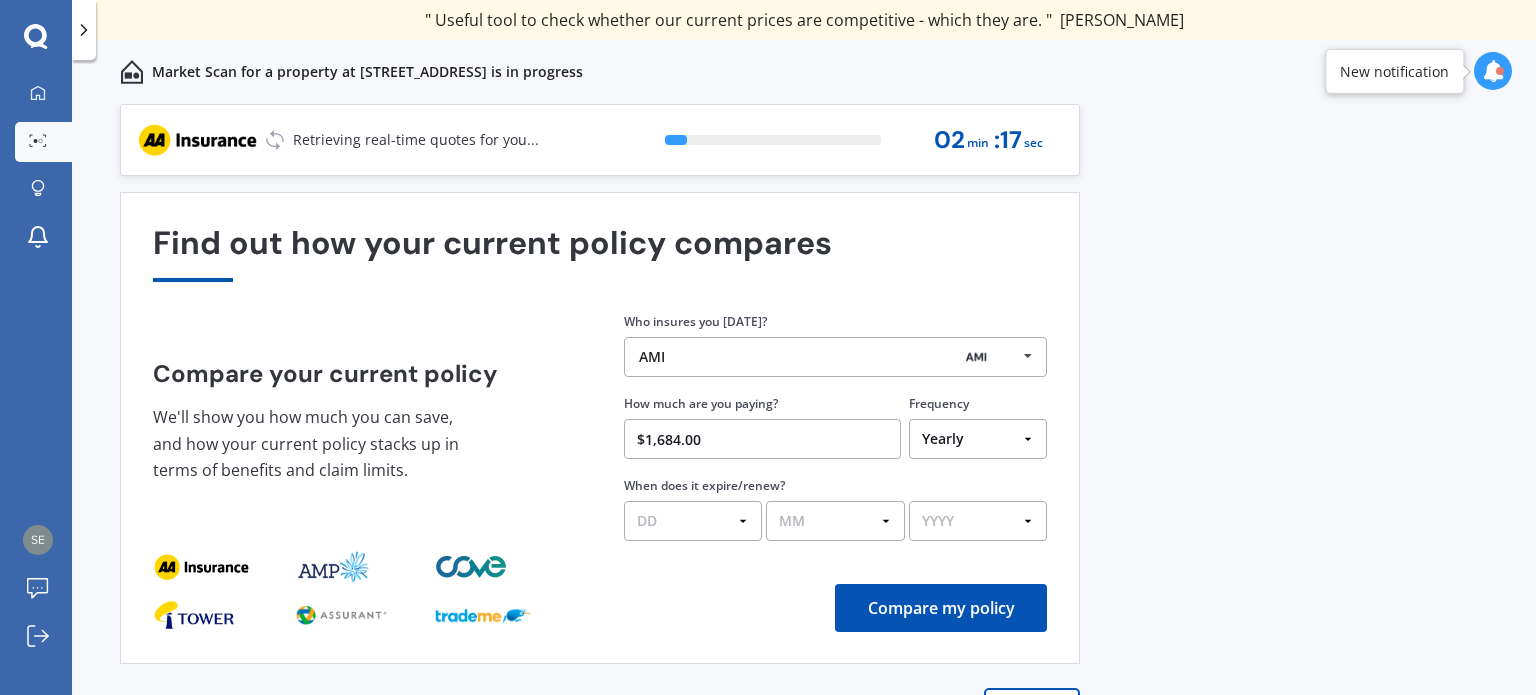 select on "10" 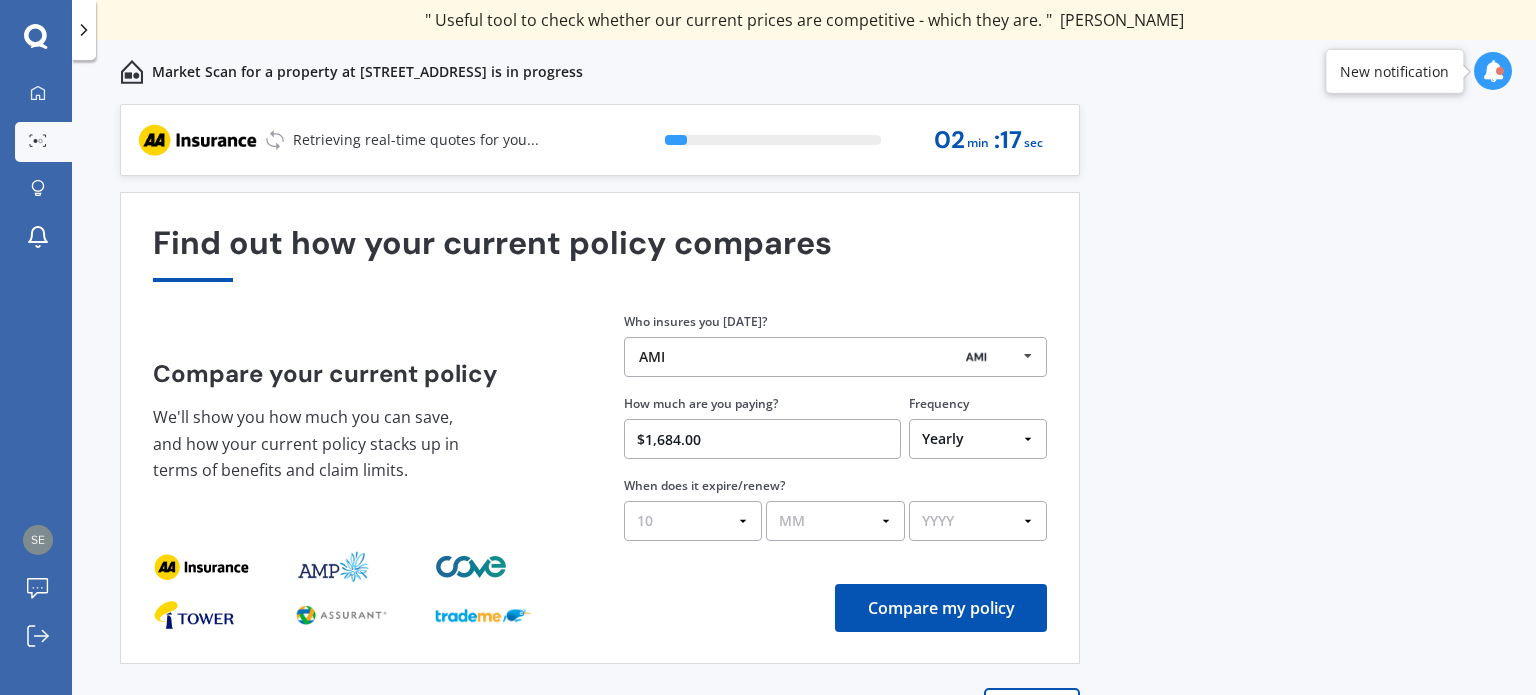 click on "DD 01 02 03 04 05 06 07 08 09 10 11 12 13 14 15 16 17 18 19 20 21 22 23 24 25 26 27 28 29 30 31" at bounding box center [693, 521] 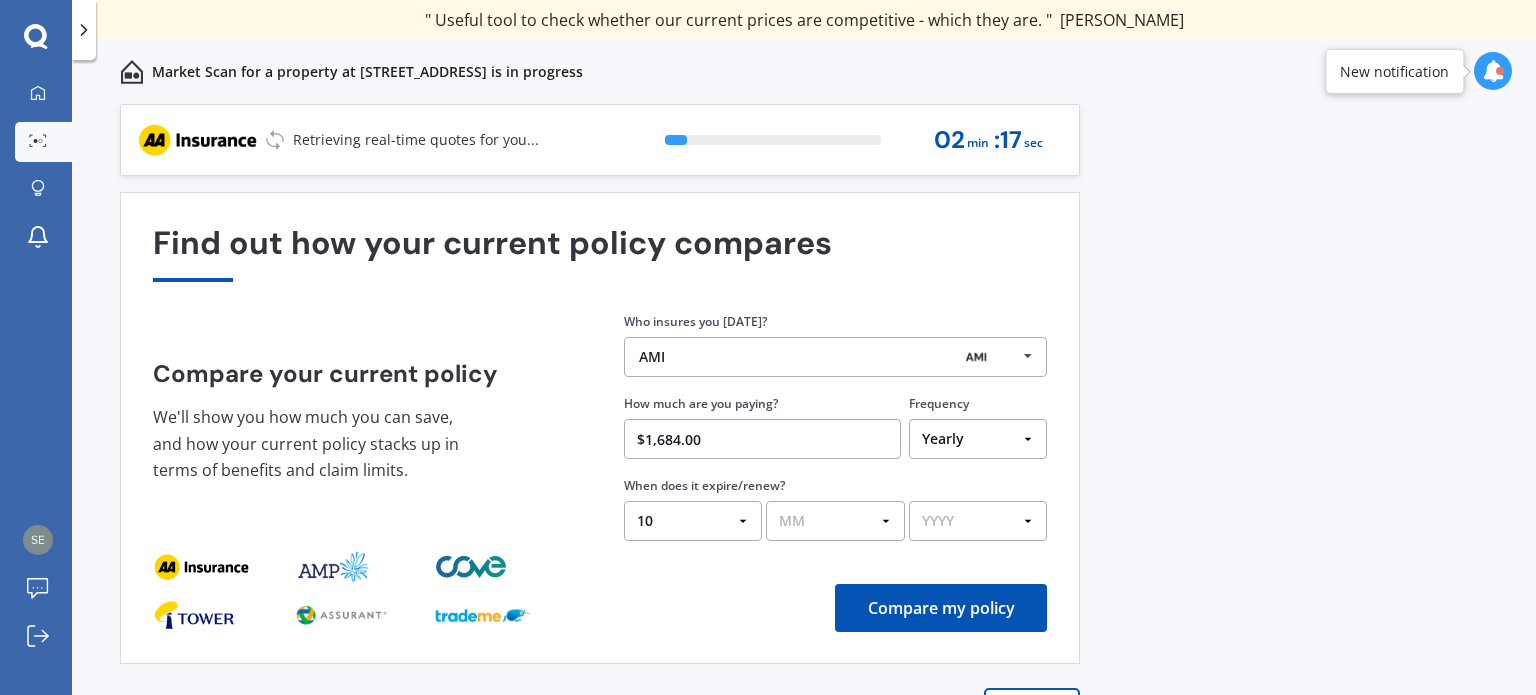 click on "MM 01 02 03 04 05 06 07 08 09 10 11 12" at bounding box center (835, 521) 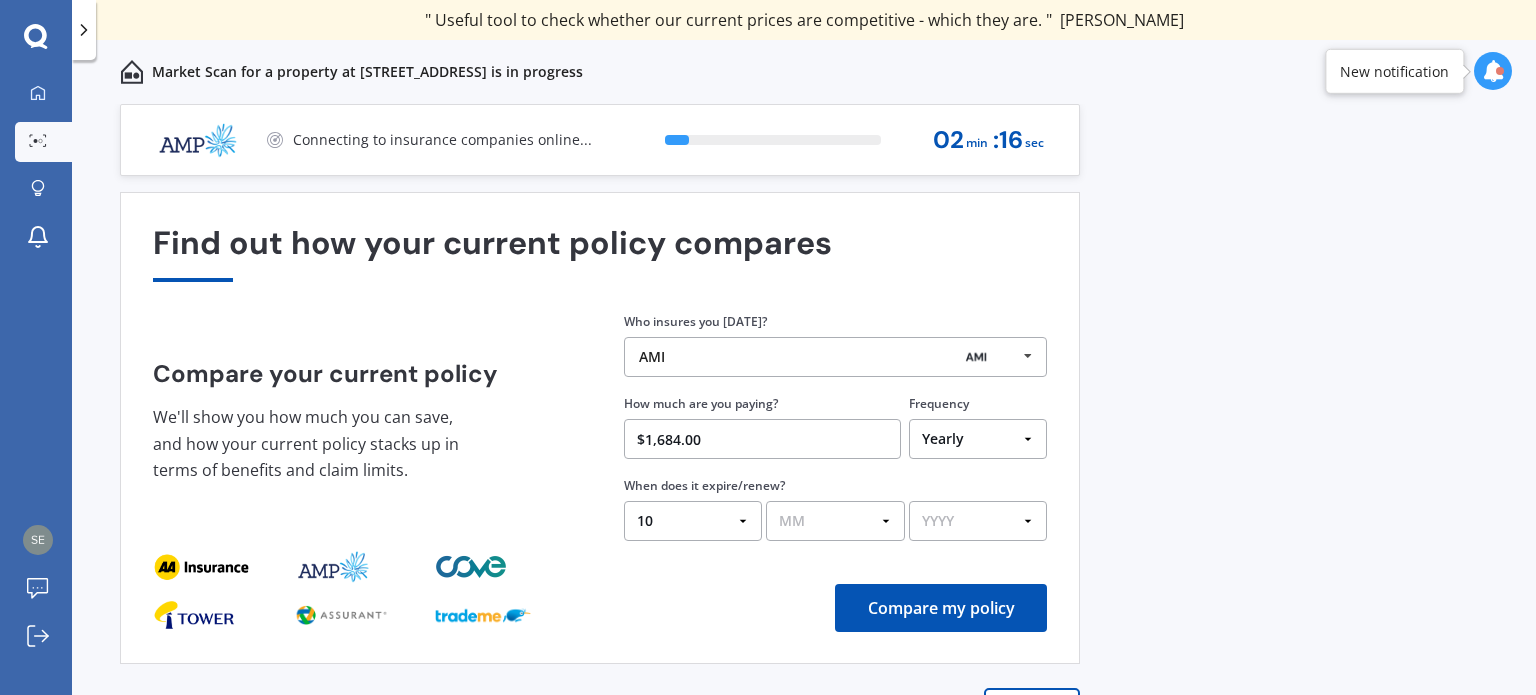 select on "10" 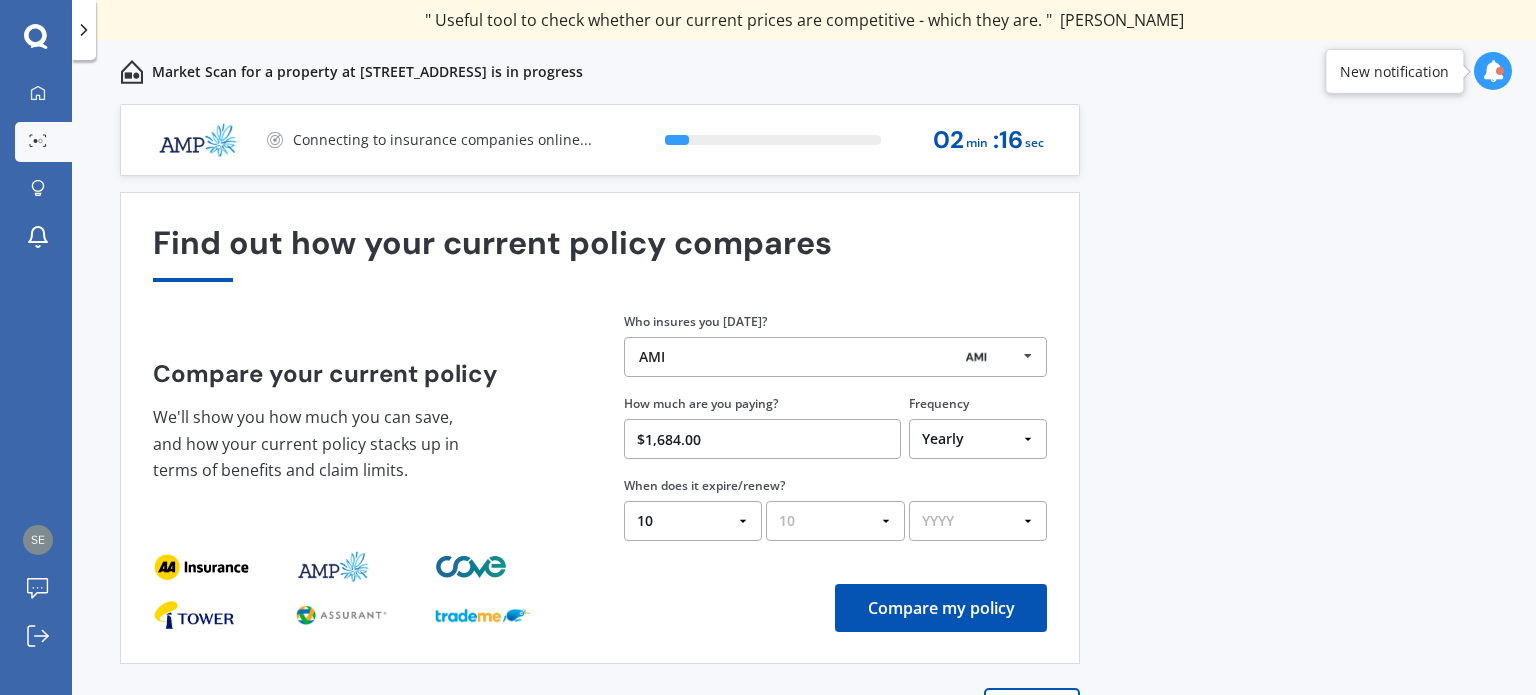 click on "MM 01 02 03 04 05 06 07 08 09 10 11 12" at bounding box center (835, 521) 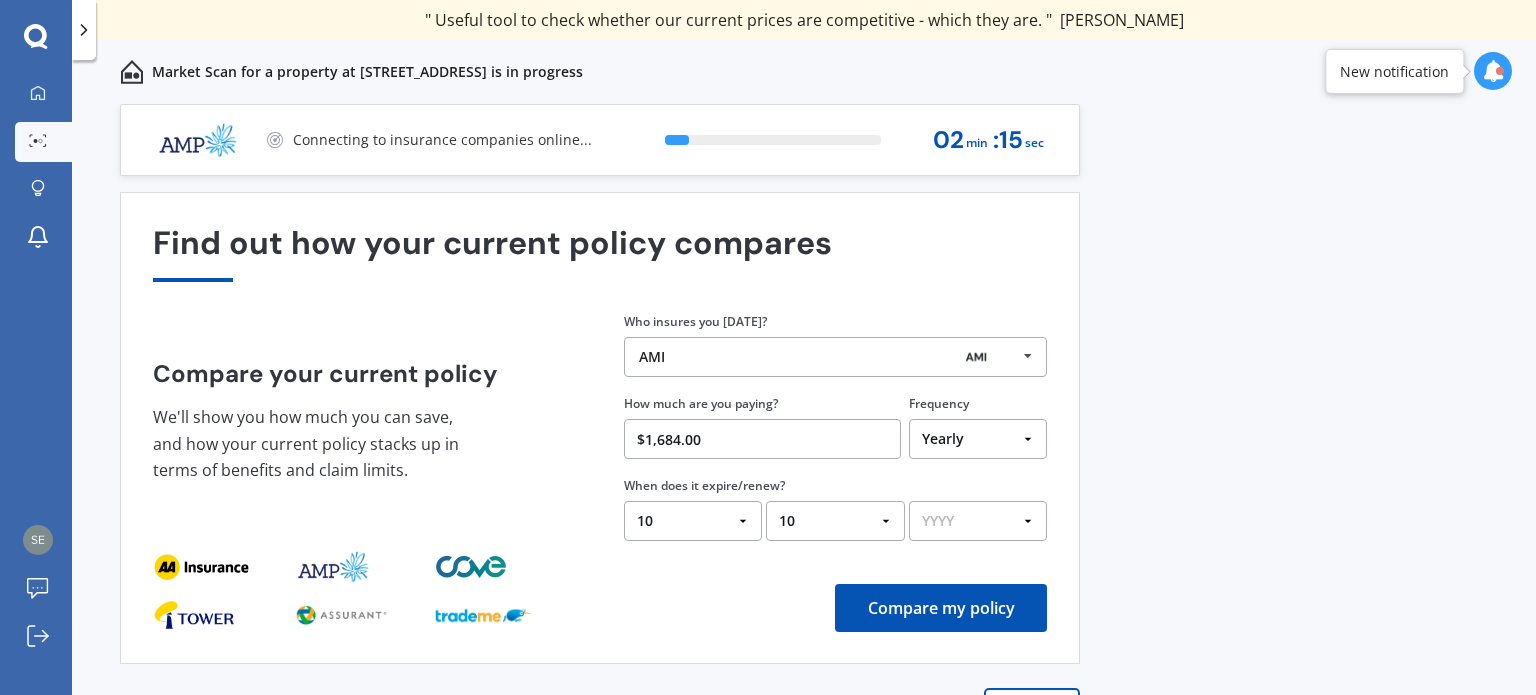 click on "YYYY 2026 2025 2024" at bounding box center (978, 521) 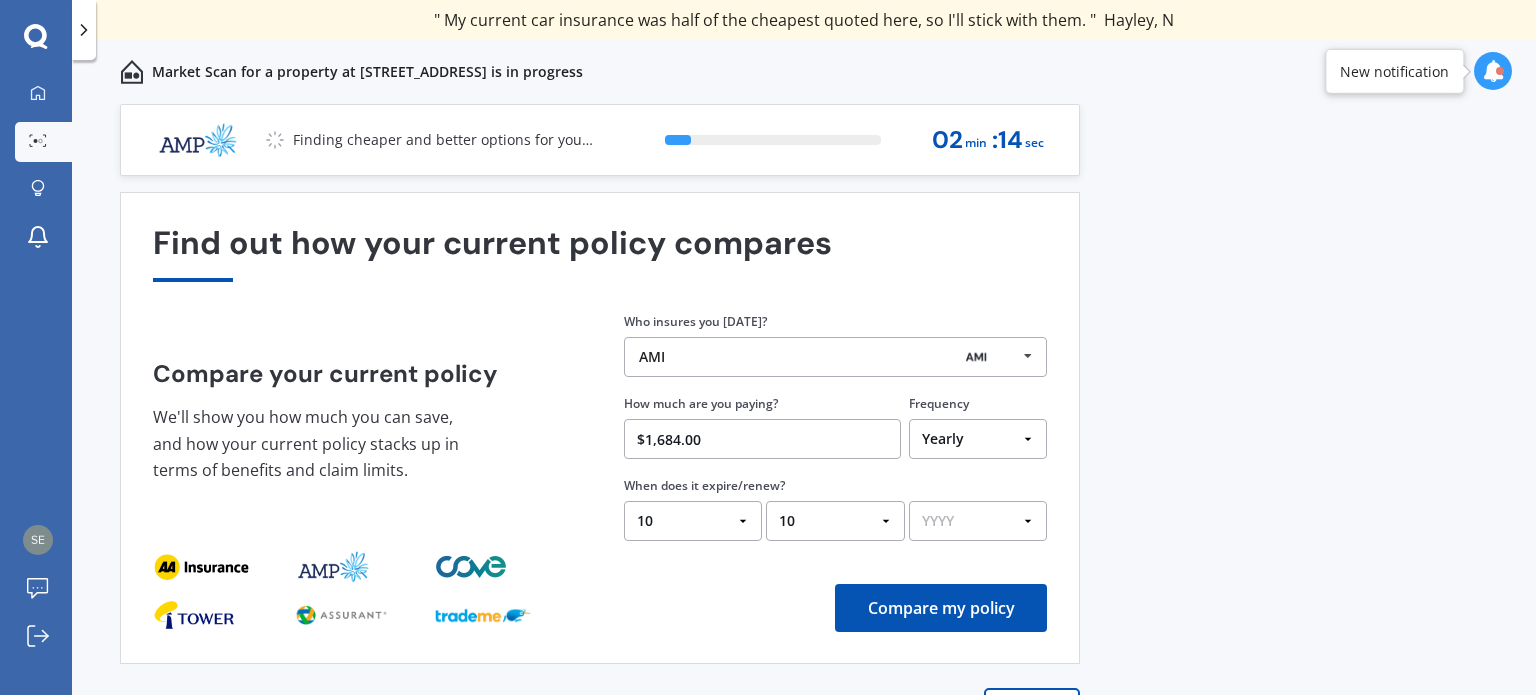 select on "2025" 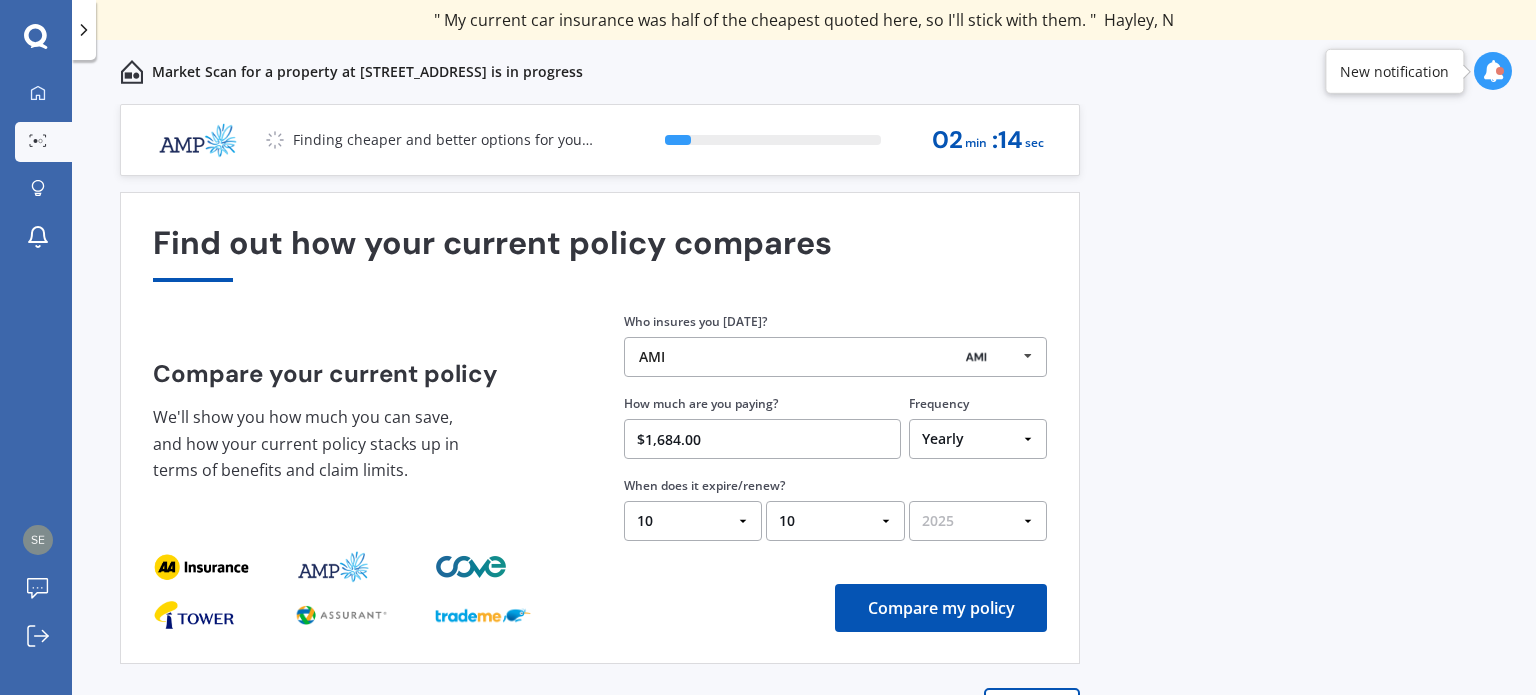 click on "YYYY 2026 2025 2024" at bounding box center (978, 521) 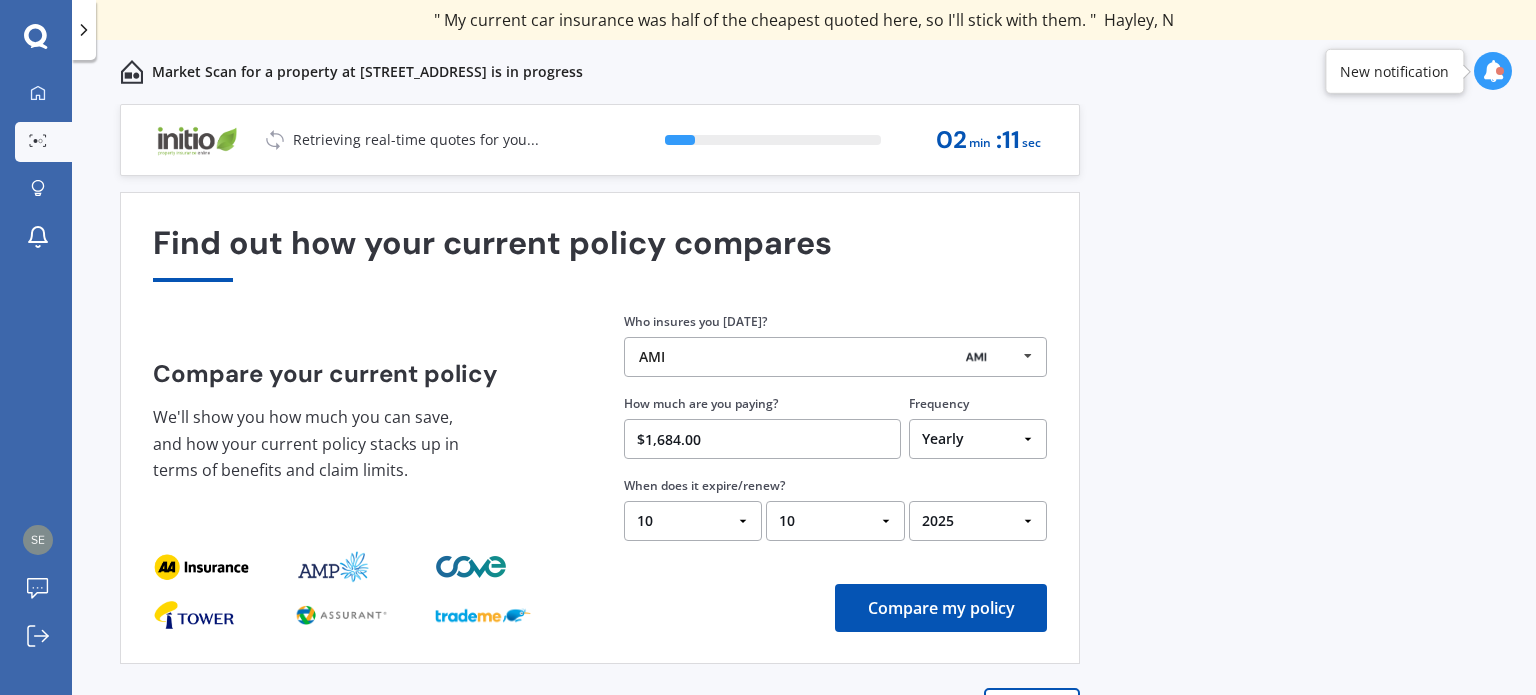 click on "Compare my policy" at bounding box center (941, 608) 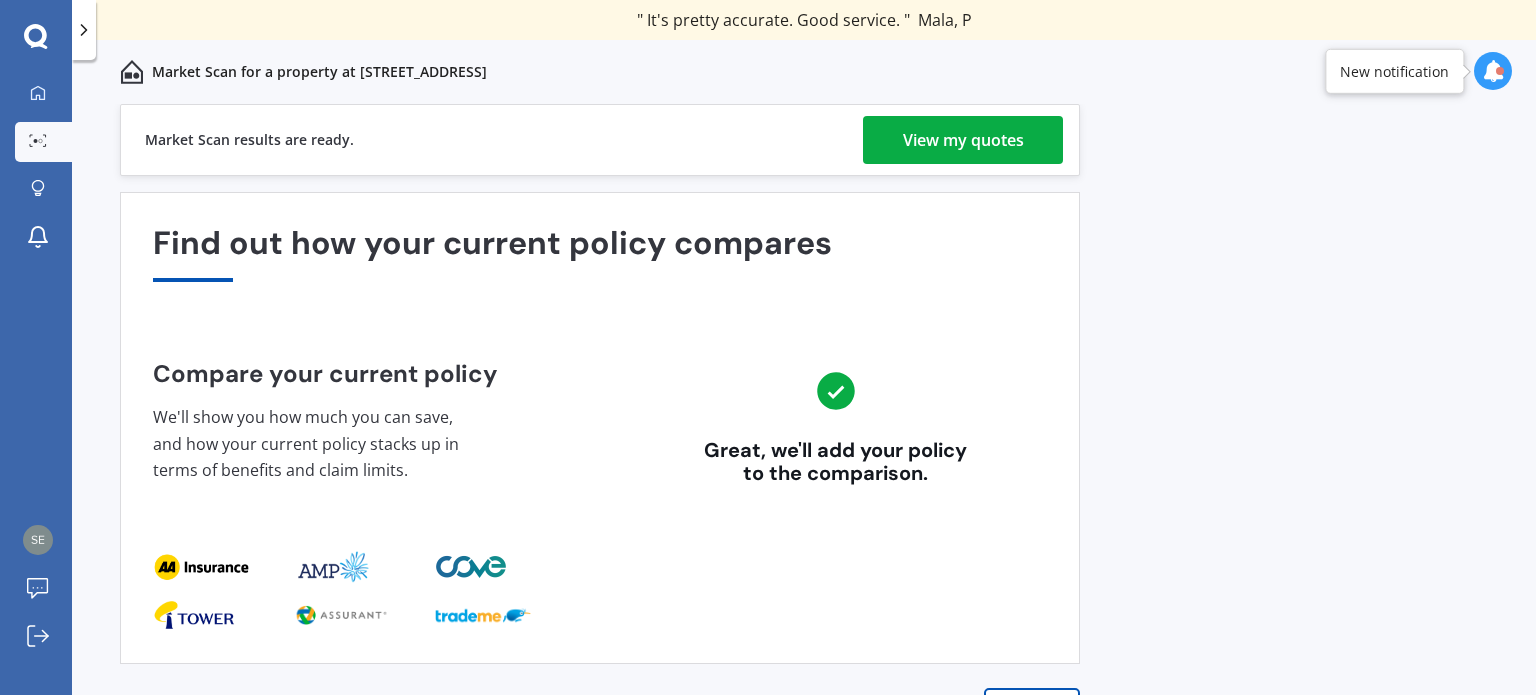 click on "View my quotes" at bounding box center [963, 140] 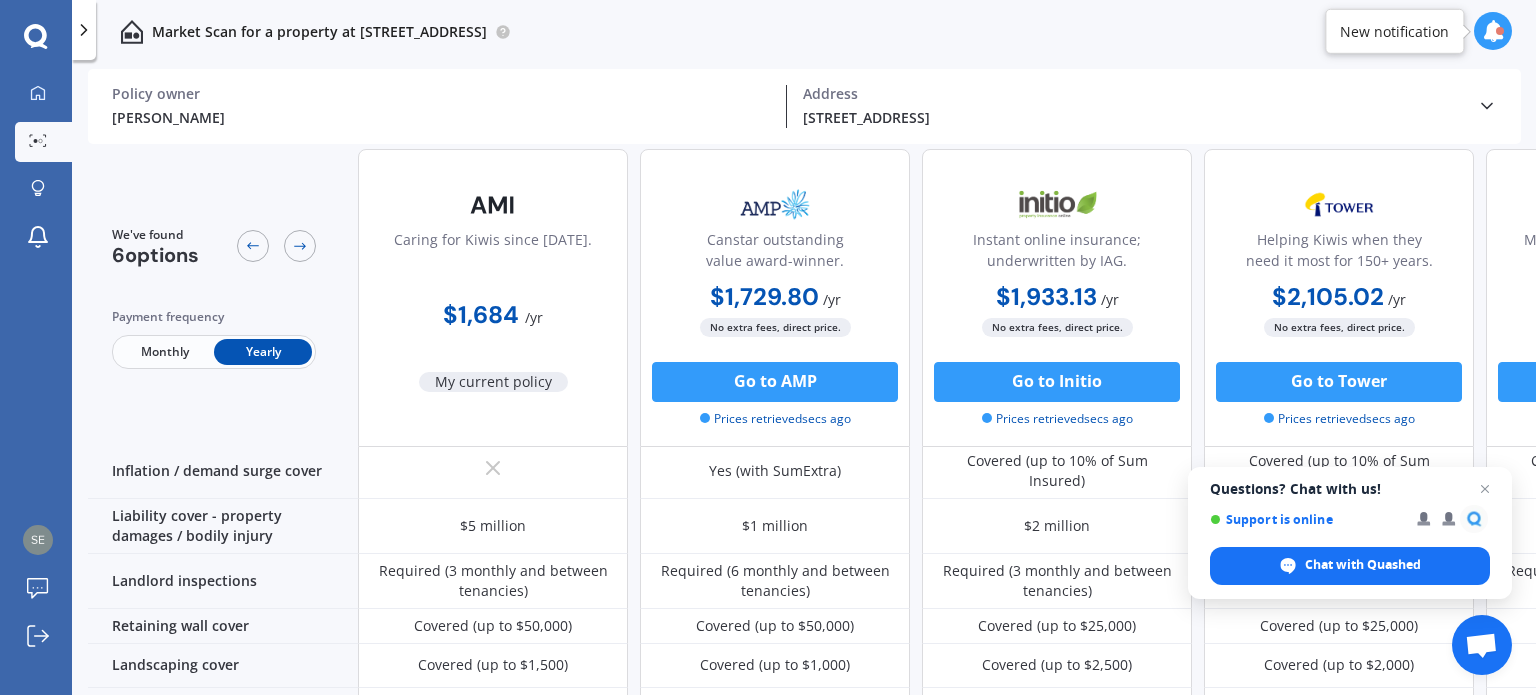 scroll, scrollTop: 0, scrollLeft: 0, axis: both 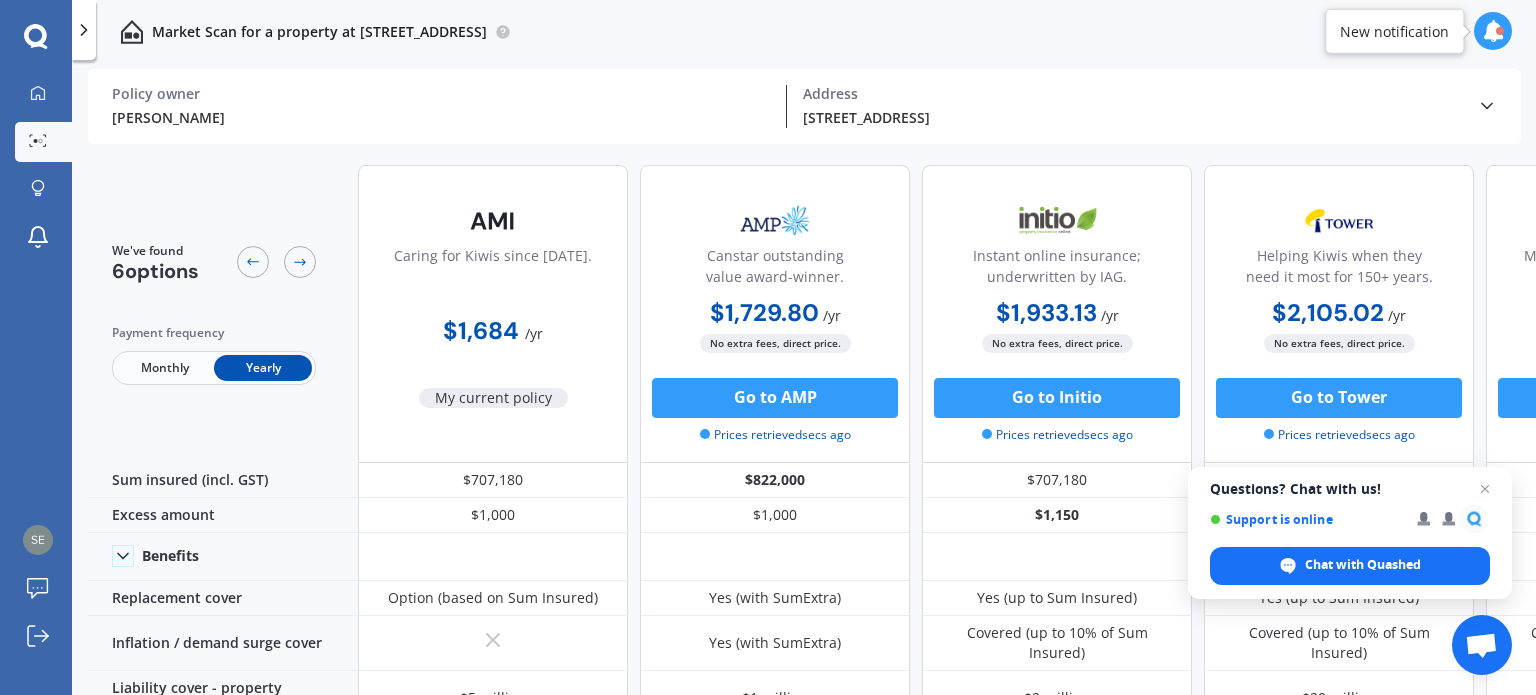 click on "[STREET_ADDRESS]" at bounding box center [1132, 117] 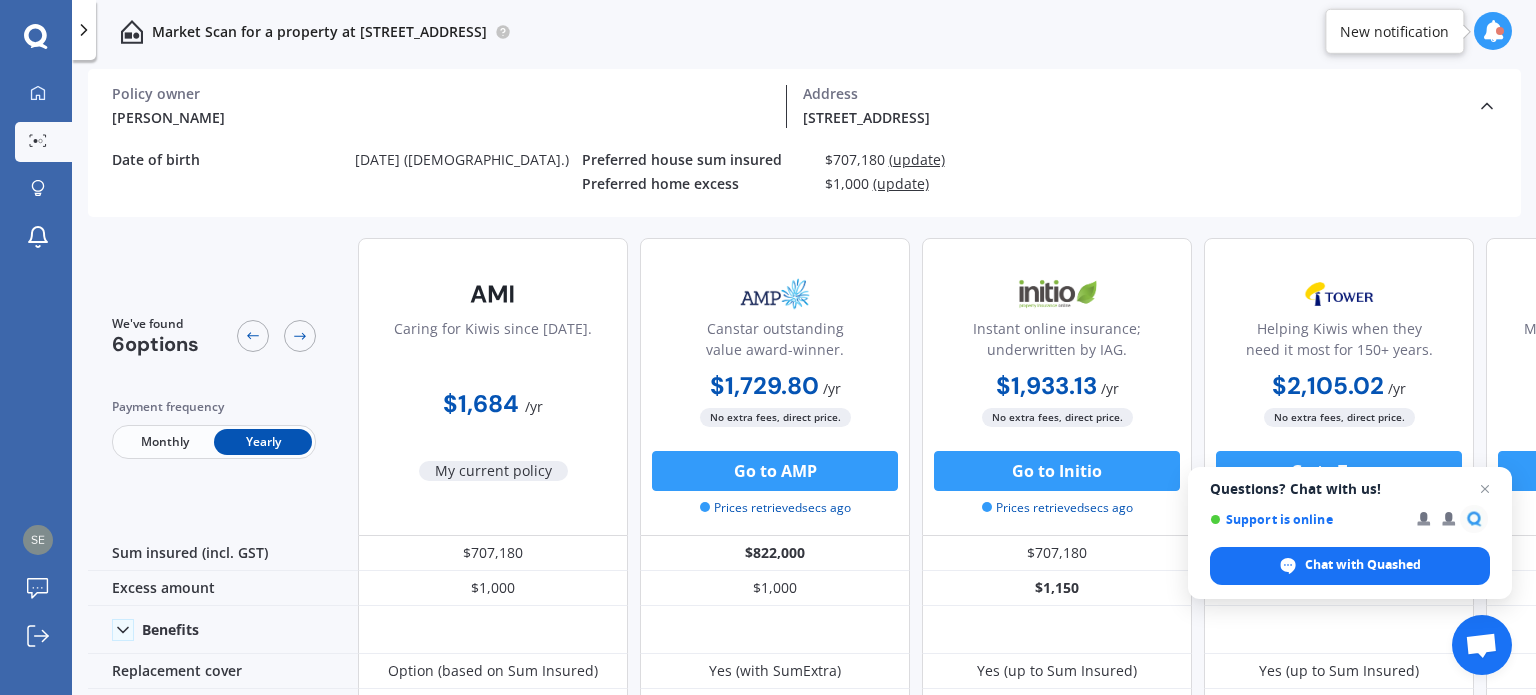 click on "(update)" at bounding box center [917, 159] 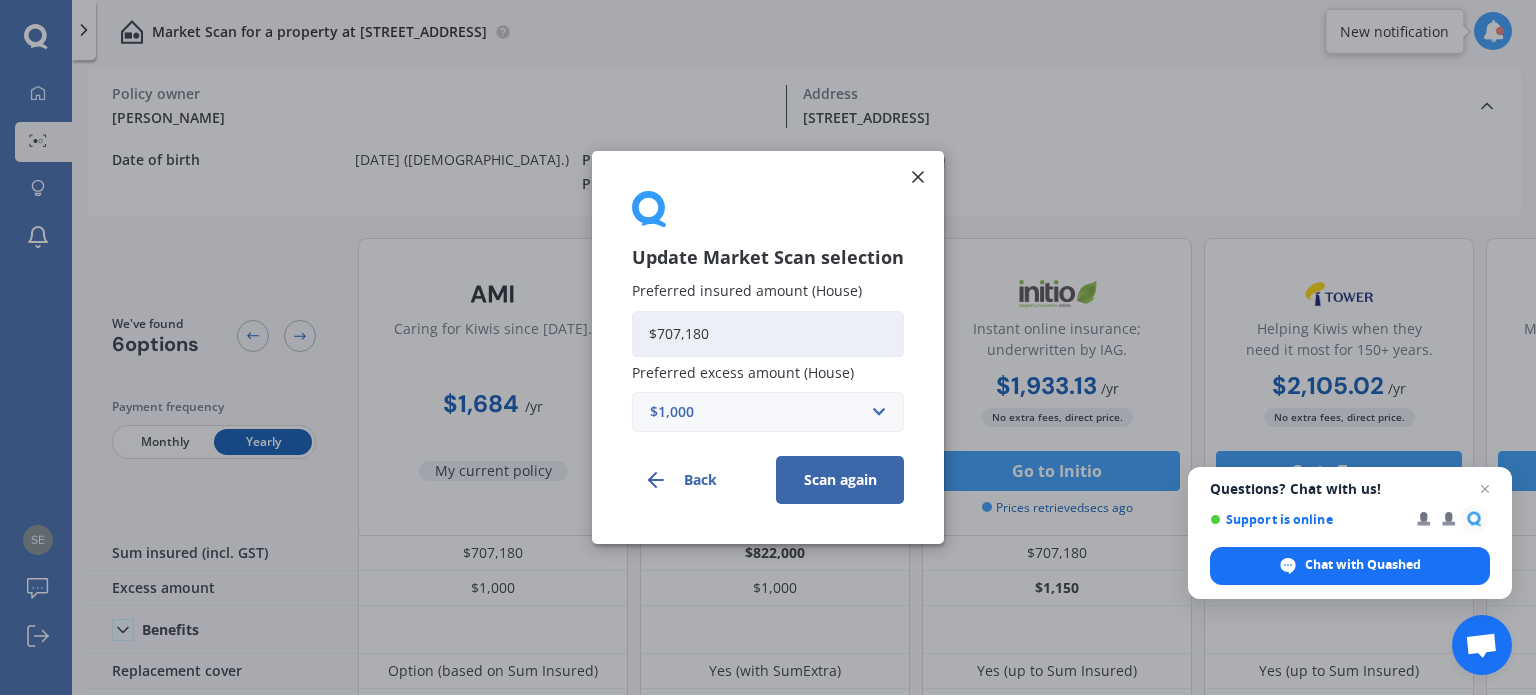 drag, startPoint x: 740, startPoint y: 331, endPoint x: 653, endPoint y: 333, distance: 87.02299 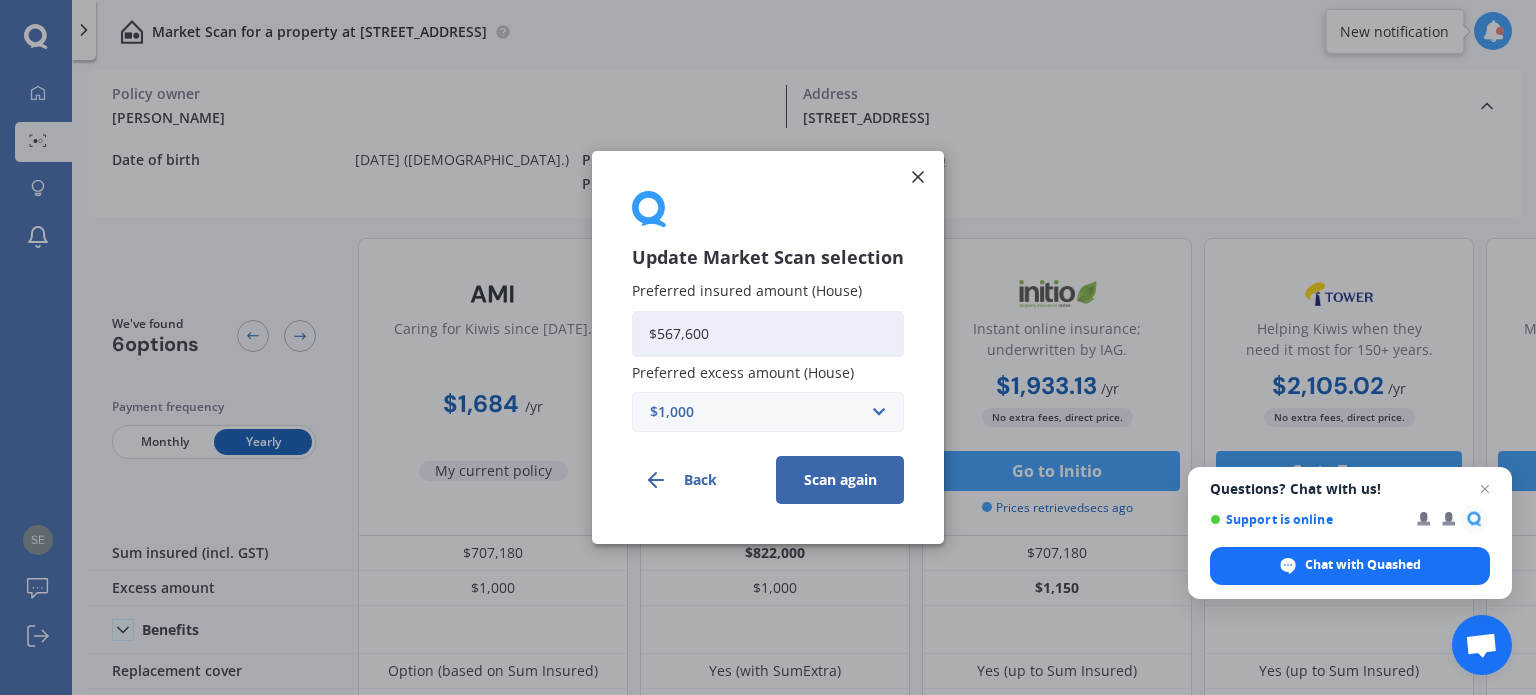 type on "$567,600" 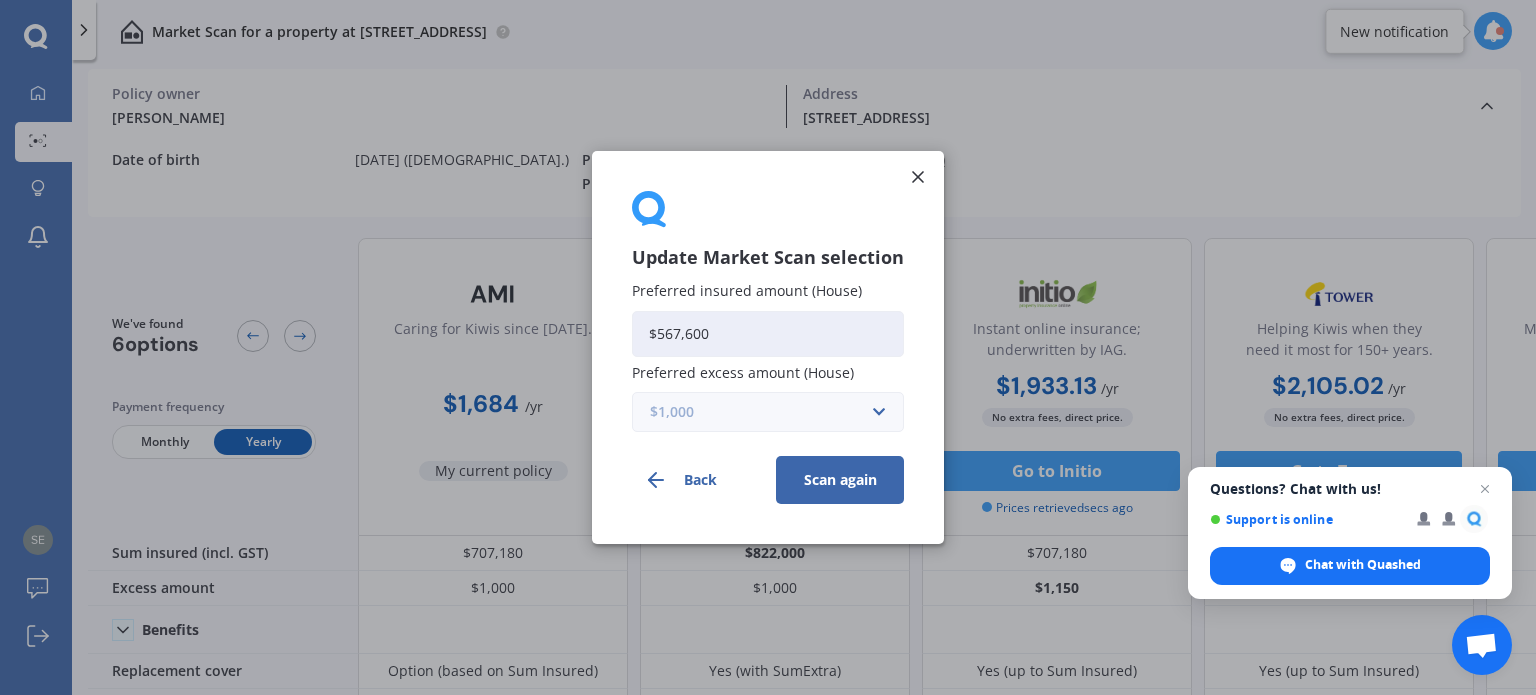 click at bounding box center [761, 412] 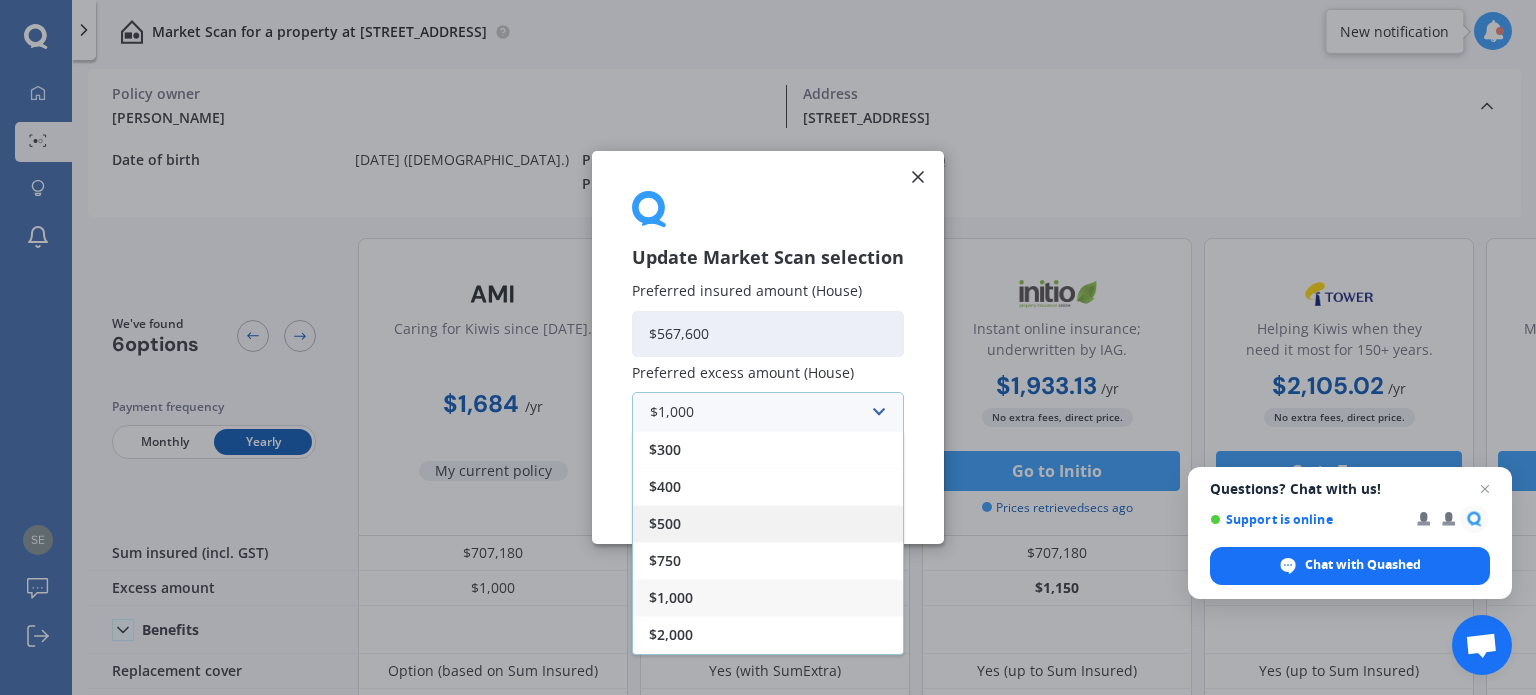 click on "$500" at bounding box center [768, 523] 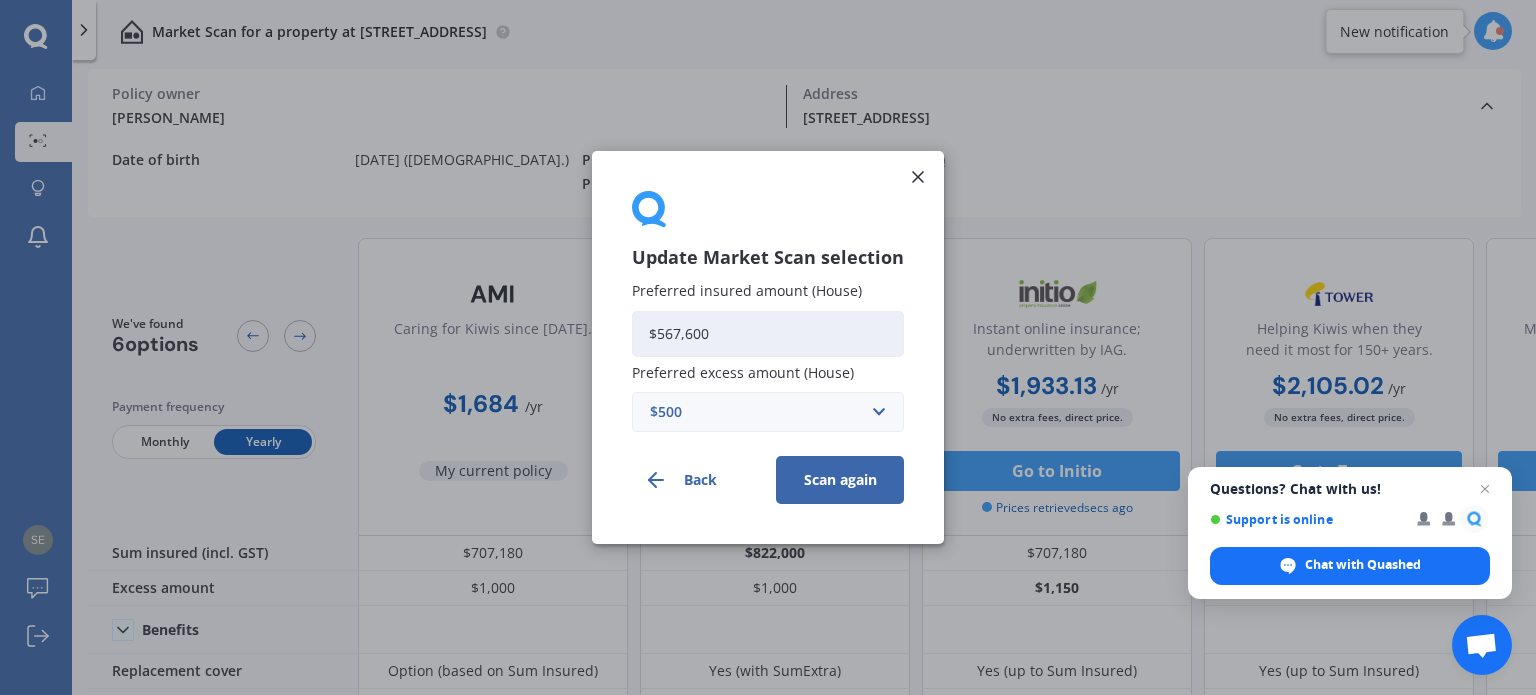 click on "Scan again" at bounding box center [840, 480] 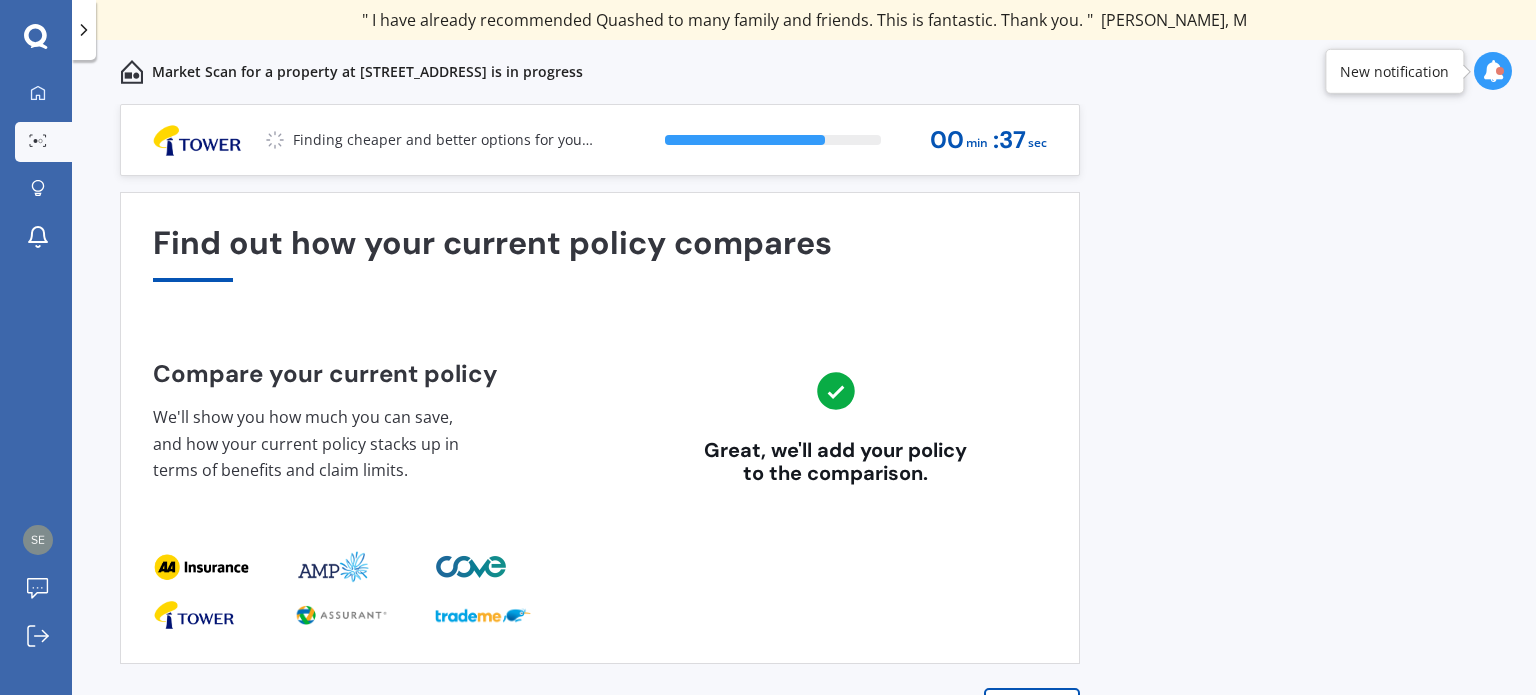 click at bounding box center [1493, 71] 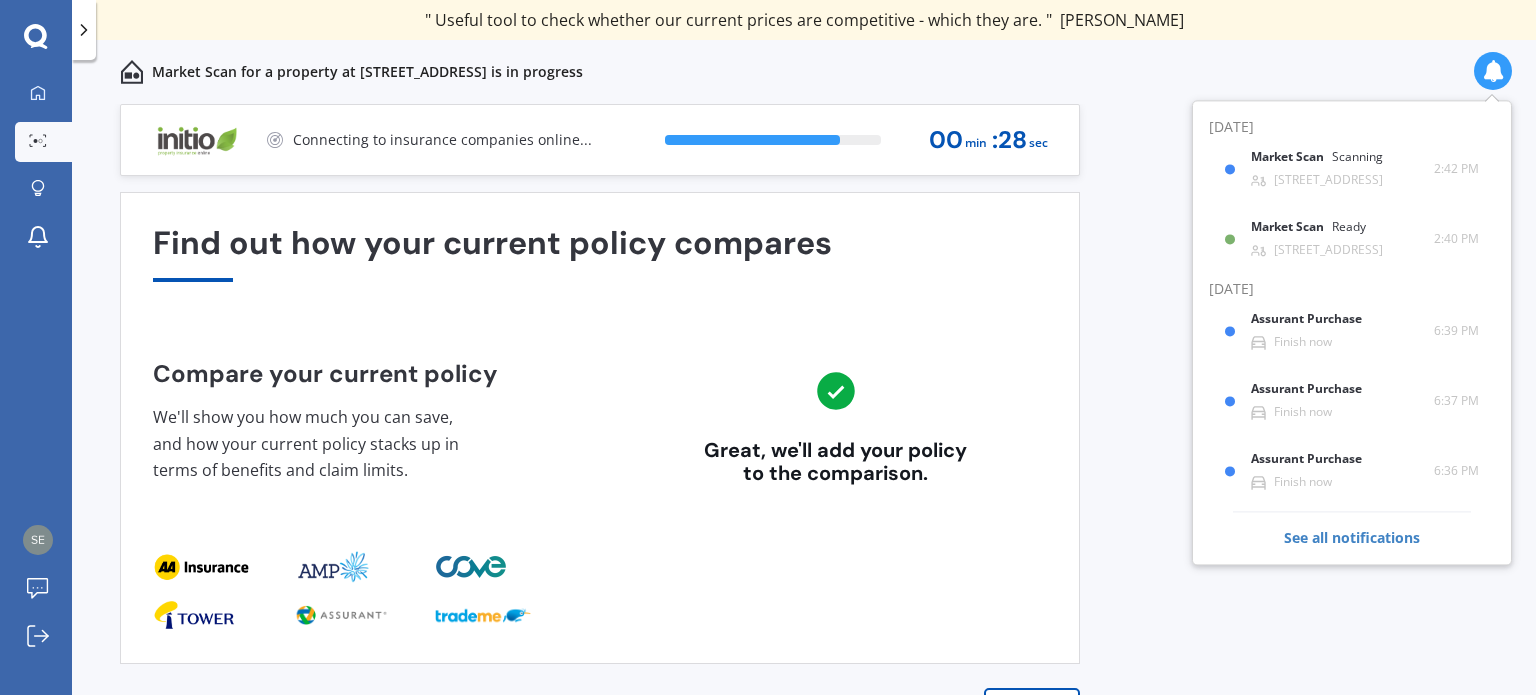 drag, startPoint x: 1338, startPoint y: 237, endPoint x: 1328, endPoint y: 67, distance: 170.29387 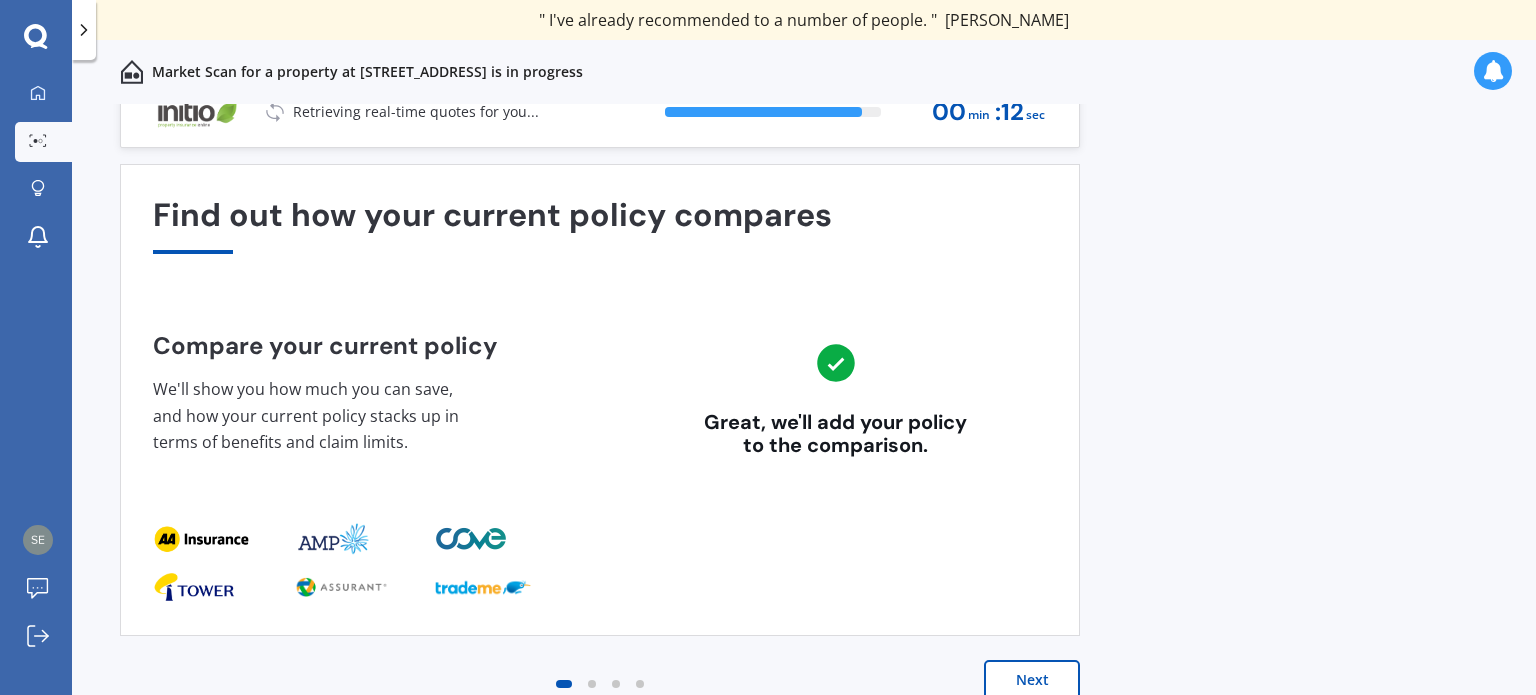 scroll, scrollTop: 0, scrollLeft: 0, axis: both 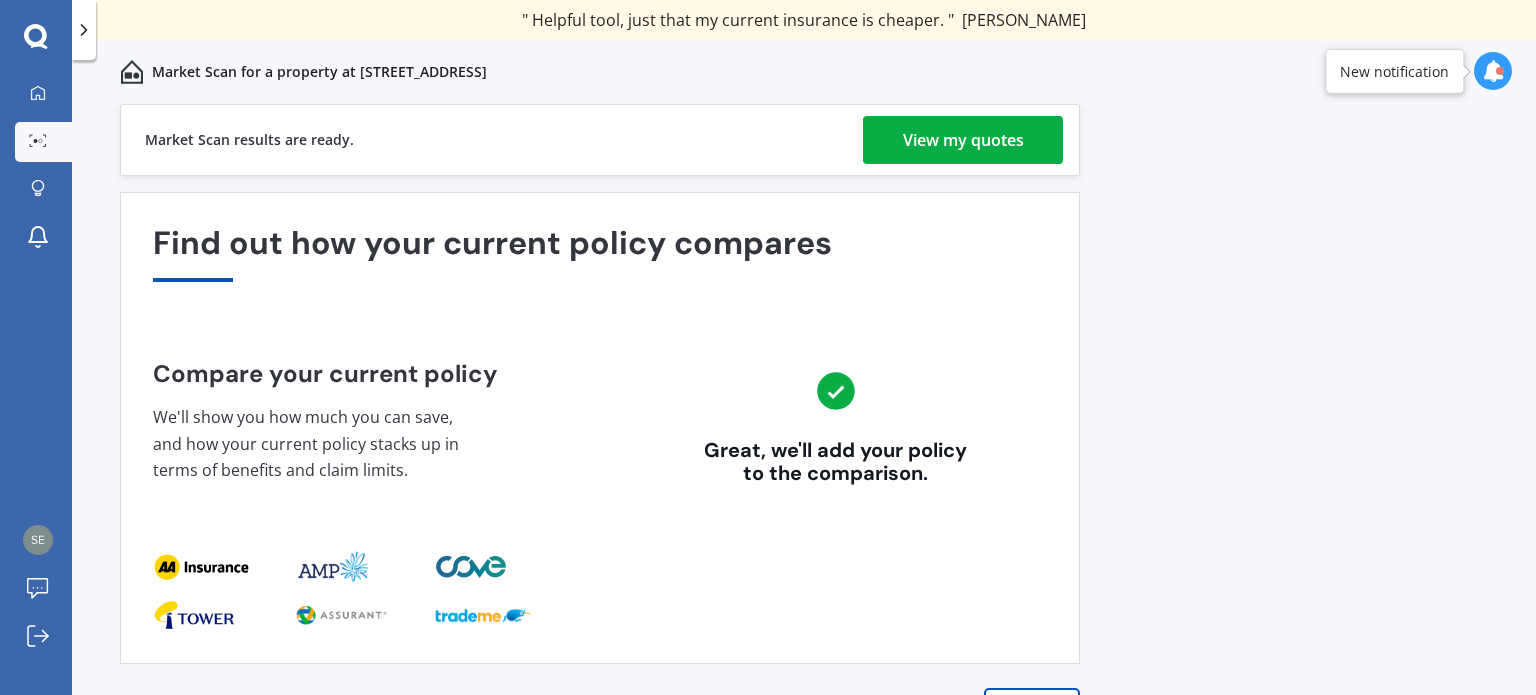 click on "View my quotes" at bounding box center (963, 140) 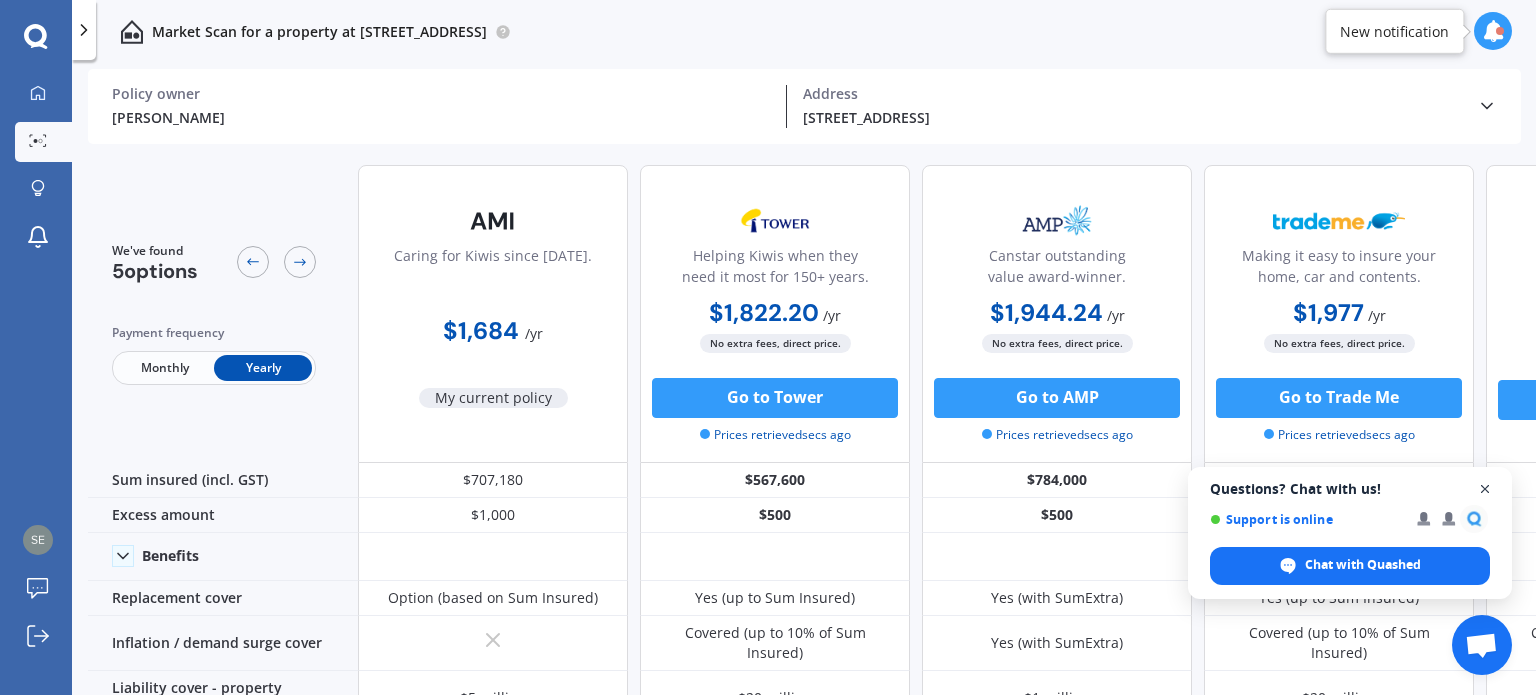 click at bounding box center (1485, 489) 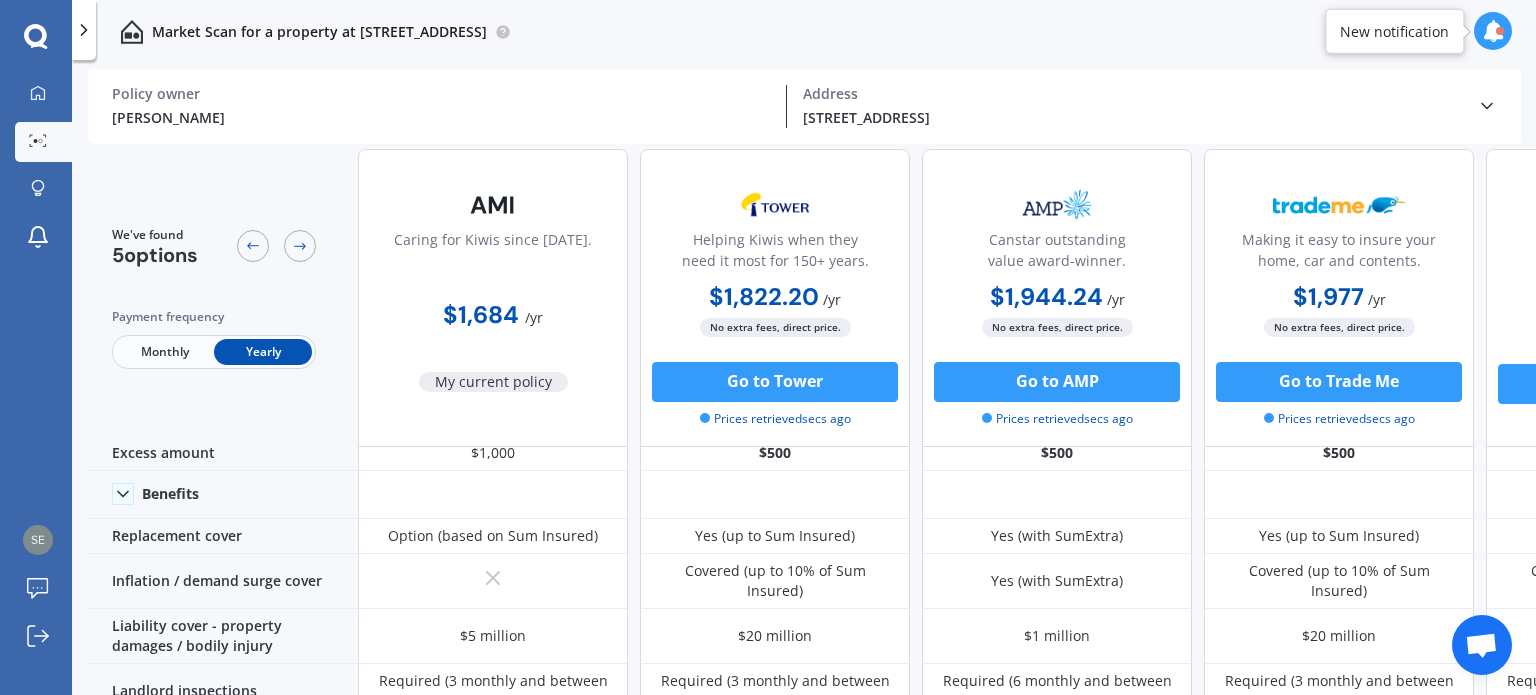 scroll, scrollTop: 0, scrollLeft: 0, axis: both 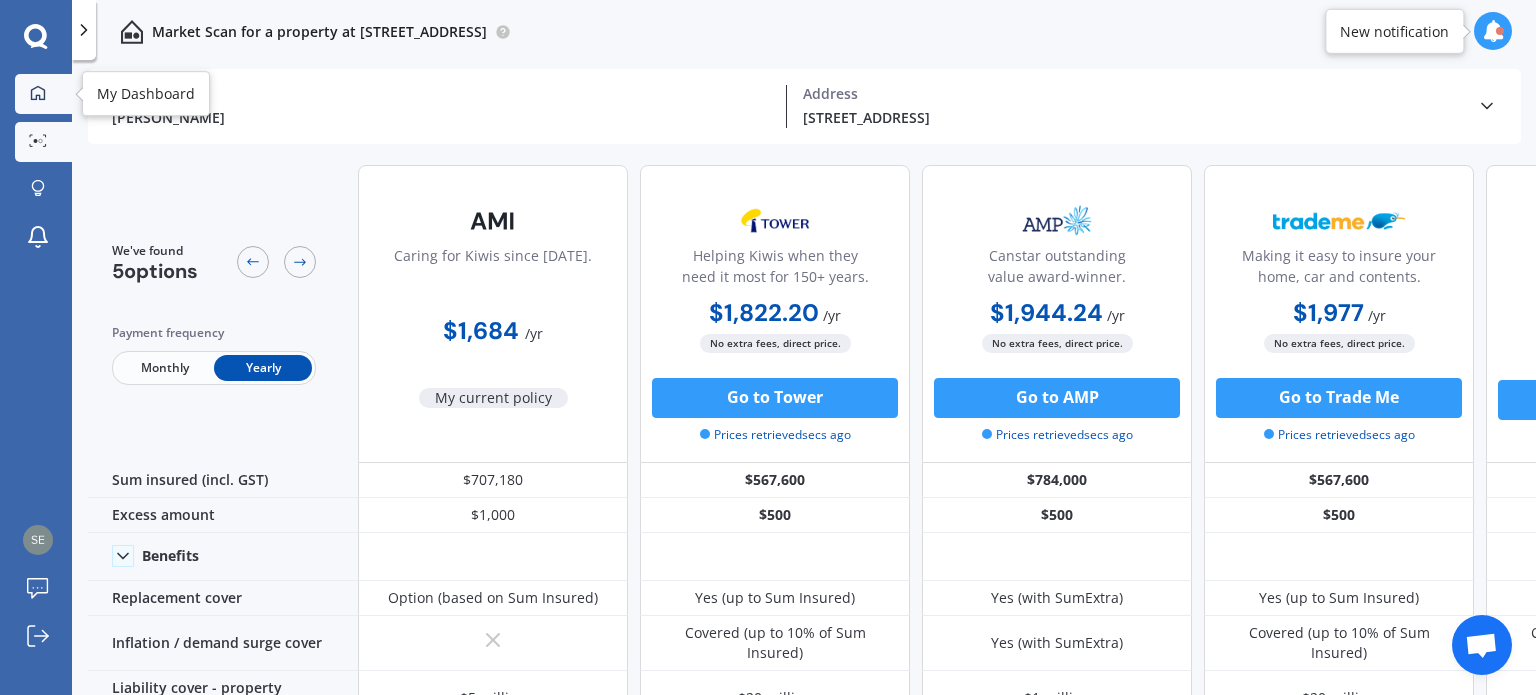 click 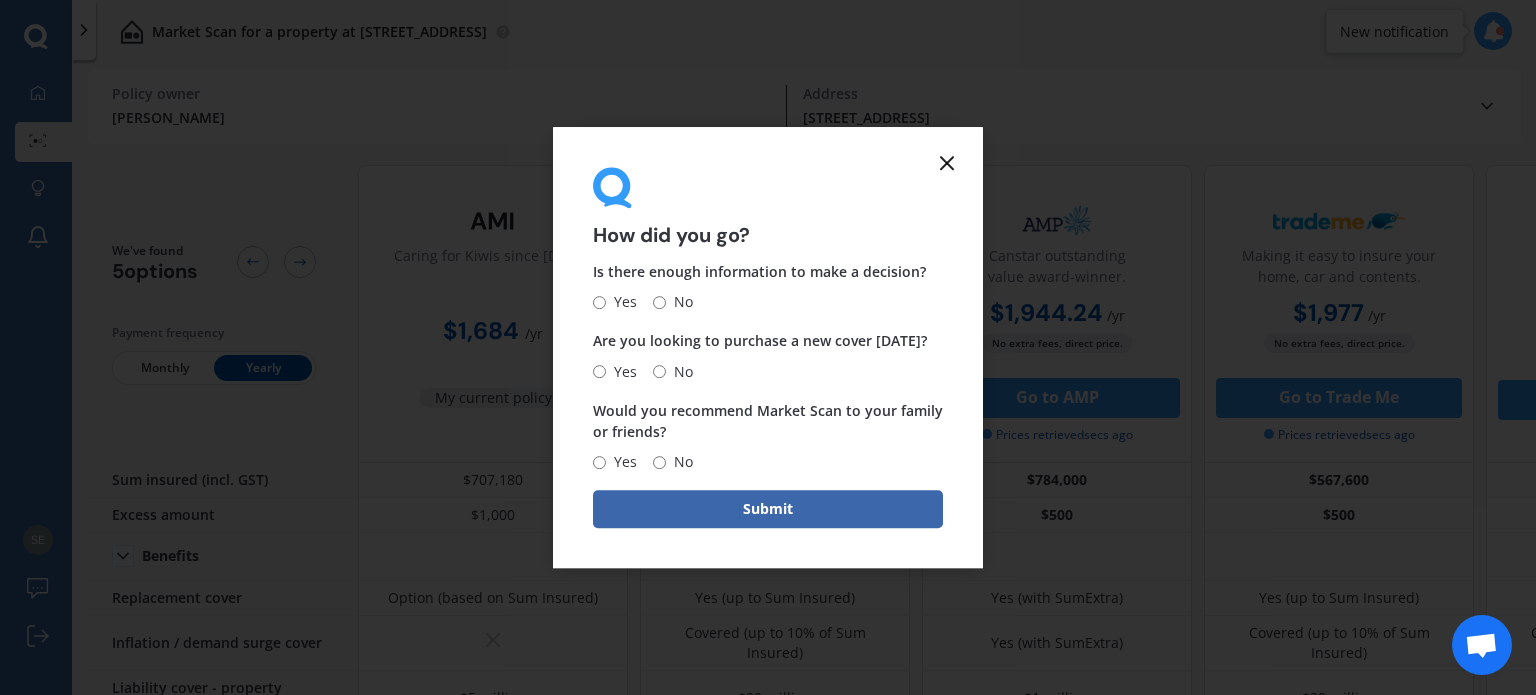 click 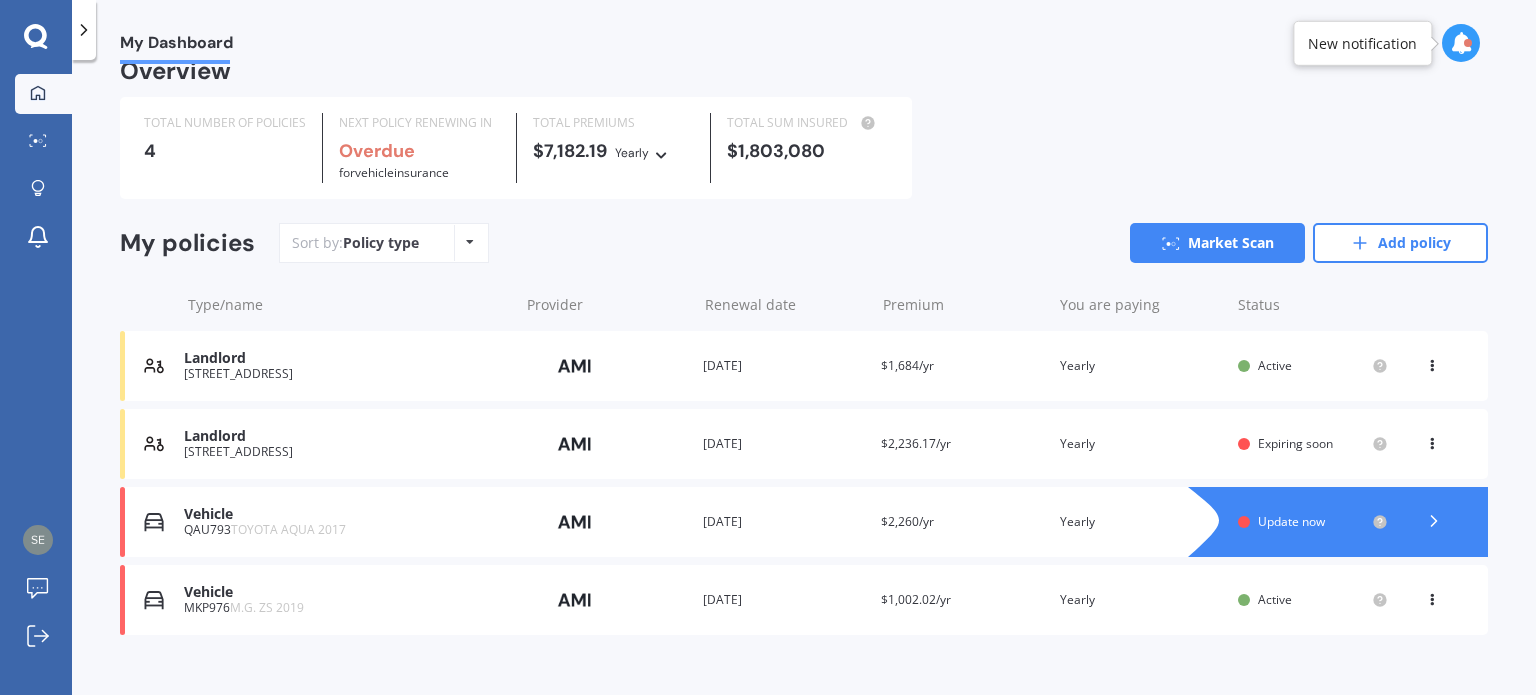 scroll, scrollTop: 52, scrollLeft: 0, axis: vertical 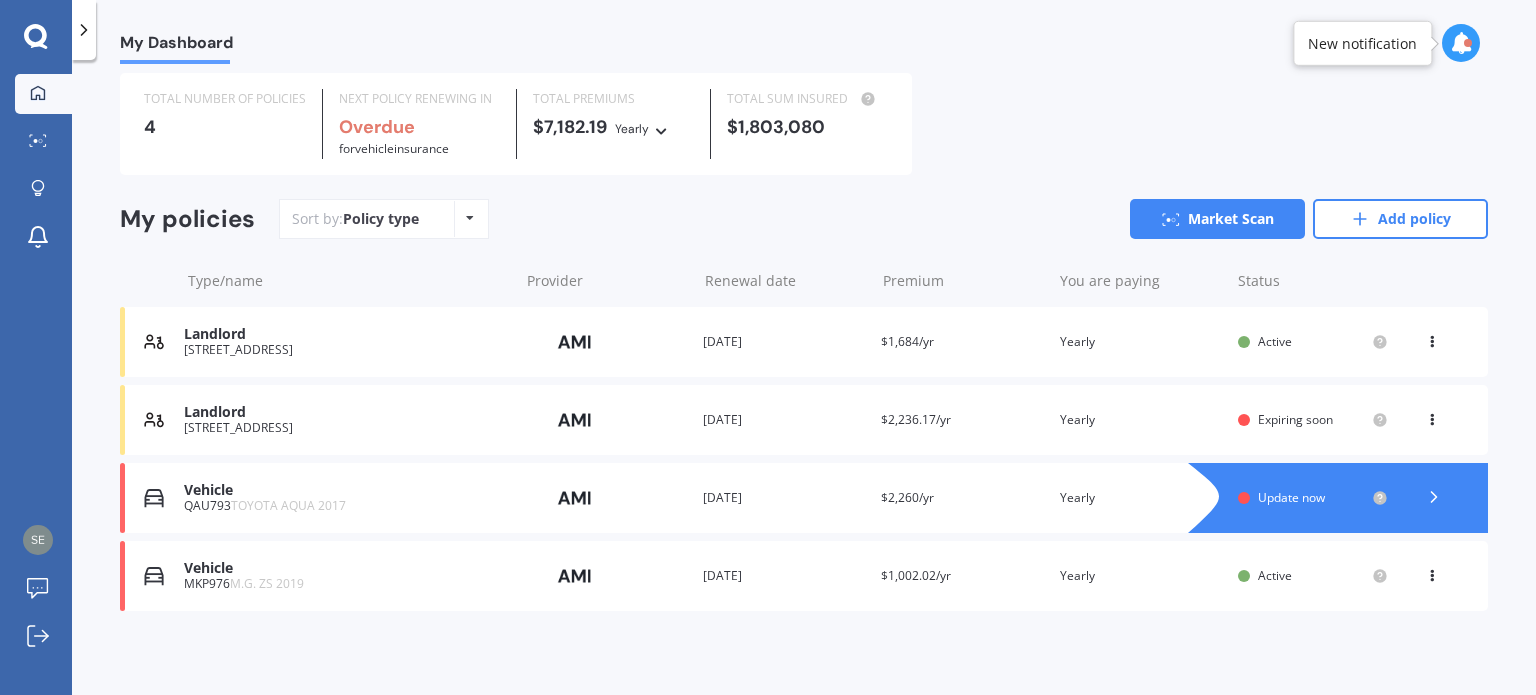 click on "Update now" at bounding box center (1291, 497) 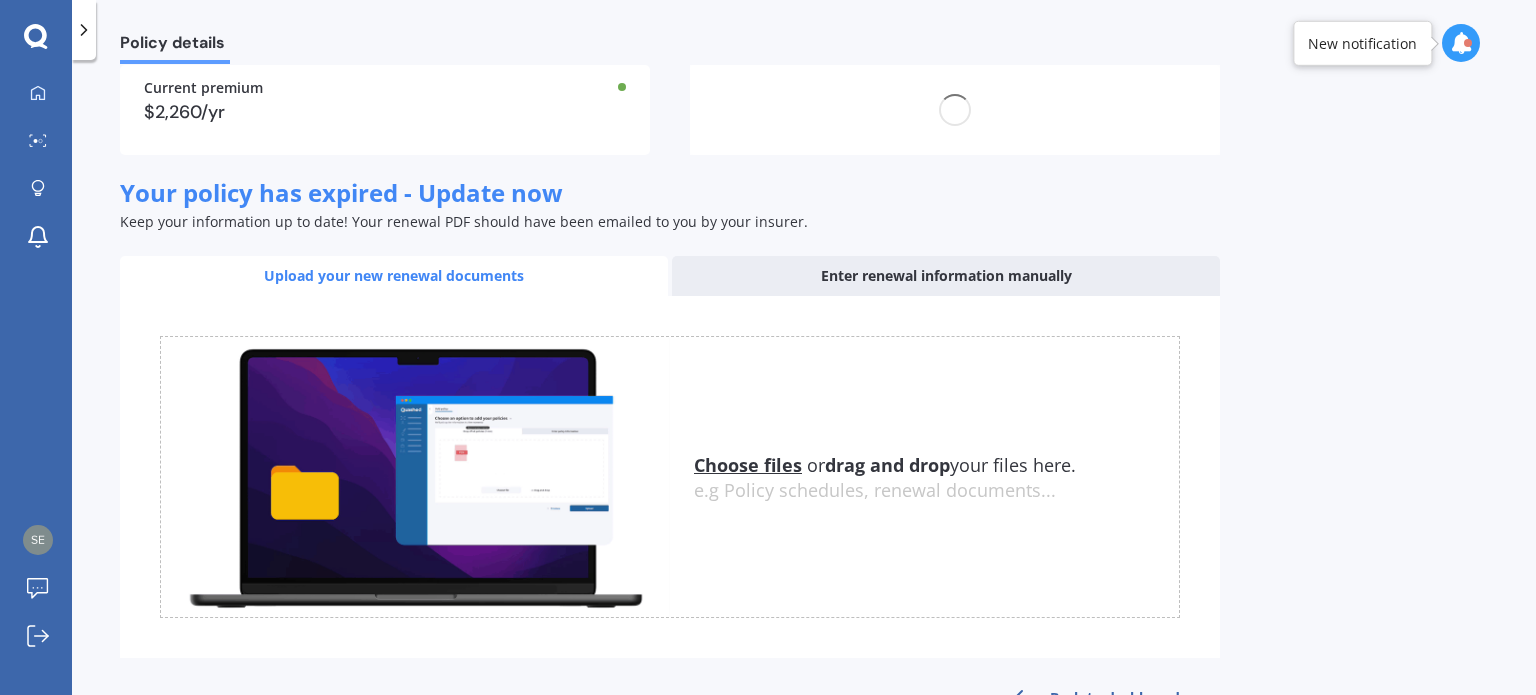 scroll, scrollTop: 247, scrollLeft: 0, axis: vertical 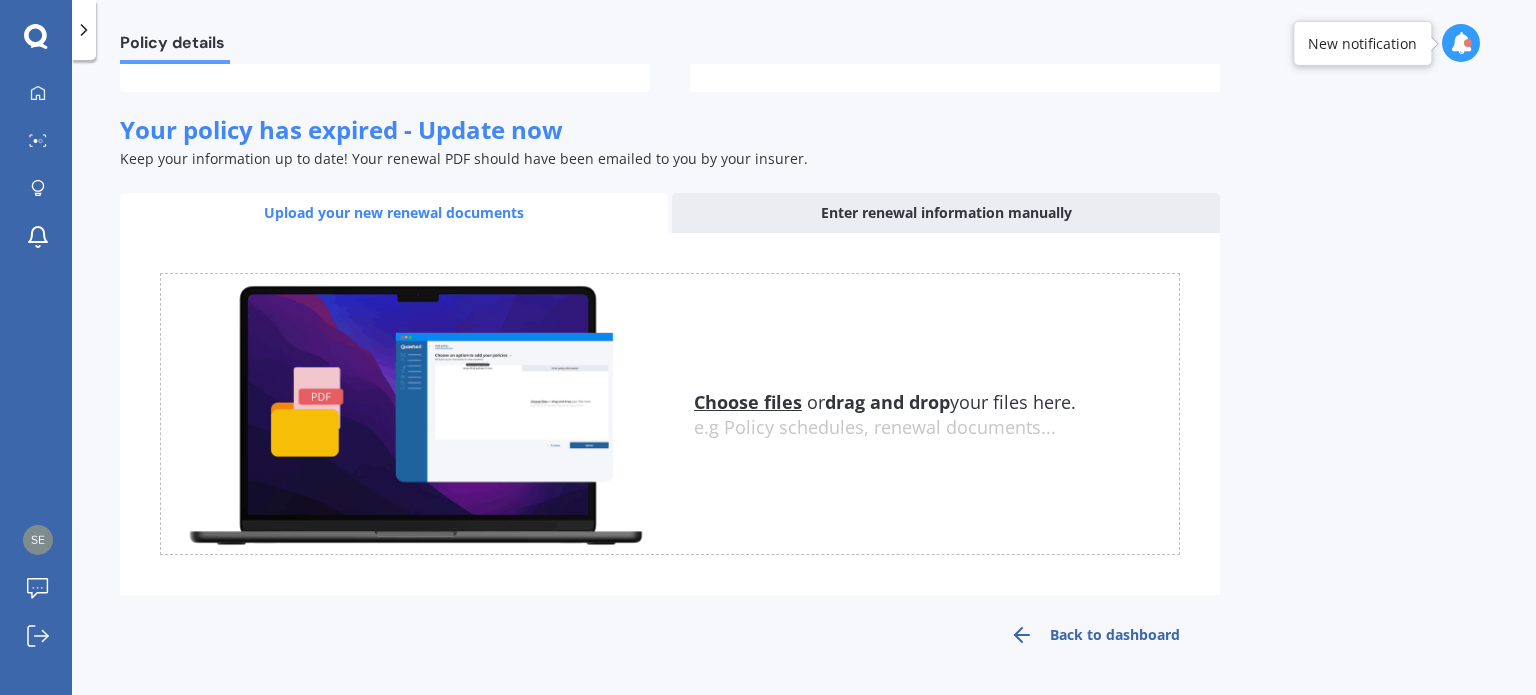 click on "Back to dashboard" at bounding box center (1095, 635) 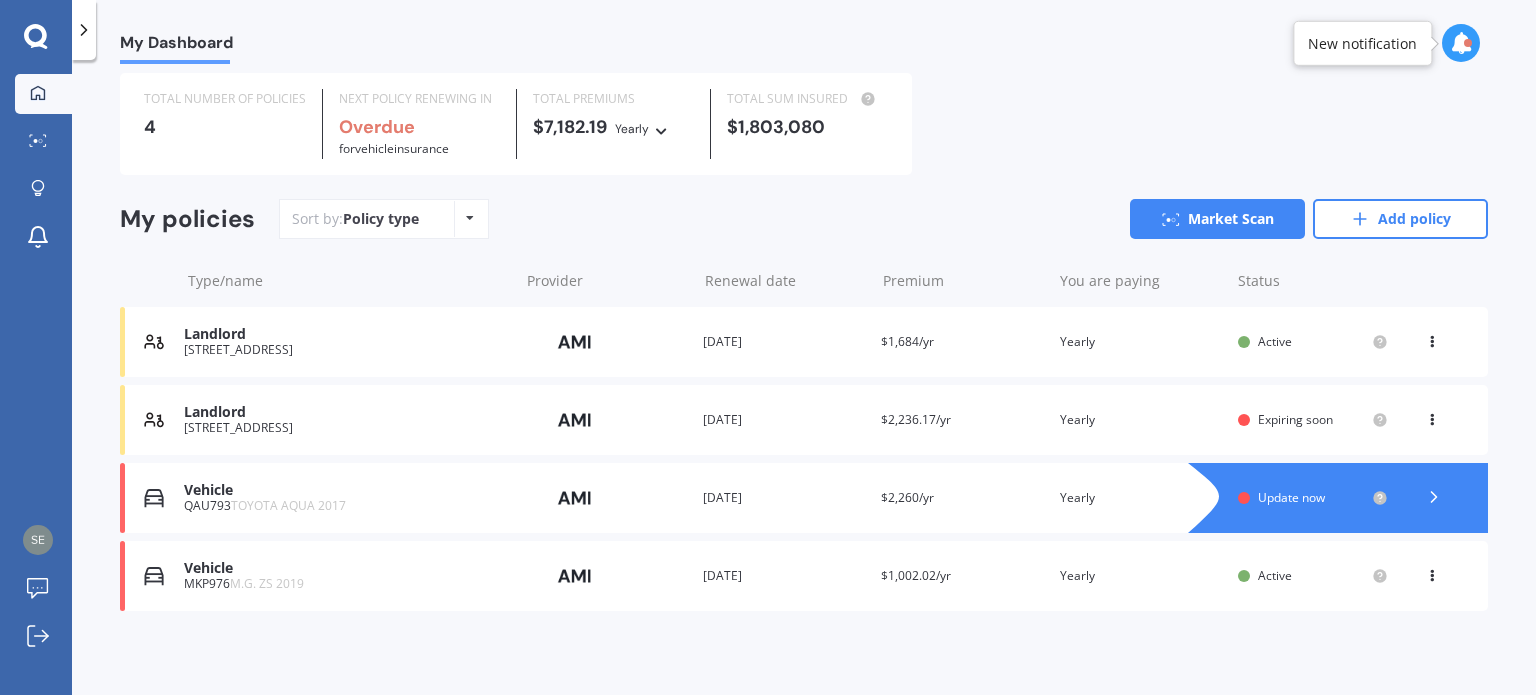scroll, scrollTop: 0, scrollLeft: 0, axis: both 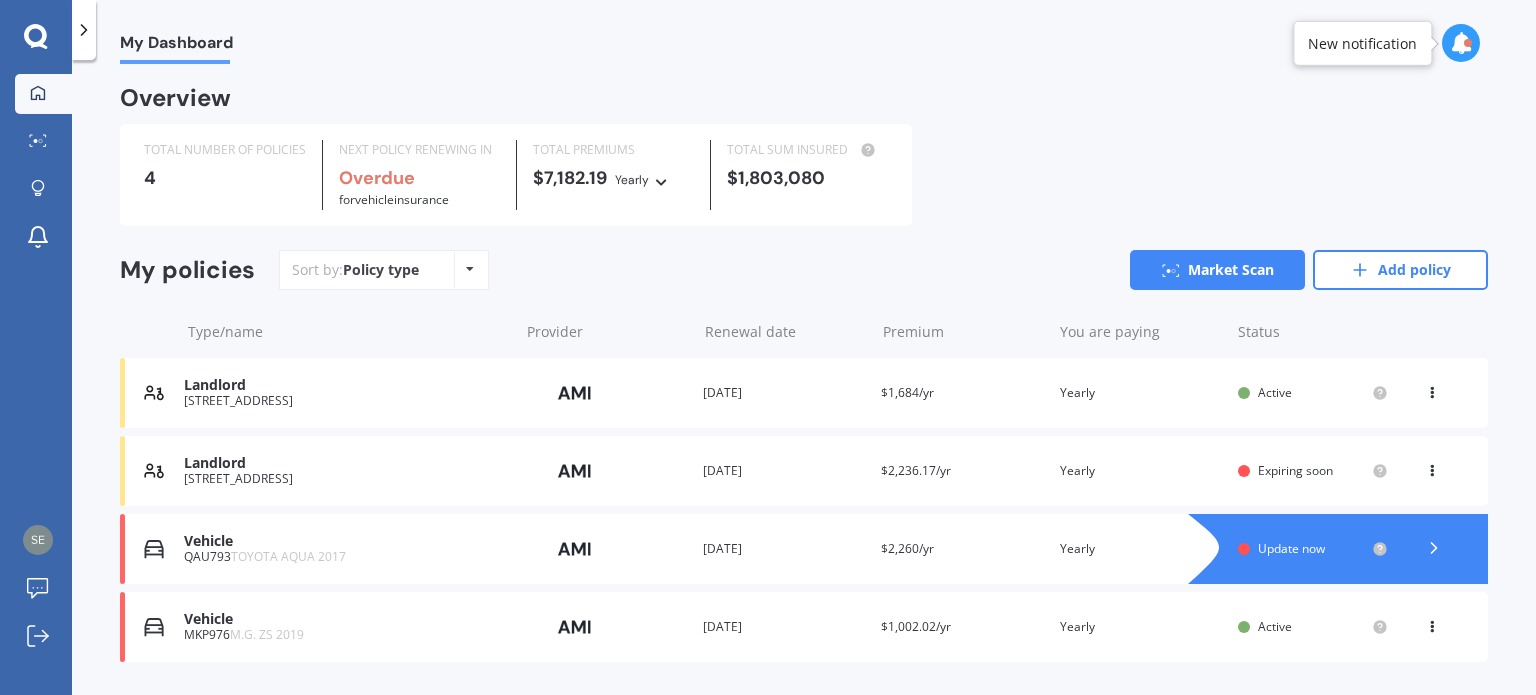 drag, startPoint x: 1425, startPoint y: 548, endPoint x: 1503, endPoint y: 447, distance: 127.61269 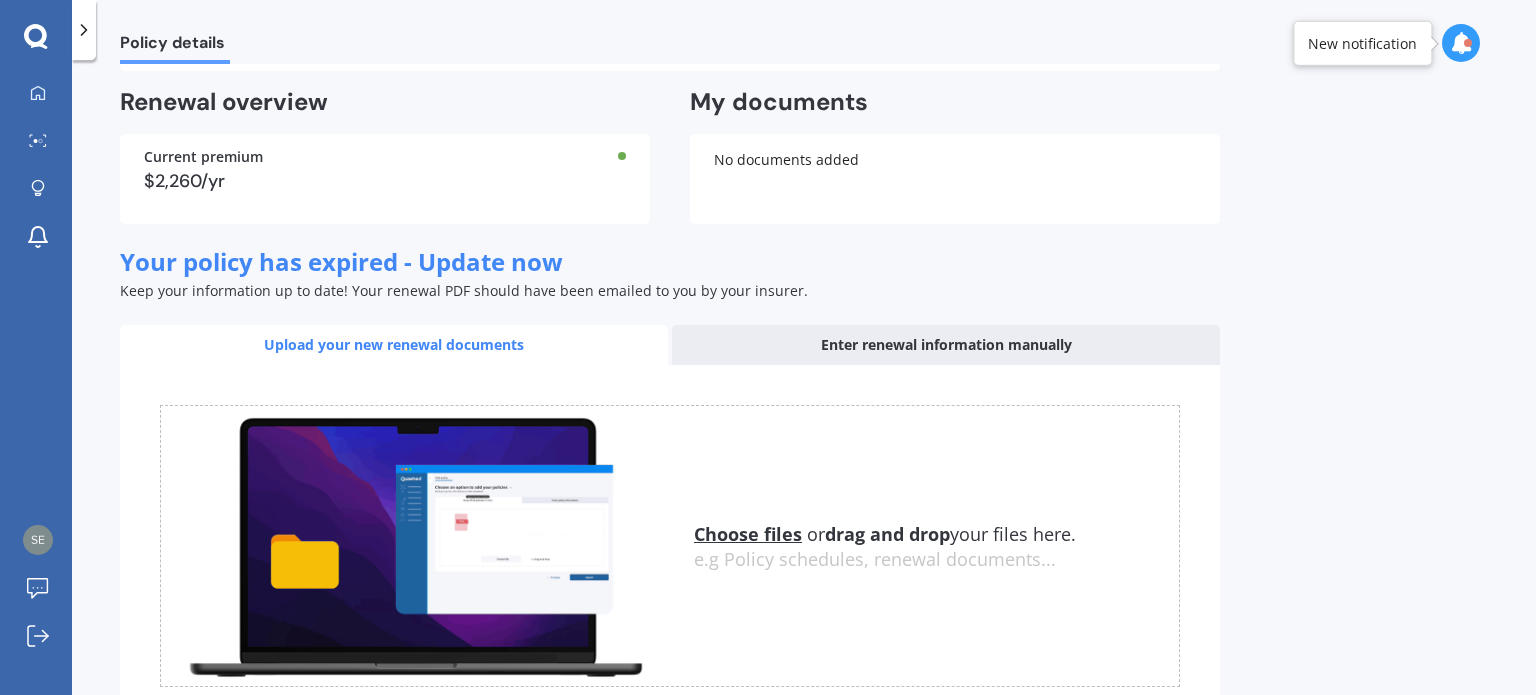 scroll, scrollTop: 0, scrollLeft: 0, axis: both 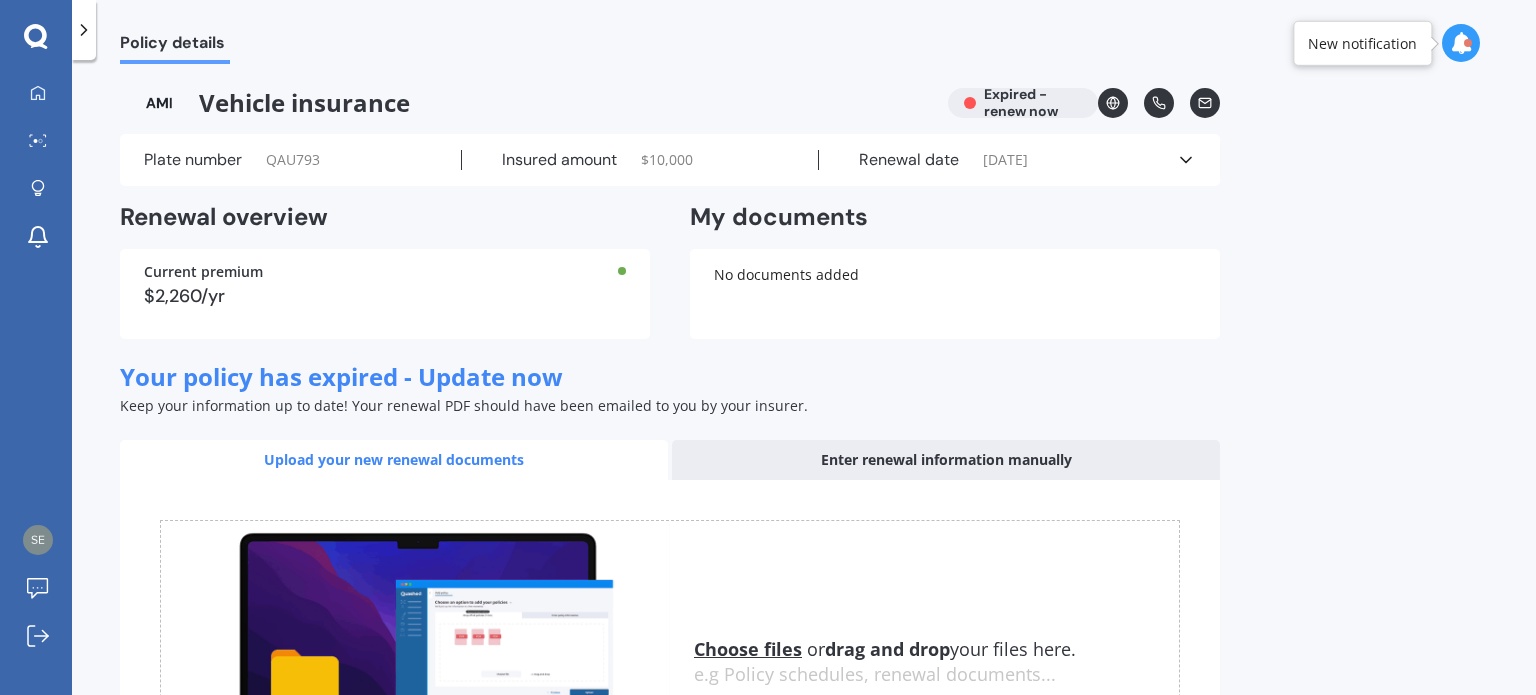 click 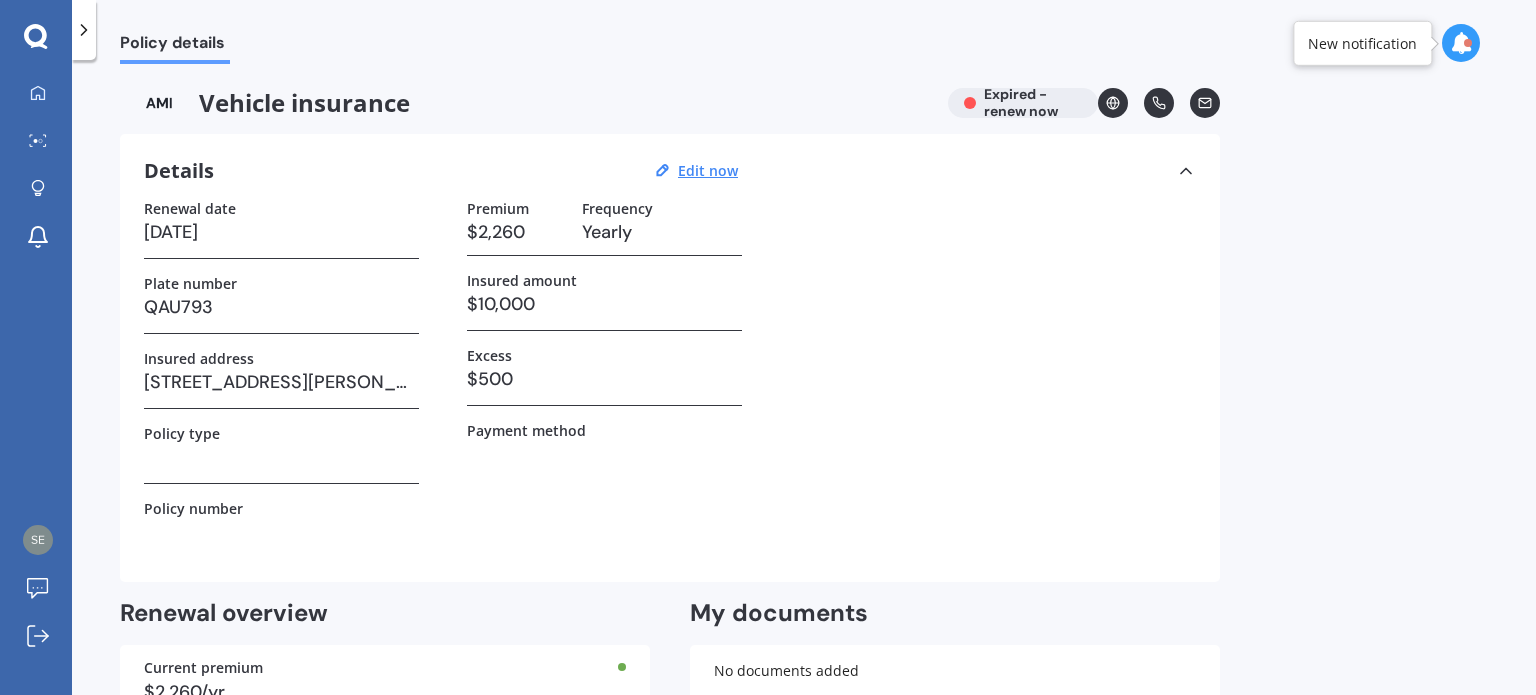 click on "Policy details" at bounding box center [175, 46] 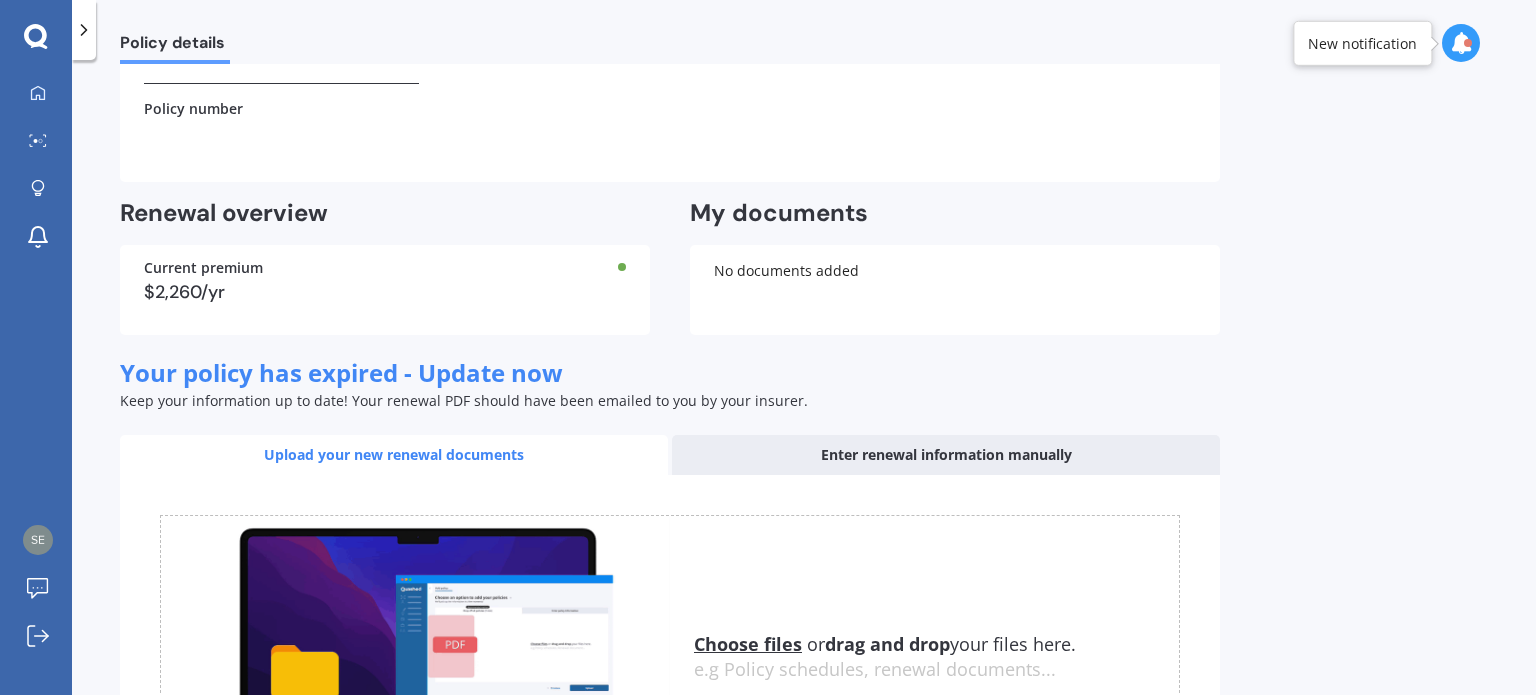 scroll, scrollTop: 641, scrollLeft: 0, axis: vertical 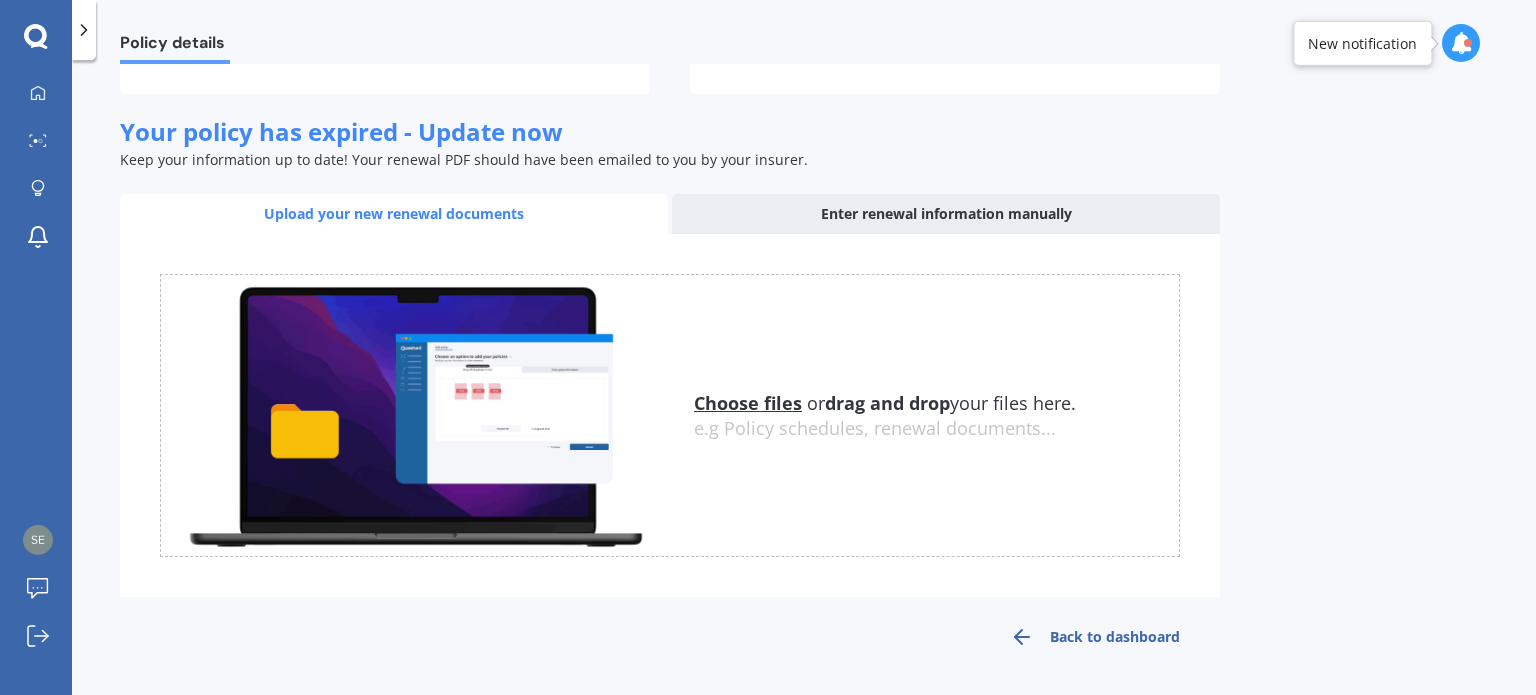 click on "Back to dashboard" at bounding box center [1095, 637] 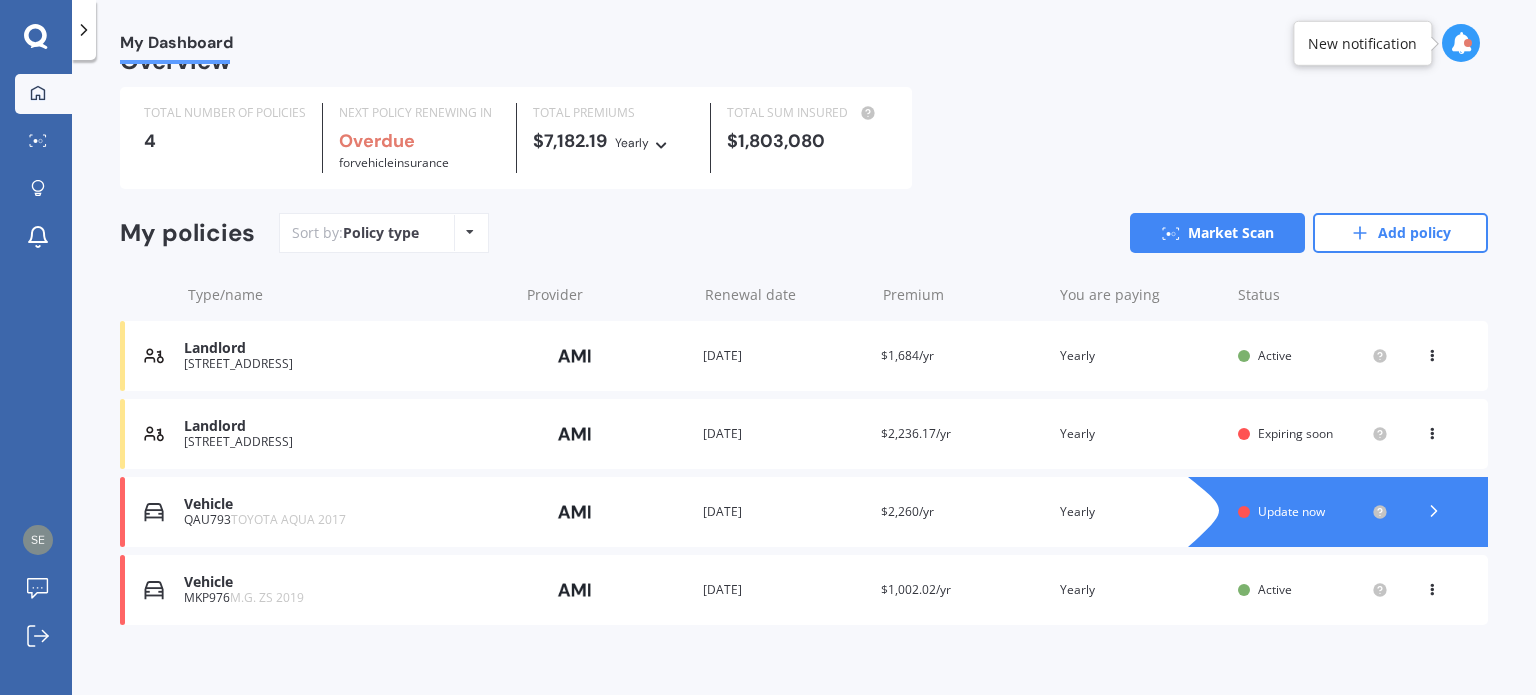 scroll, scrollTop: 52, scrollLeft: 0, axis: vertical 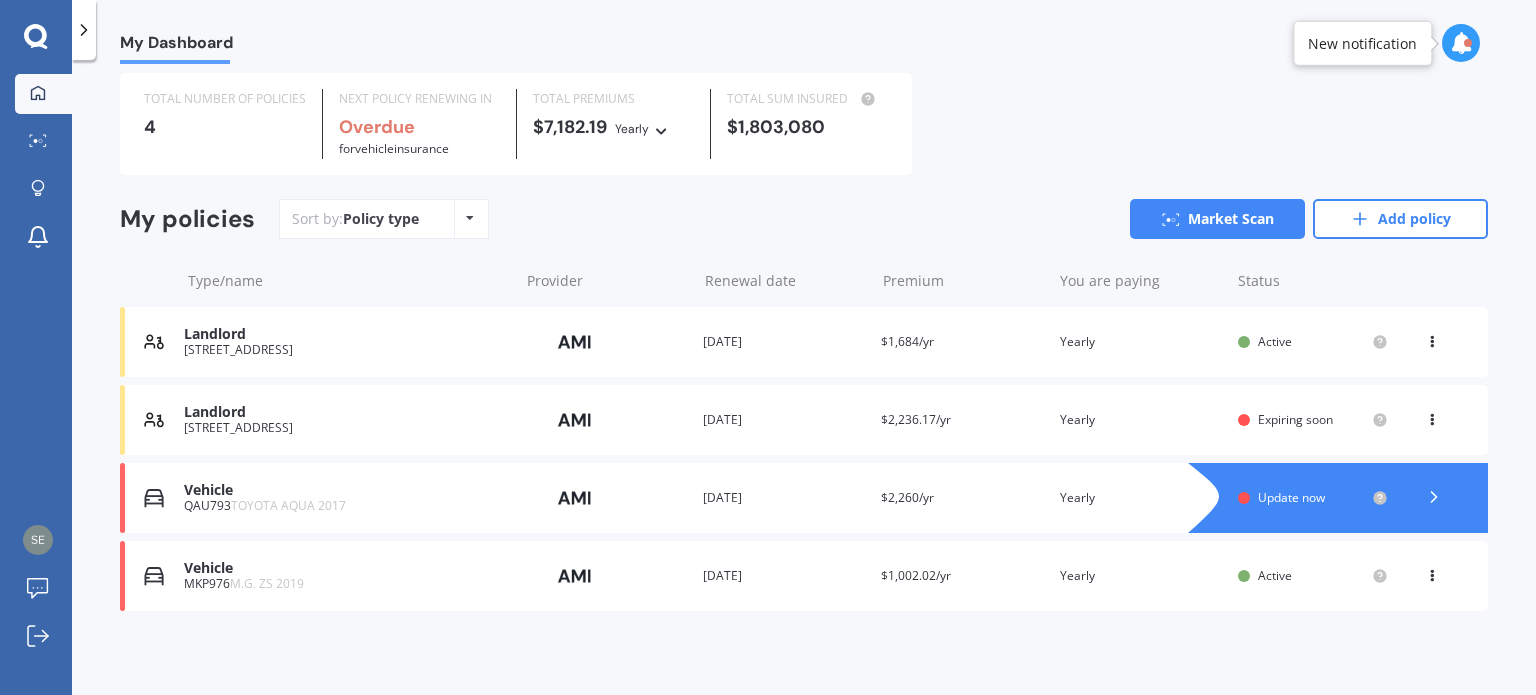 click on "Landlord [STREET_ADDRESS] Provider Renewal date [DATE] Premium $2,236.17/yr You are paying Yearly Status Expiring soon View option View policy Delete" at bounding box center (804, 420) 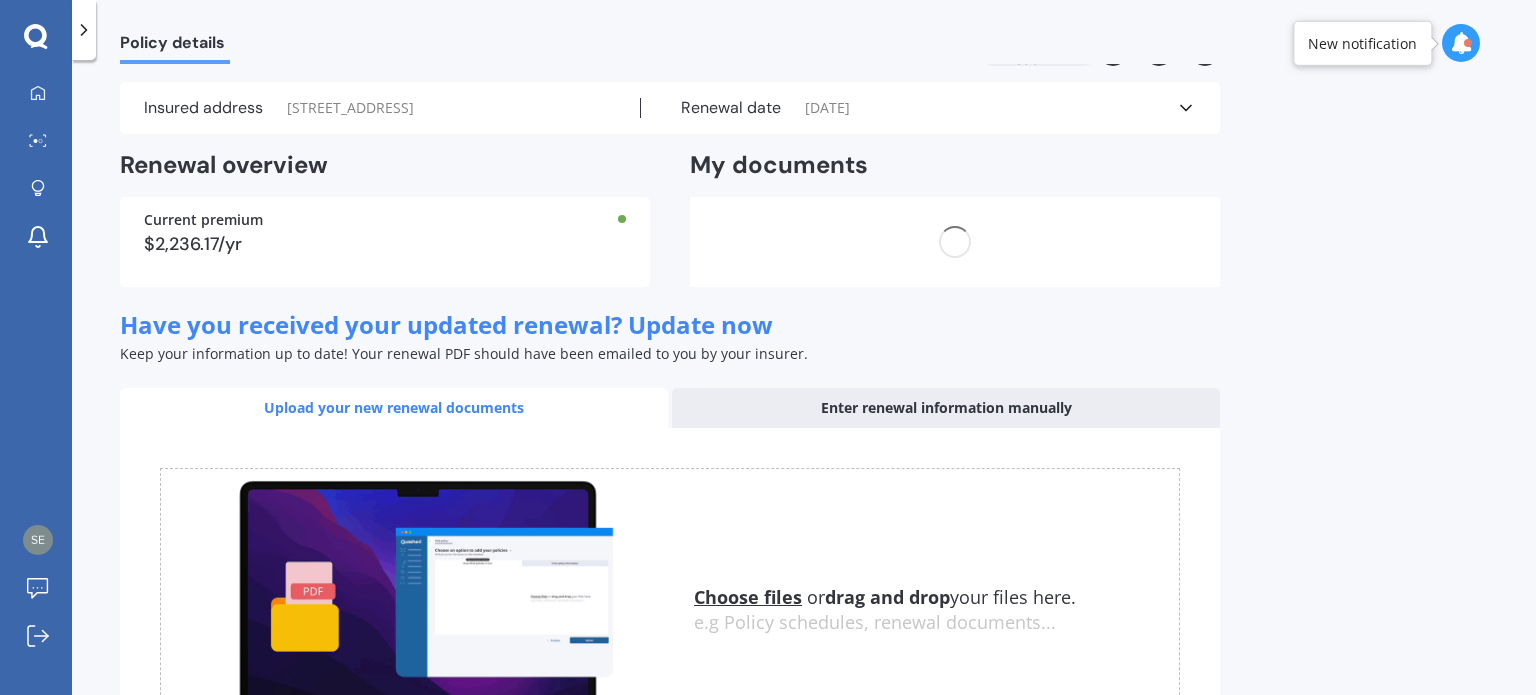 scroll, scrollTop: 0, scrollLeft: 0, axis: both 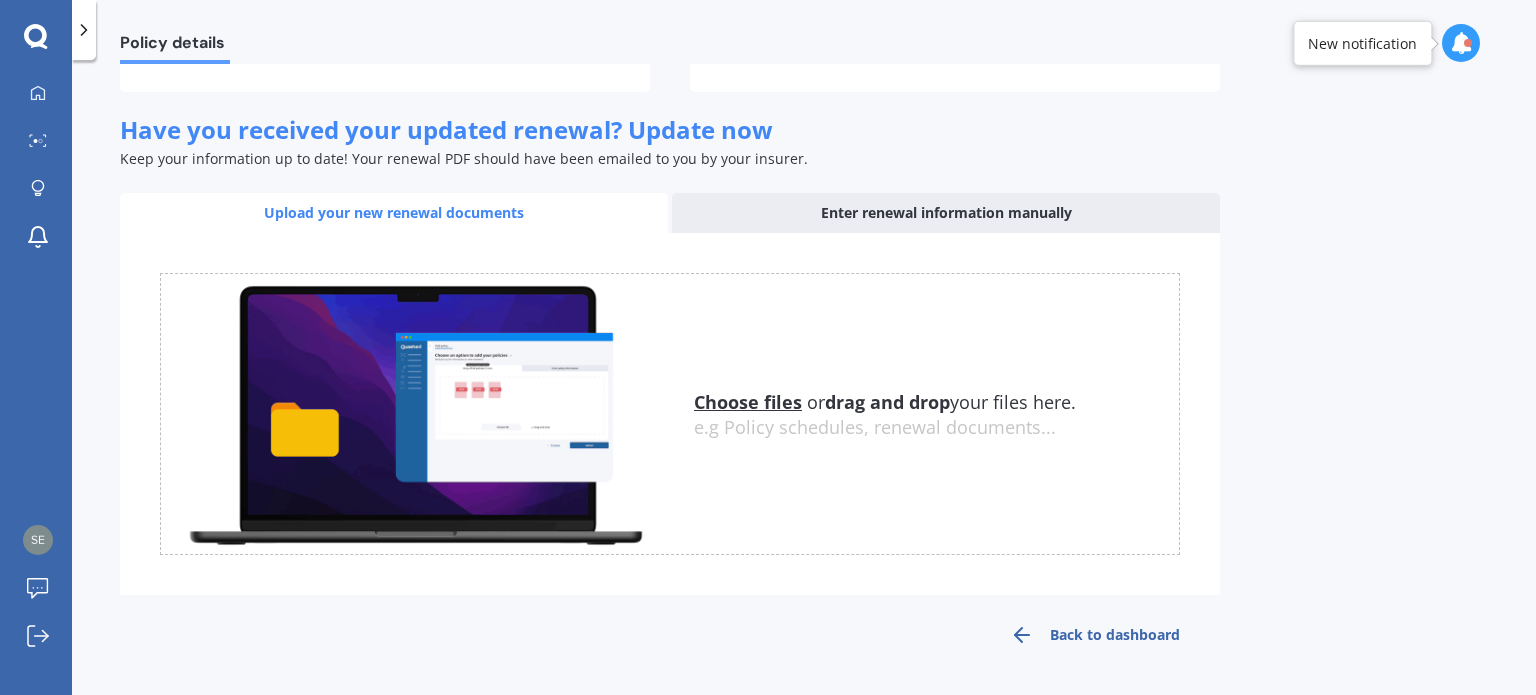 click on "Back to dashboard" at bounding box center (1095, 635) 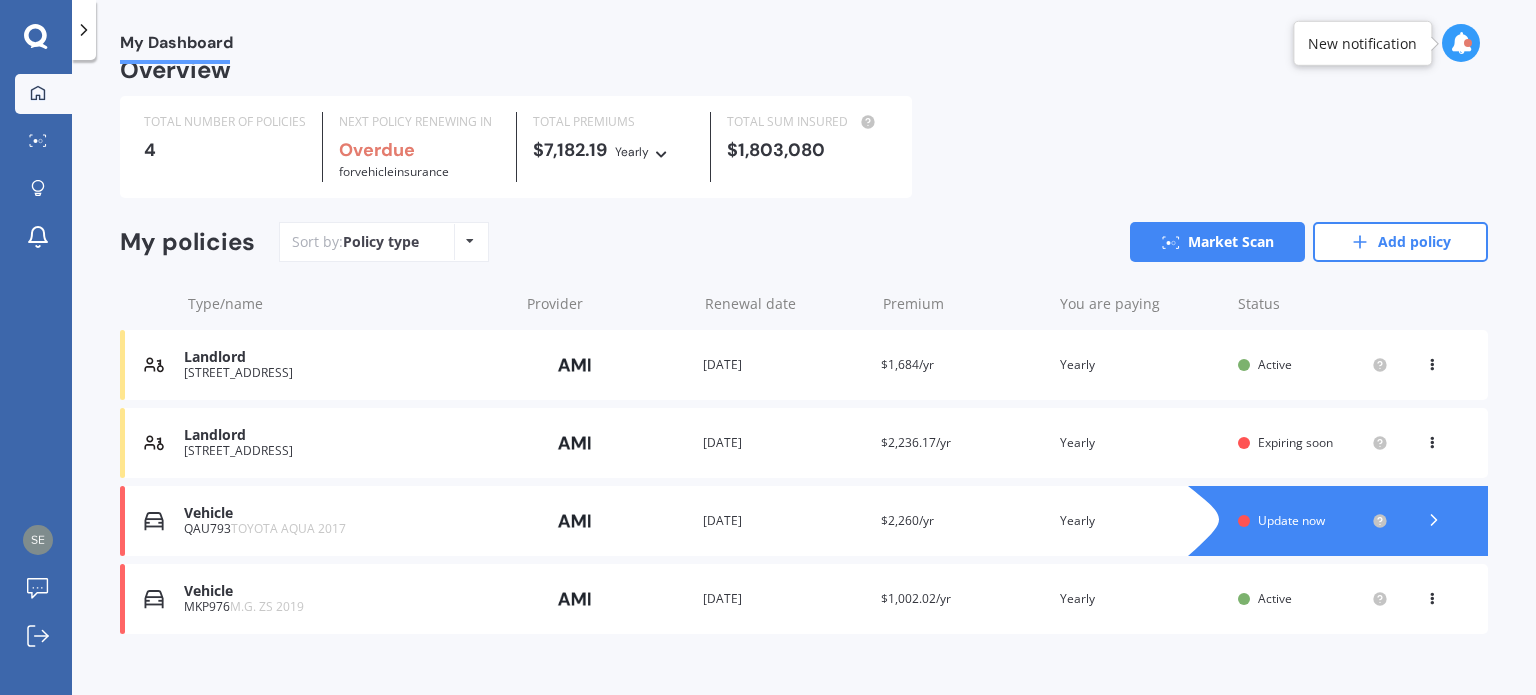 scroll, scrollTop: 52, scrollLeft: 0, axis: vertical 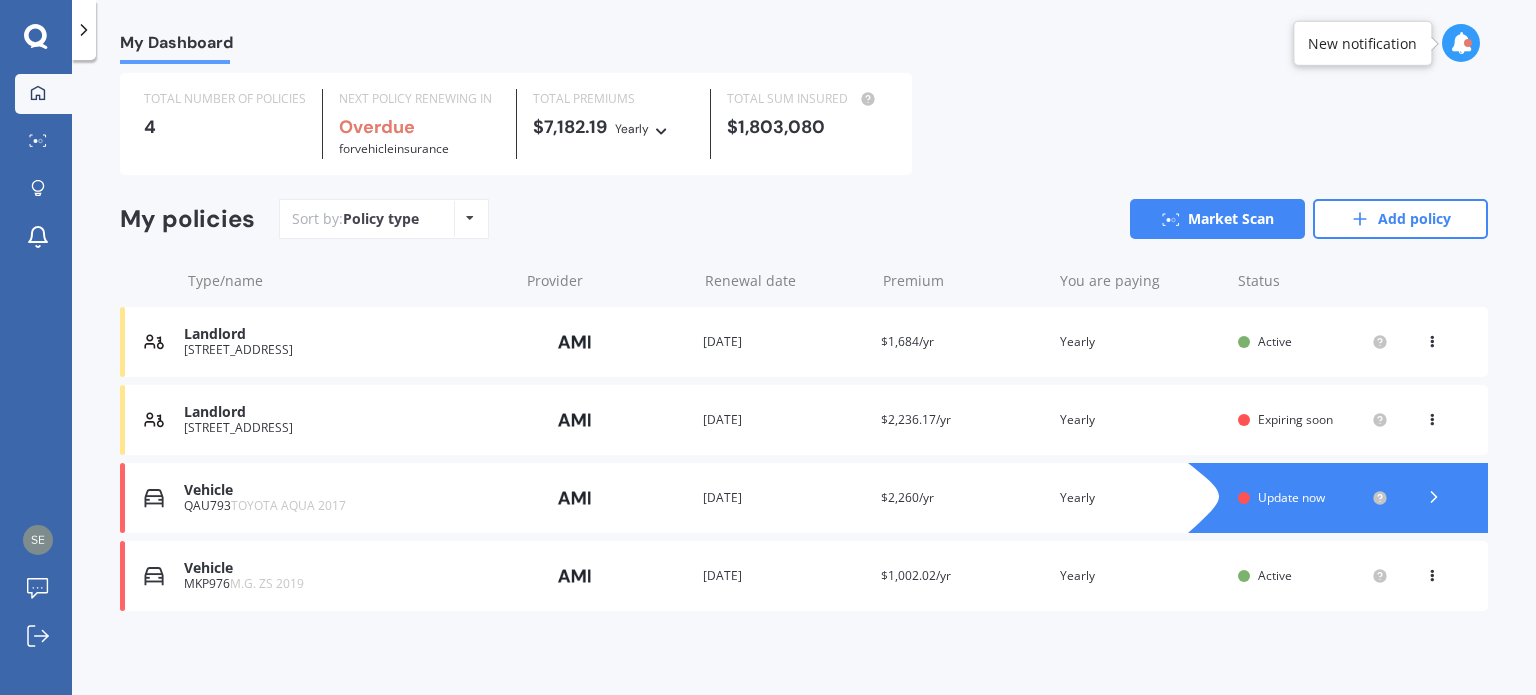 drag, startPoint x: 202, startPoint y: 494, endPoint x: 368, endPoint y: 503, distance: 166.24379 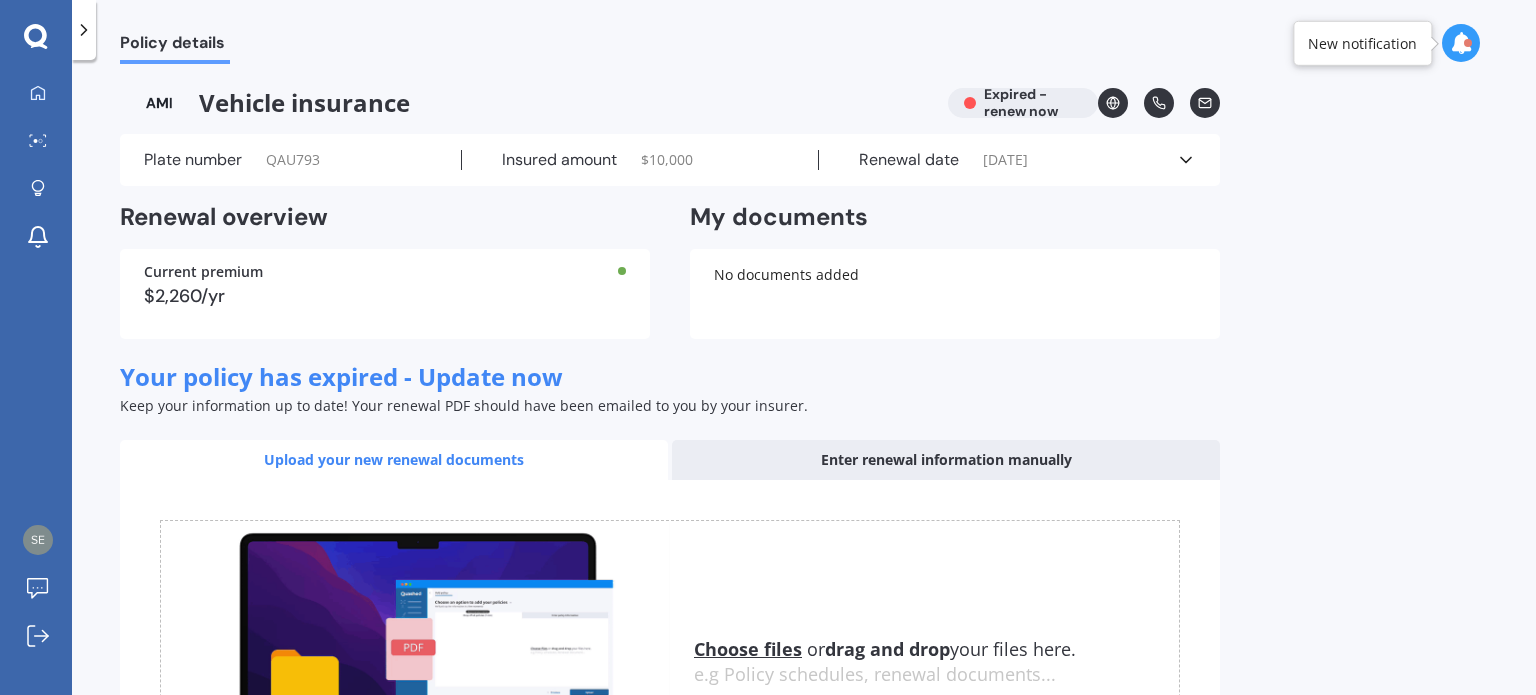 scroll, scrollTop: 247, scrollLeft: 0, axis: vertical 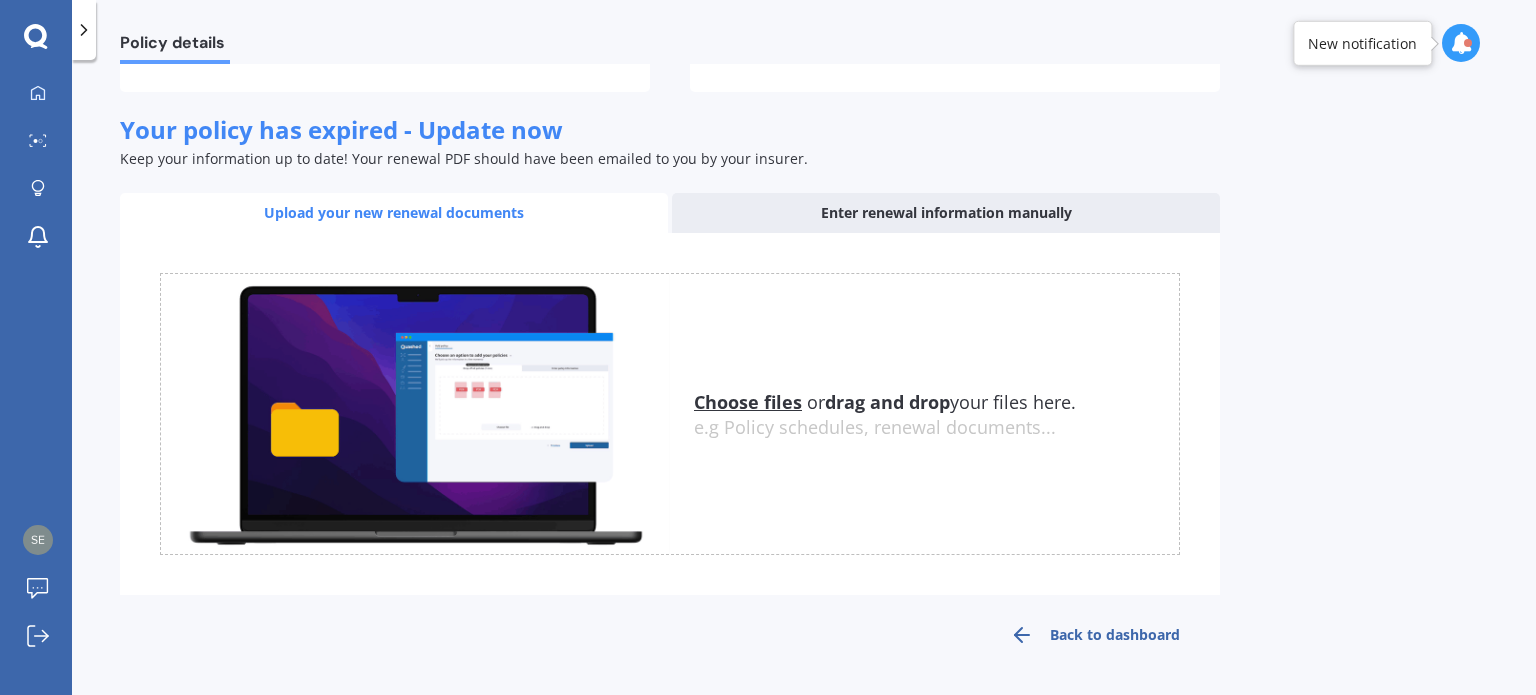 click on "Back to dashboard" at bounding box center [1095, 635] 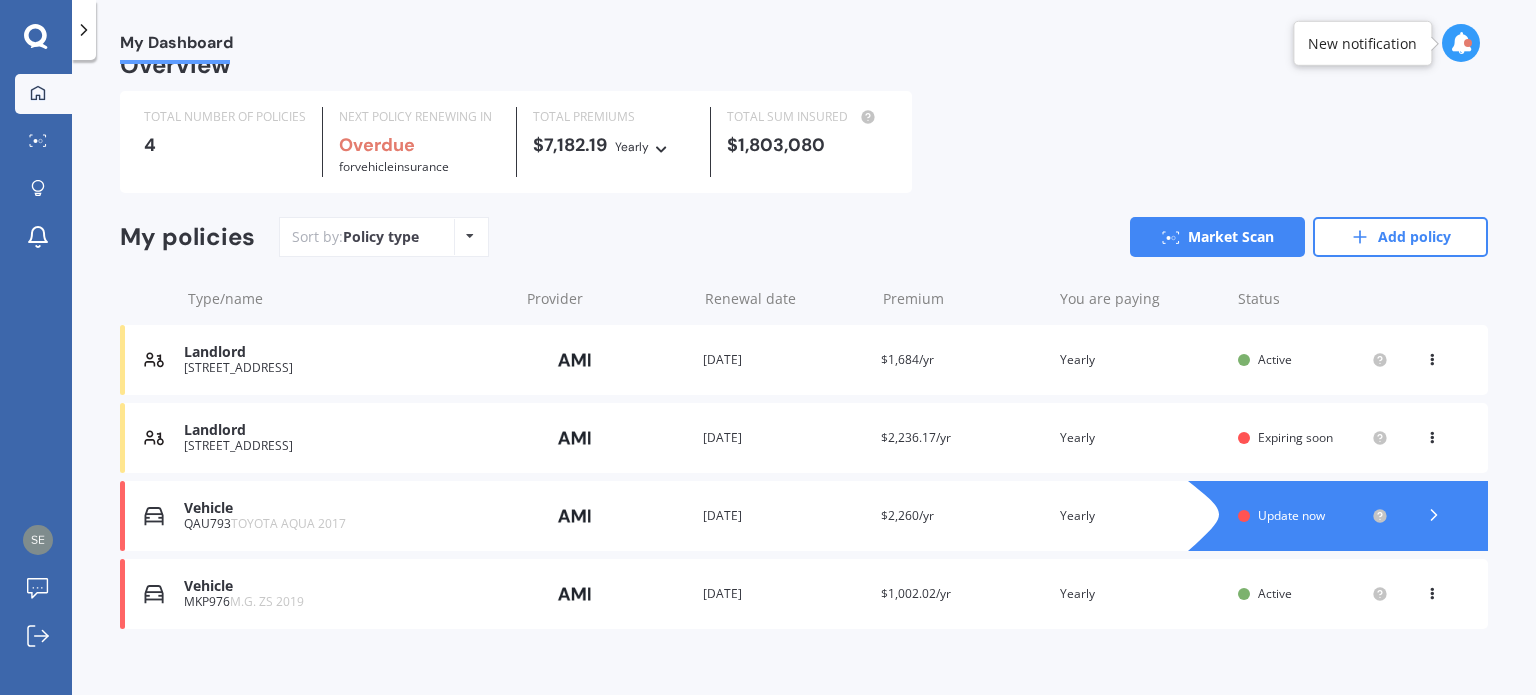 scroll, scrollTop: 52, scrollLeft: 0, axis: vertical 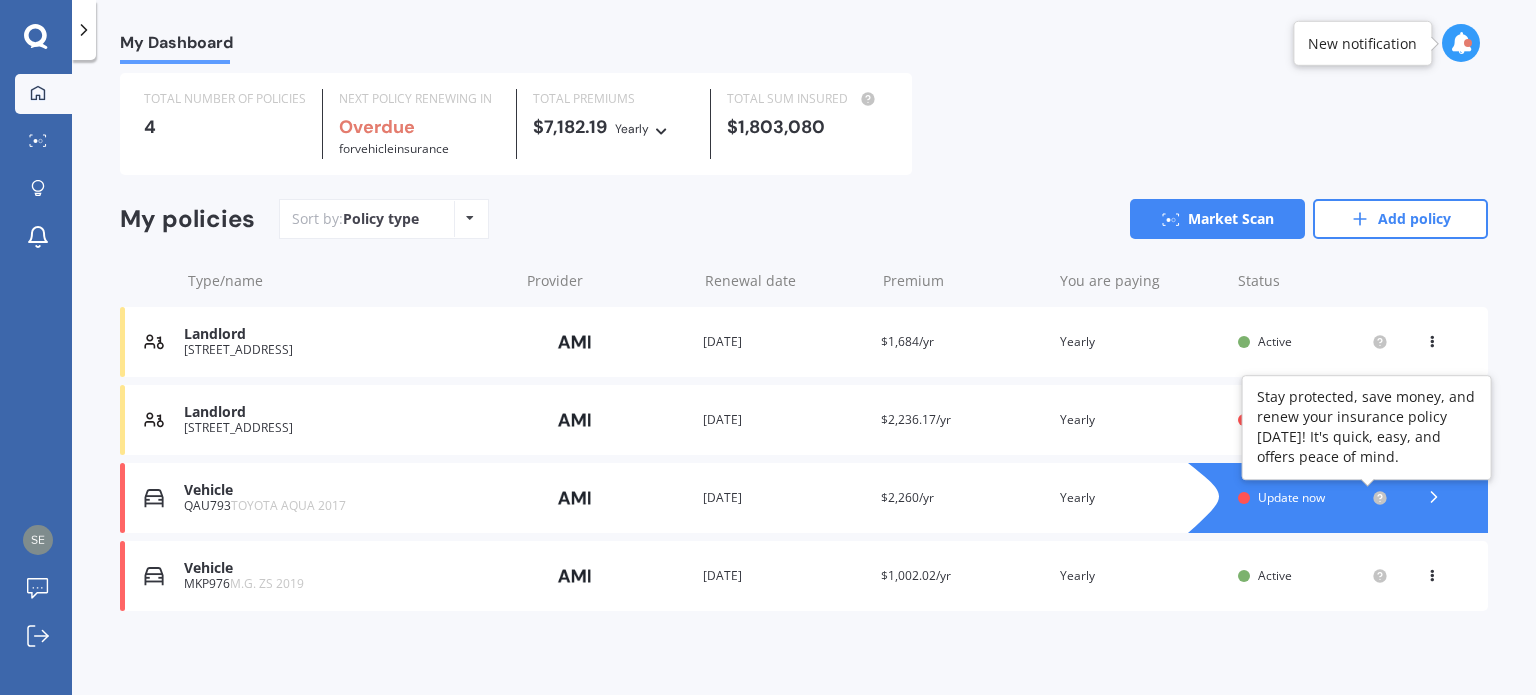 drag, startPoint x: 1368, startPoint y: 500, endPoint x: 1509, endPoint y: 498, distance: 141.01419 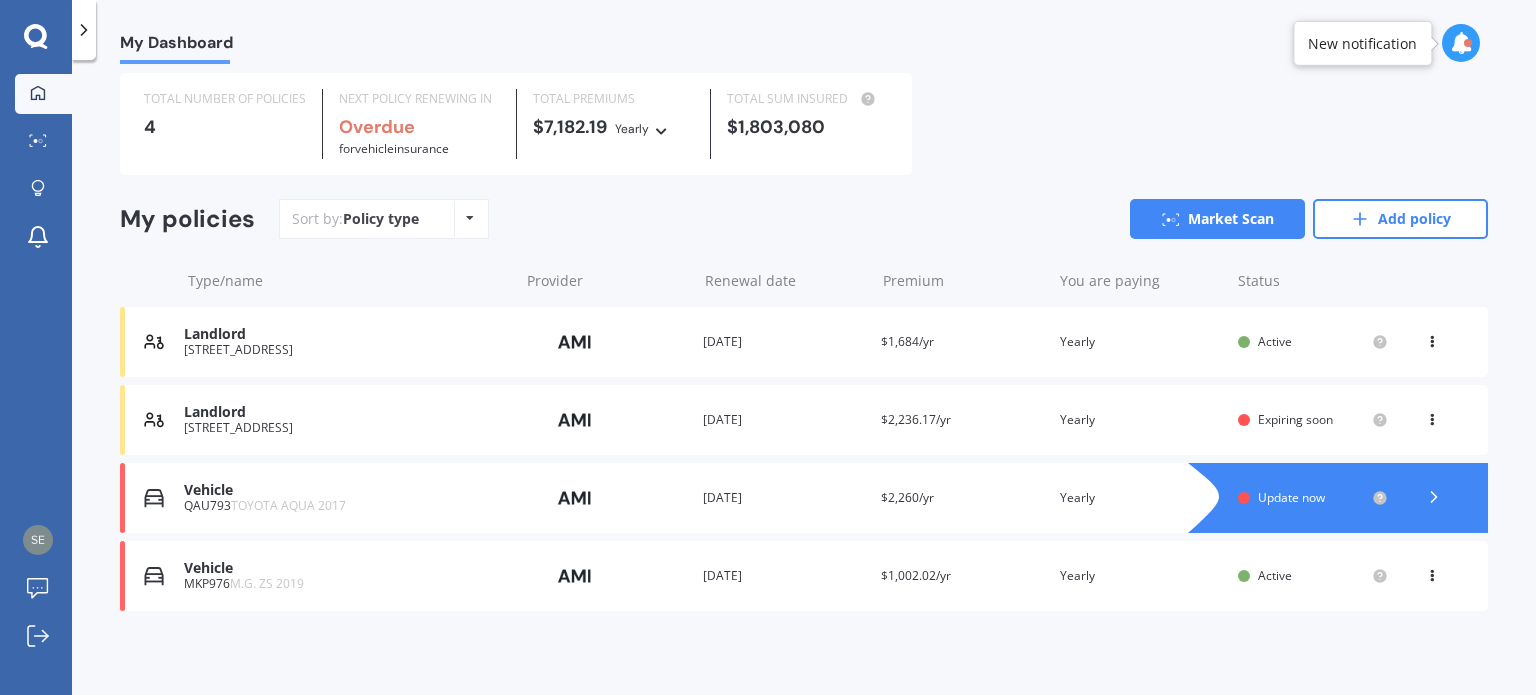 click on "Overview TOTAL NUMBER OF POLICIES 4 NEXT POLICY RENEWING IN Overdue   for  Vehicle  insurance TOTAL PREMIUMS $7,182.19 Yearly Yearly Six-Monthly Quarterly Monthly Fortnightly Weekly TOTAL SUM INSURED $1,803,080 My policies Sort by:  Policy type Policy type Alphabetical Date added Renewing next Market Scan Add policy Type/name Provider Renewal date Premium You are paying Status Landlord [STREET_ADDRESS] Provider Renewal date [DATE] Premium $1,684/yr You are paying Yearly Status Active View option View policy Delete Landlord [STREET_ADDRESS] Provider Renewal date [DATE] Premium $1,684/yr You are paying Yearly Status Active View option View policy Delete Landlord [STREET_ADDRESS] Provider Renewal date [DATE] Premium $2,236.17/yr You are paying Yearly Status Expiring soon View option View policy Delete Landlord [STREET_ADDRESS] Provider Renewal date [DATE] Premium $2,236.17/yr You are paying Yearly Status Expiring soon" at bounding box center (804, 348) 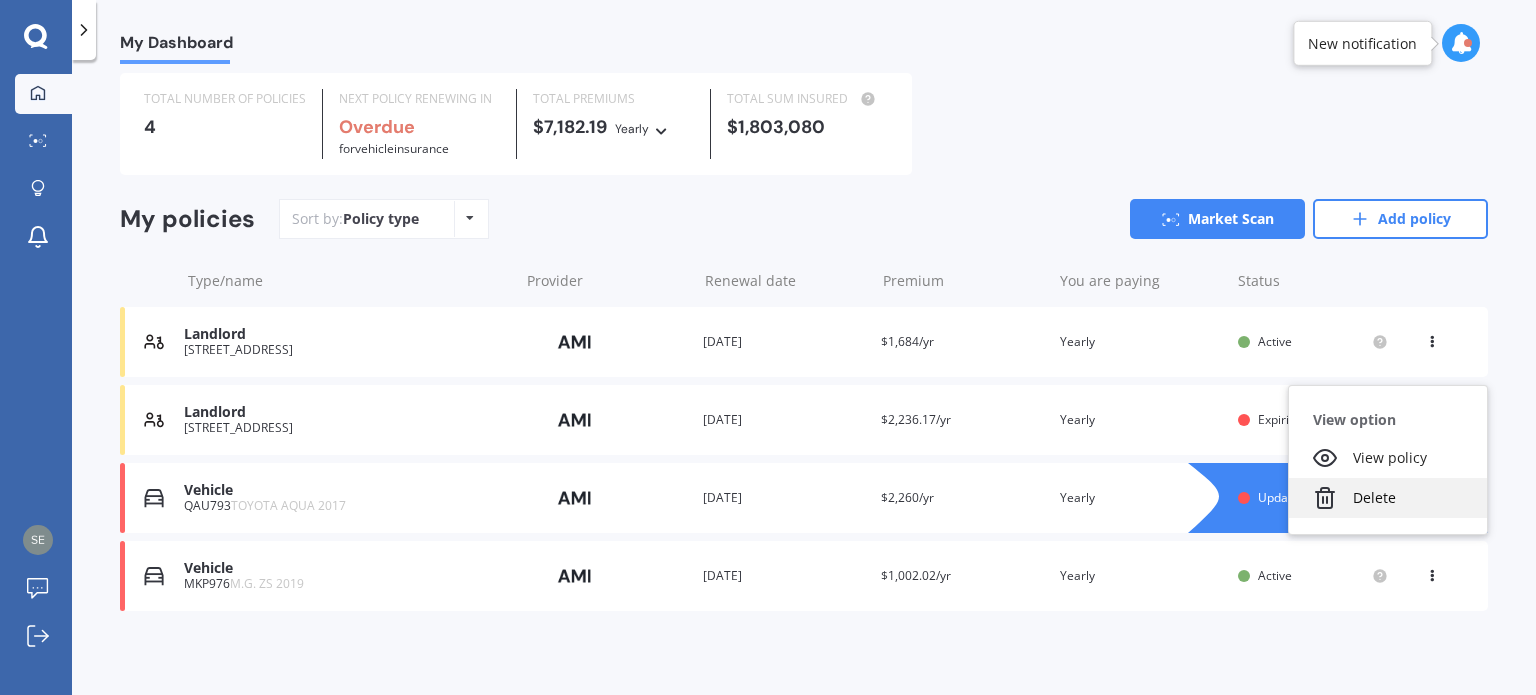 click on "Delete" at bounding box center (1388, 498) 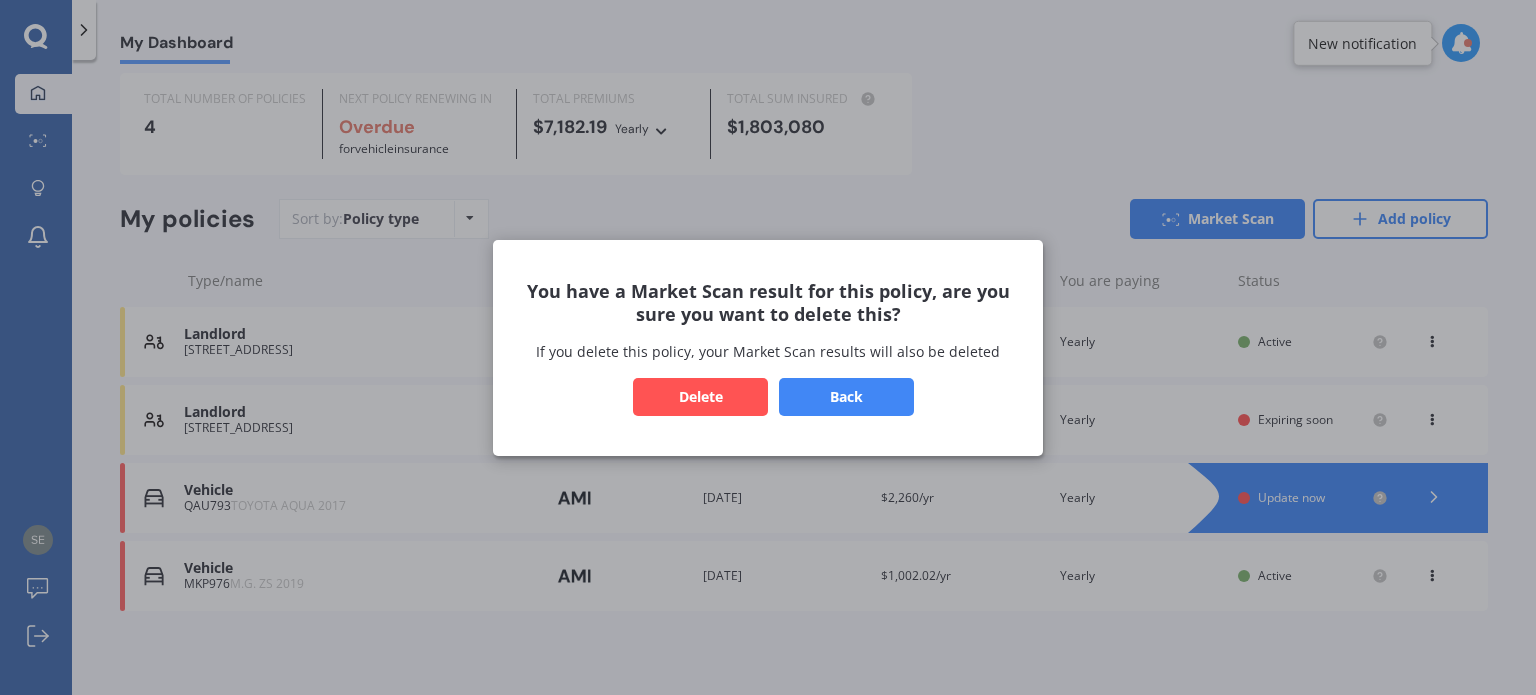 click on "Delete" at bounding box center (700, 396) 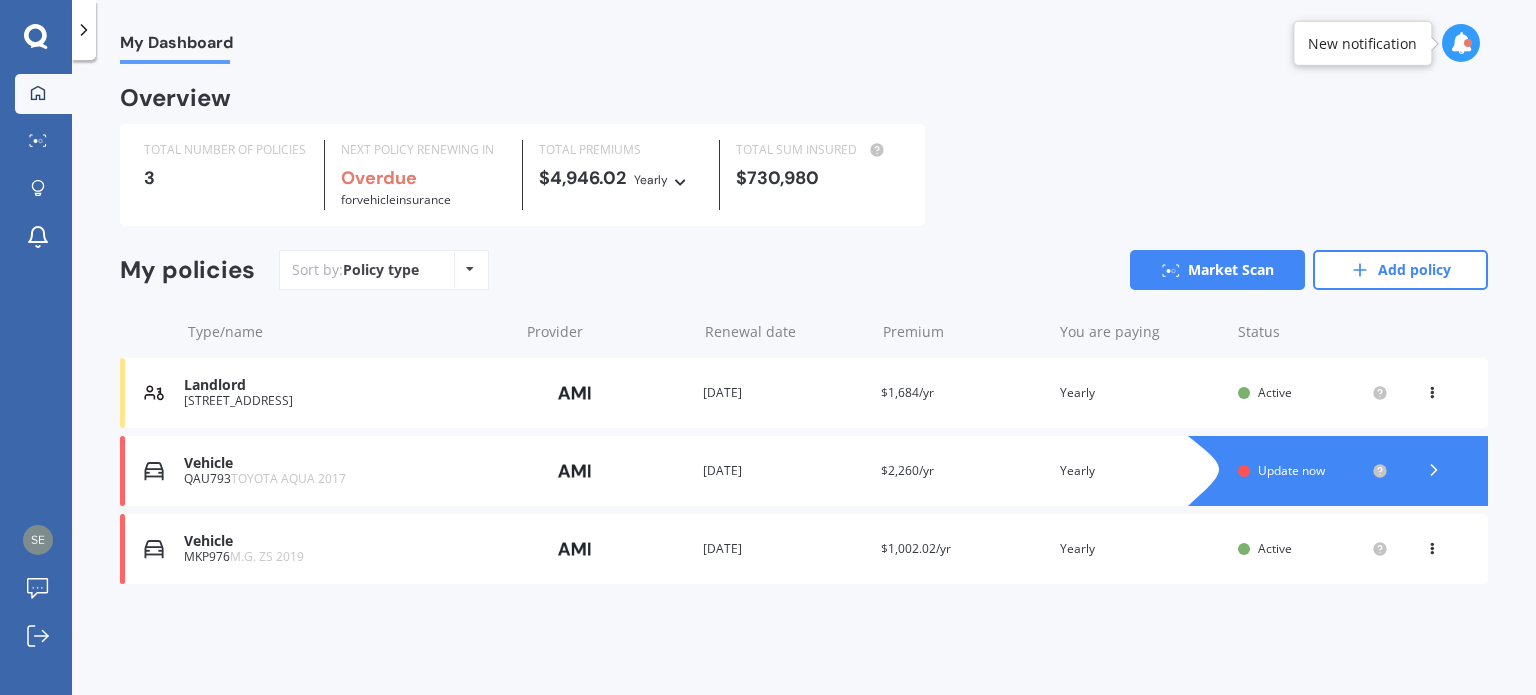 click 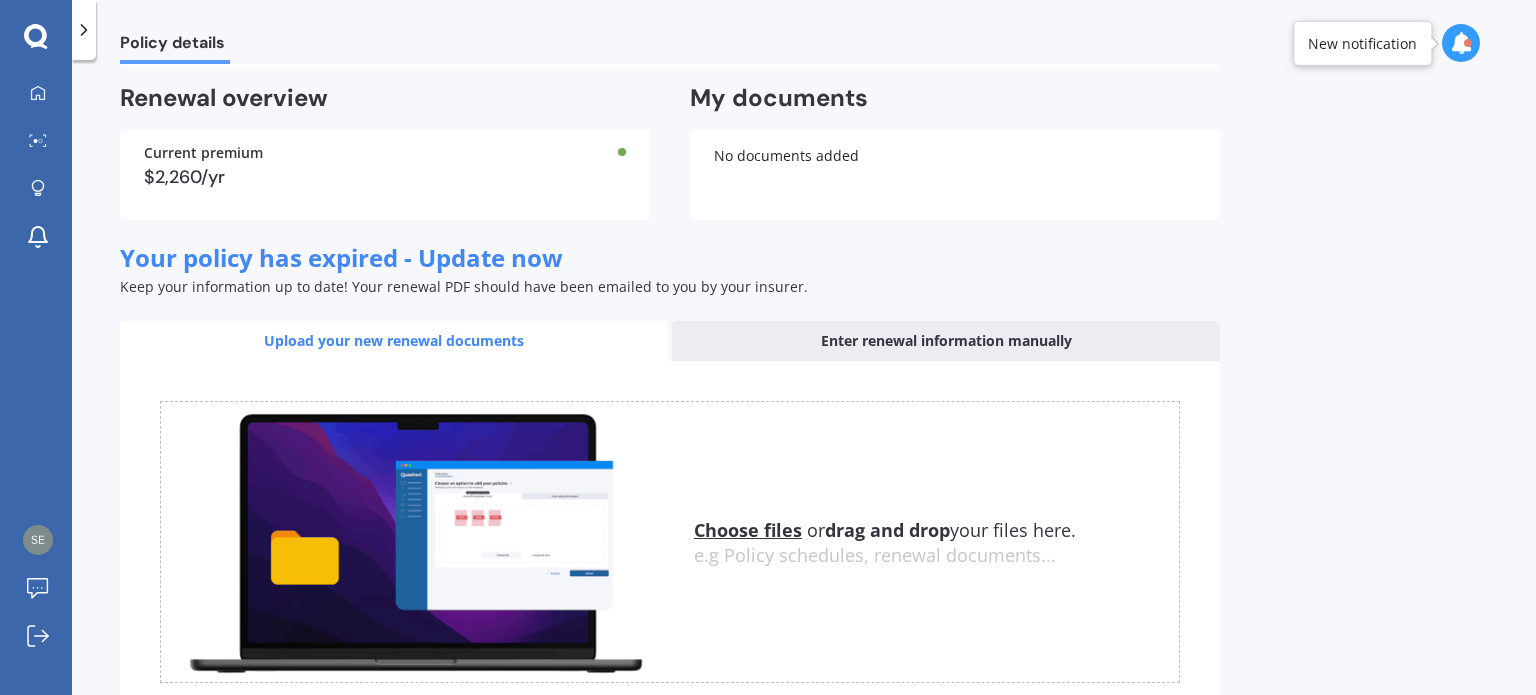 scroll, scrollTop: 0, scrollLeft: 0, axis: both 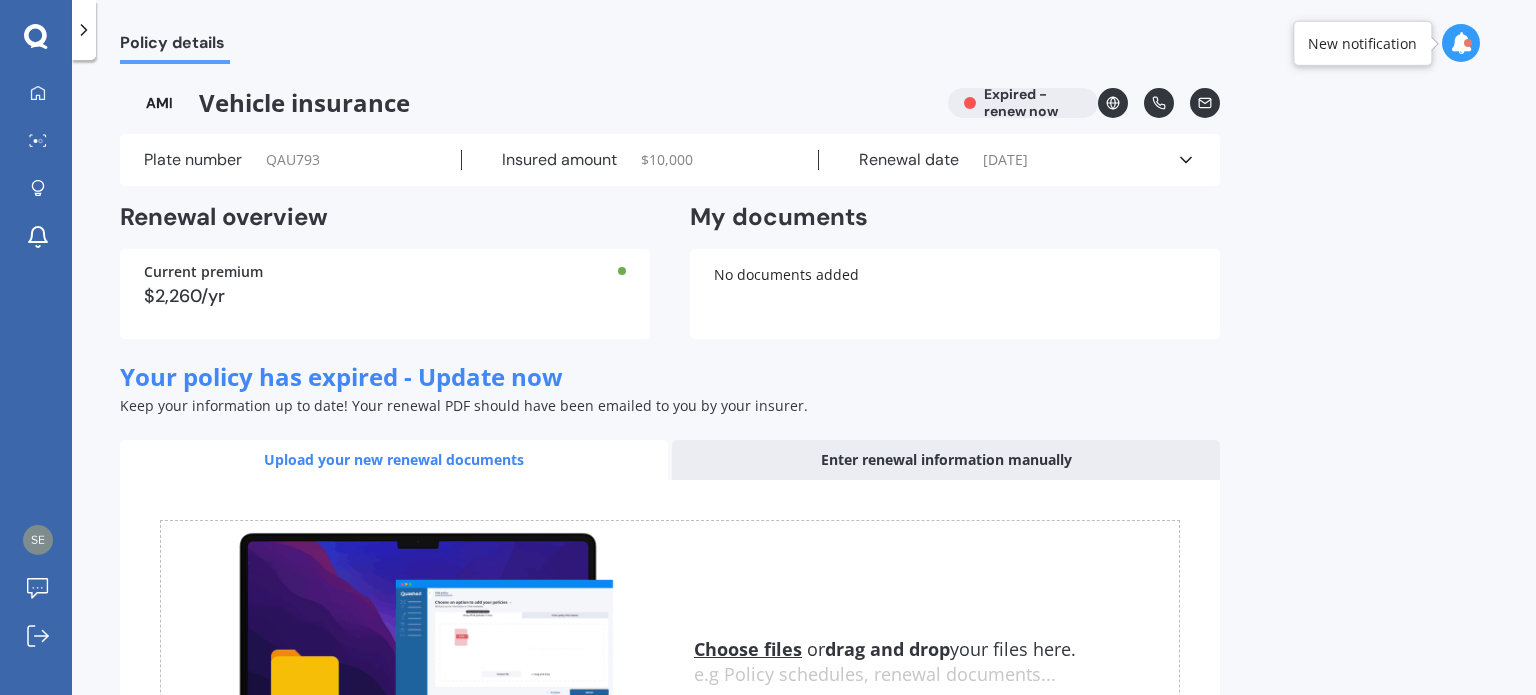 click 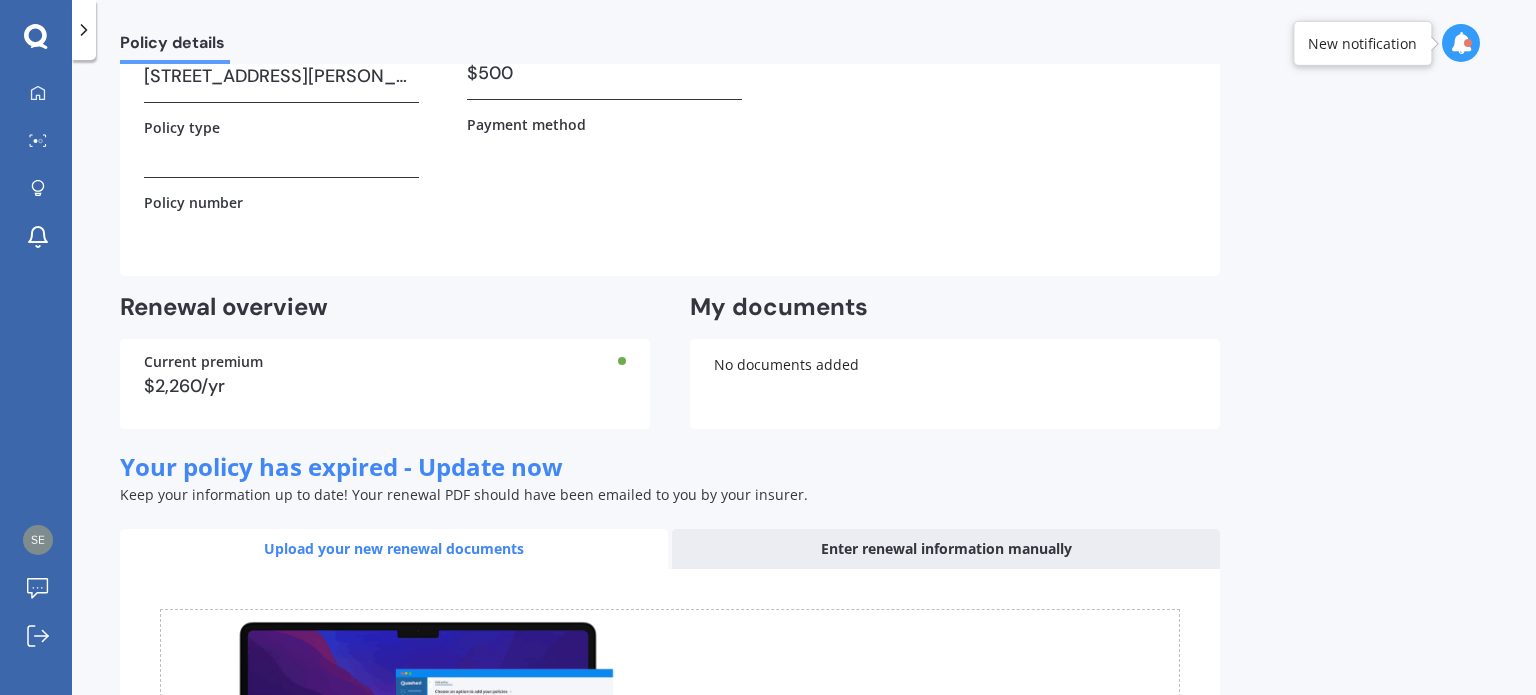 scroll, scrollTop: 0, scrollLeft: 0, axis: both 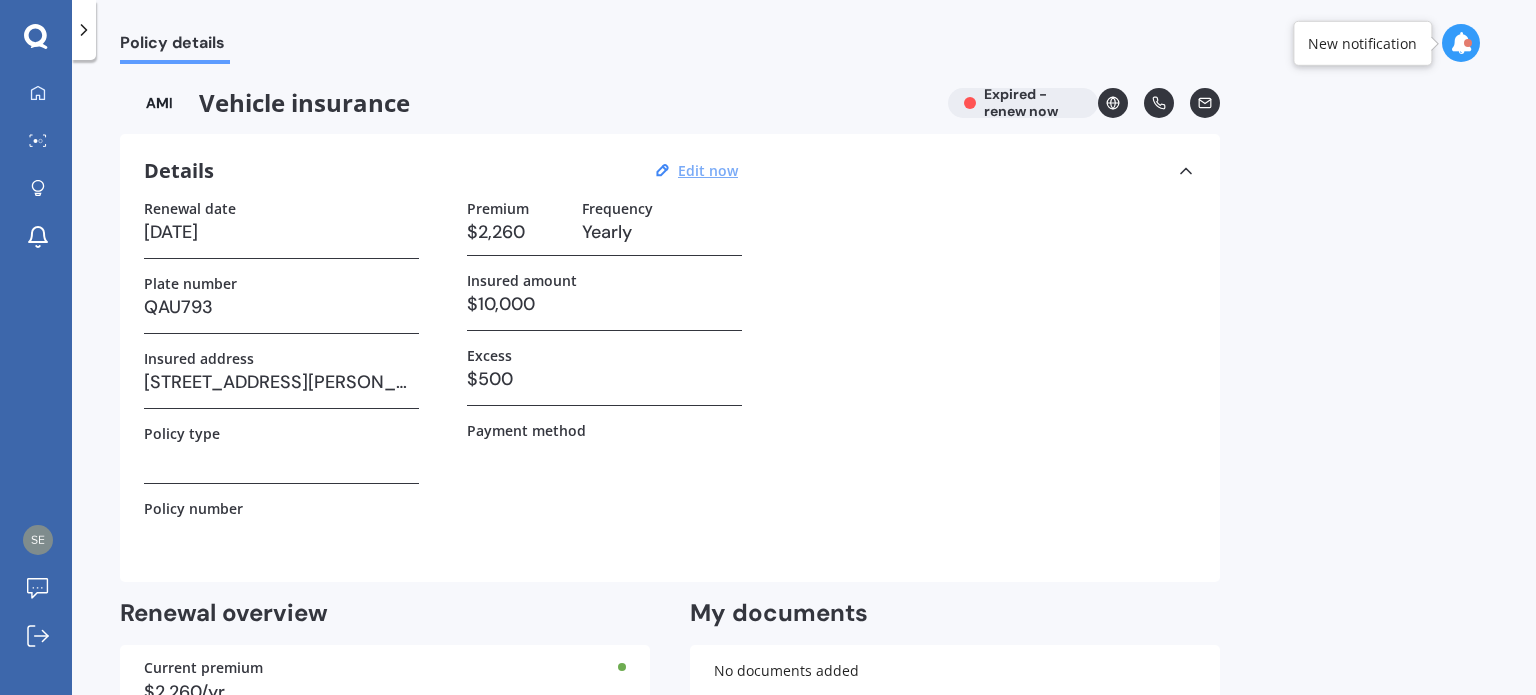 click on "Edit now" at bounding box center (708, 170) 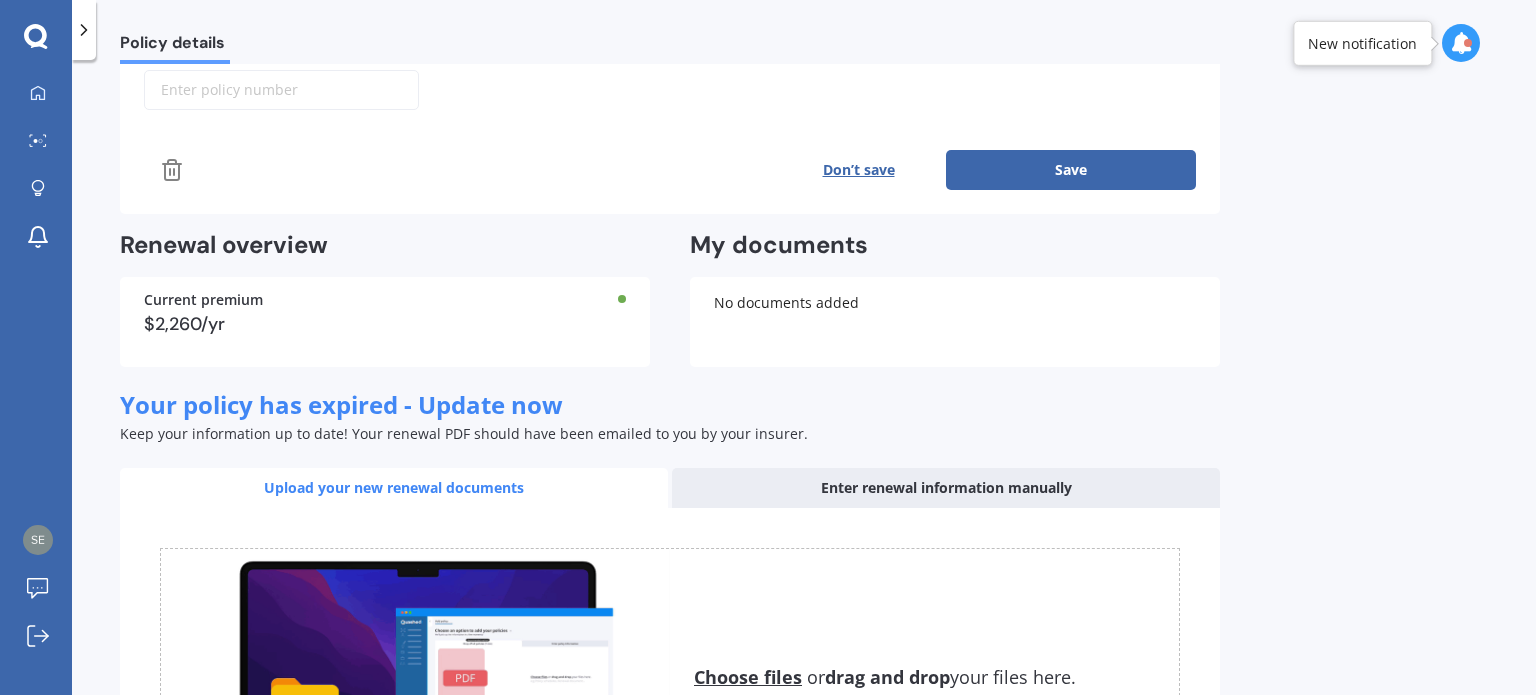 scroll, scrollTop: 358, scrollLeft: 0, axis: vertical 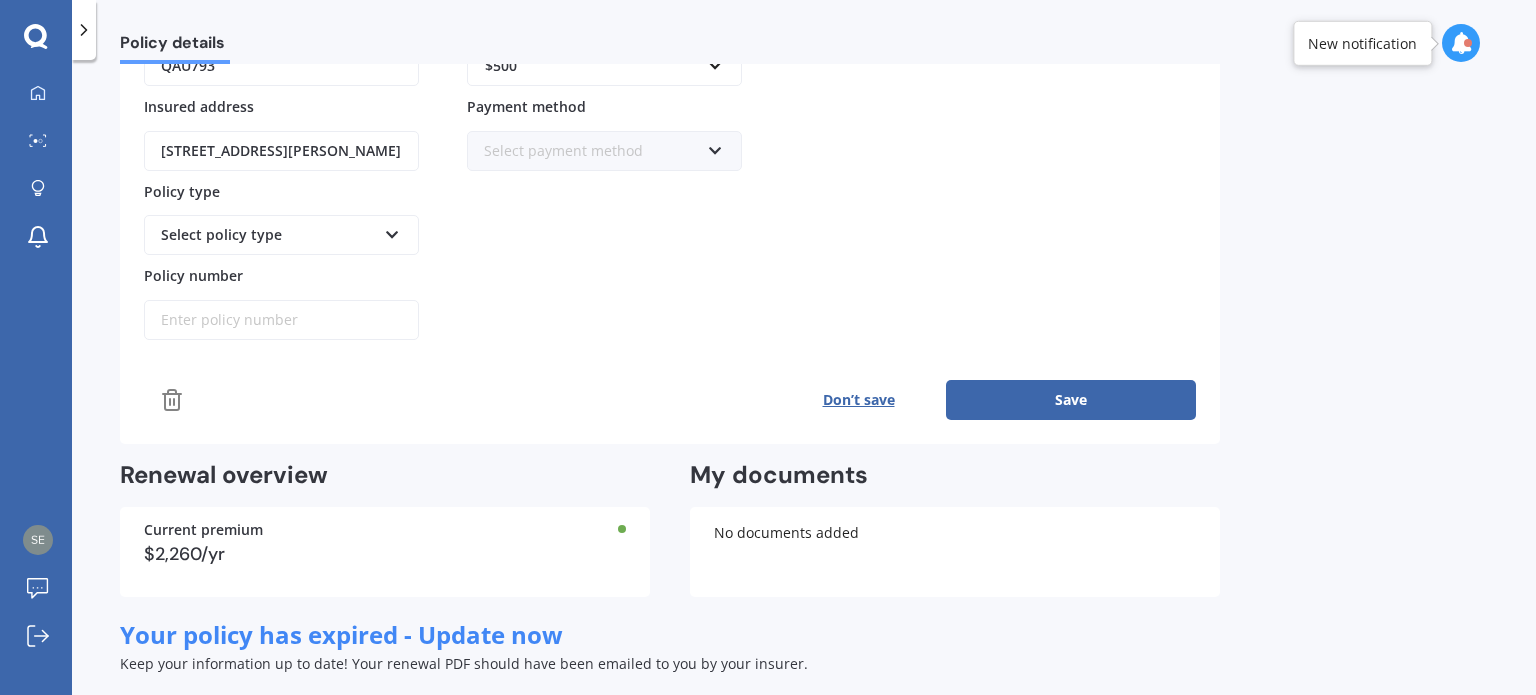 click on "Don’t save" at bounding box center (858, 400) 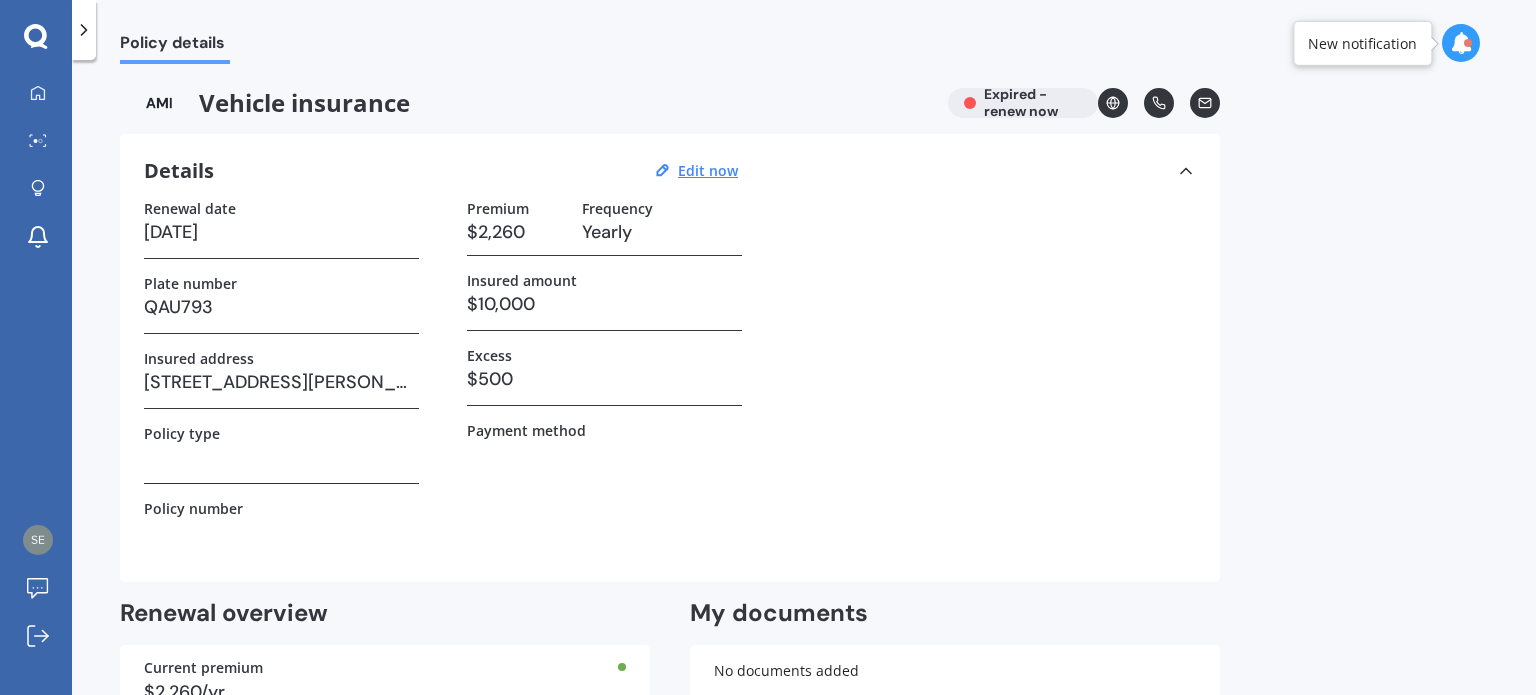 scroll, scrollTop: 0, scrollLeft: 0, axis: both 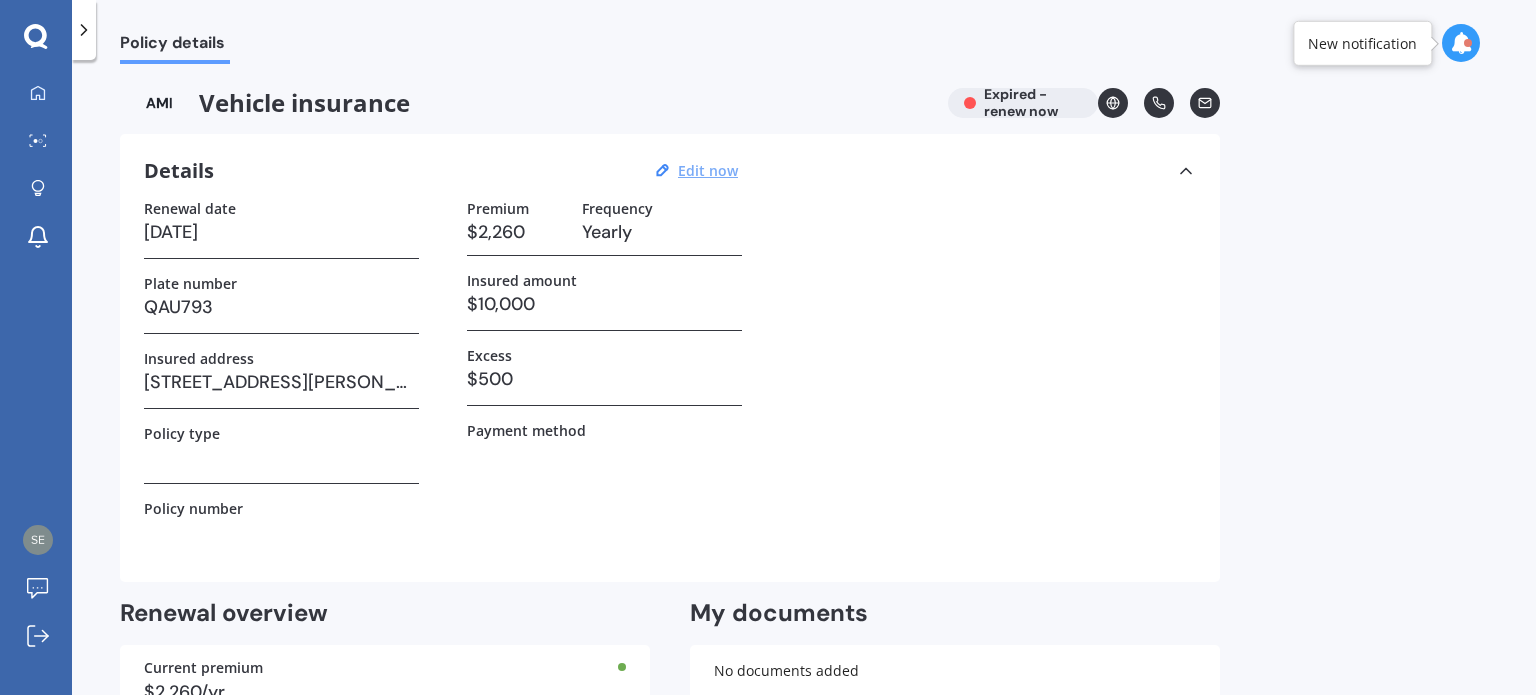 click on "Edit now" at bounding box center [708, 170] 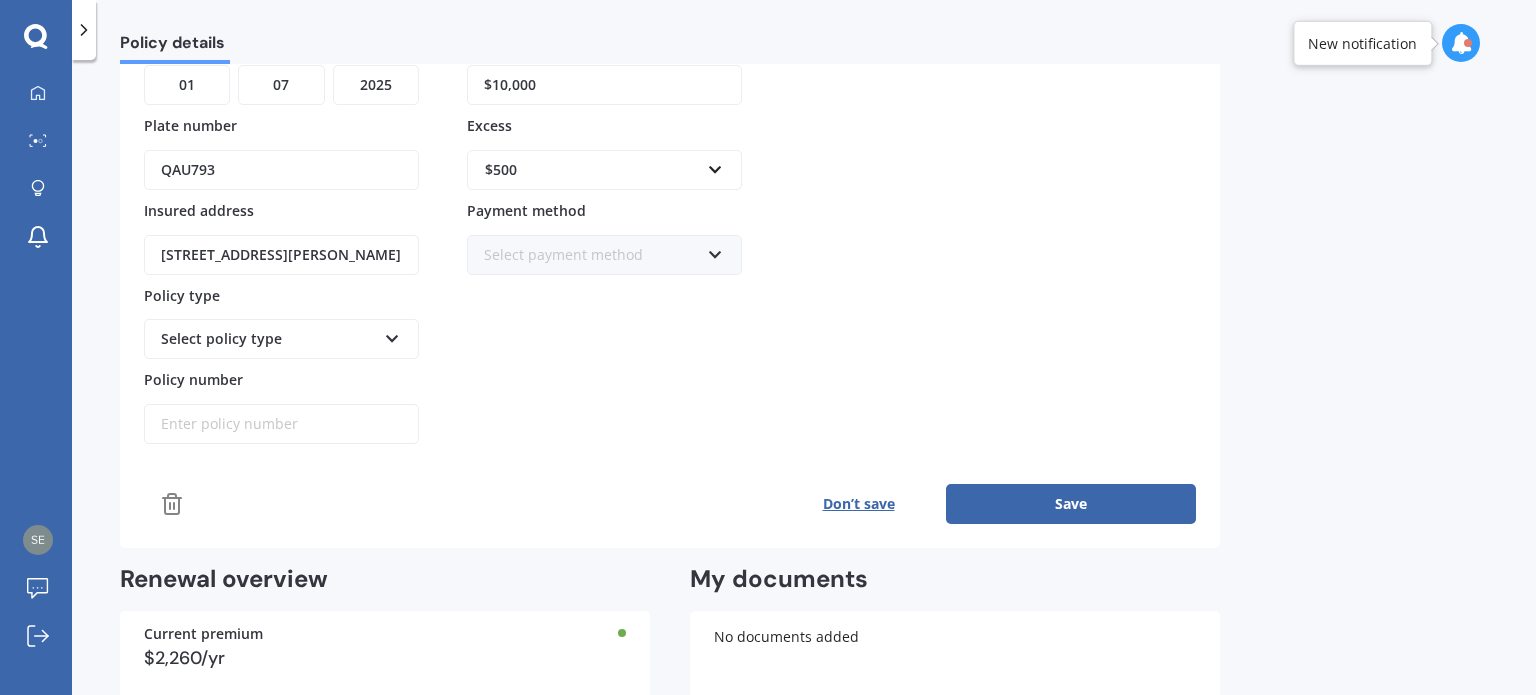 scroll, scrollTop: 400, scrollLeft: 0, axis: vertical 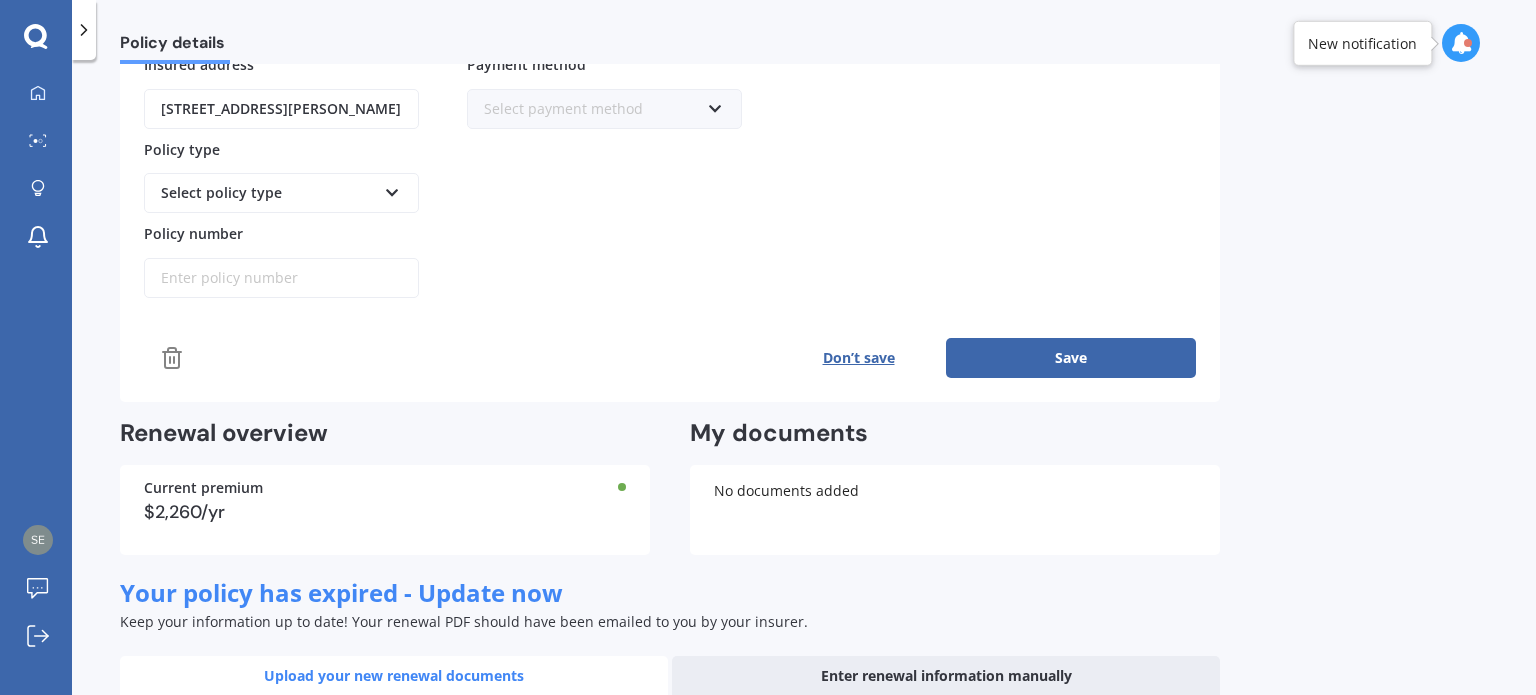 click 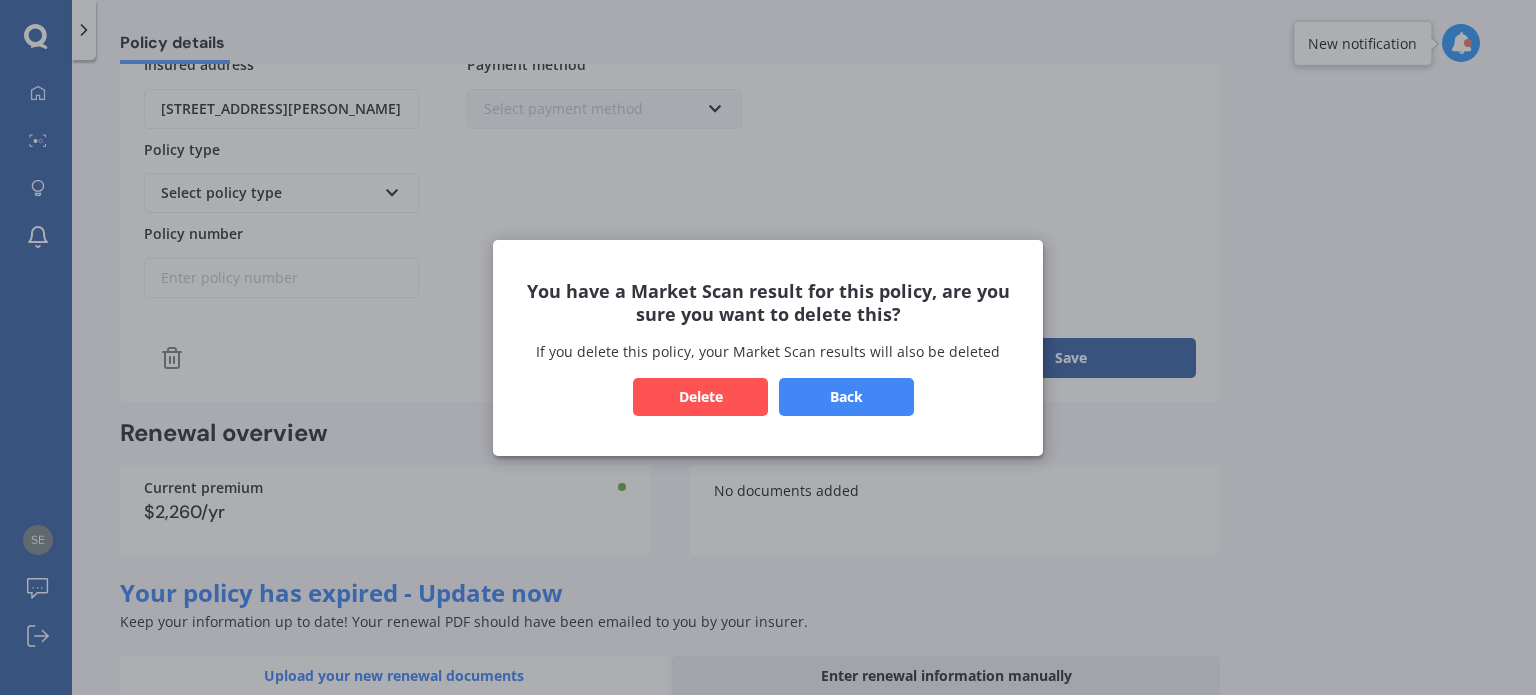 click on "Delete" at bounding box center (700, 396) 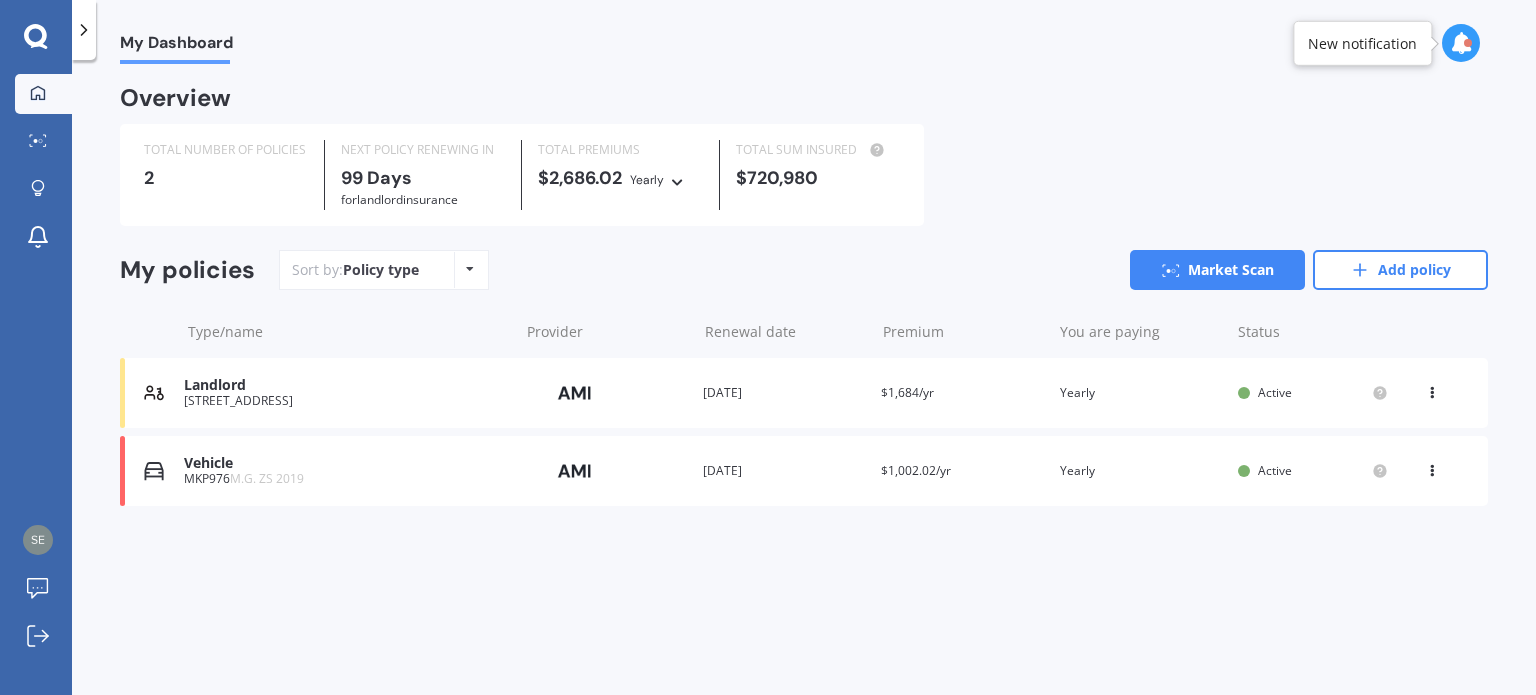 click on "My Dashboard Overview TOTAL NUMBER OF POLICIES 2 NEXT POLICY RENEWING [DATE]   for  Landlord  insurance TOTAL PREMIUMS $2,686.02 Yearly Yearly Six-Monthly Quarterly Monthly Fortnightly Weekly TOTAL SUM INSURED $720,980 My policies Sort by:  Policy type Policy type Alphabetical Date added Renewing next Market Scan Add policy Type/name Provider Renewal date Premium You are paying Status Landlord [STREET_ADDRESS] Provider Renewal date [DATE] Premium $1,684/yr You are paying Yearly Status Active View option View policy Delete Landlord [STREET_ADDRESS] Provider Renewal date [DATE] Premium $1,684/yr You are paying Yearly Status Active View option View policy Delete Vehicle MKP976  M.G. ZS 2019 Provider Renewal date [DATE] Premium $1,002.02/yr You are paying Yearly Status Active View option View policy Delete Vehicle MKP976  M.G. ZS 2019 Provider Renewal date [DATE] Premium $1,002.02/yr You are paying Yearly Status Active View option View policy Delete" at bounding box center [804, 381] 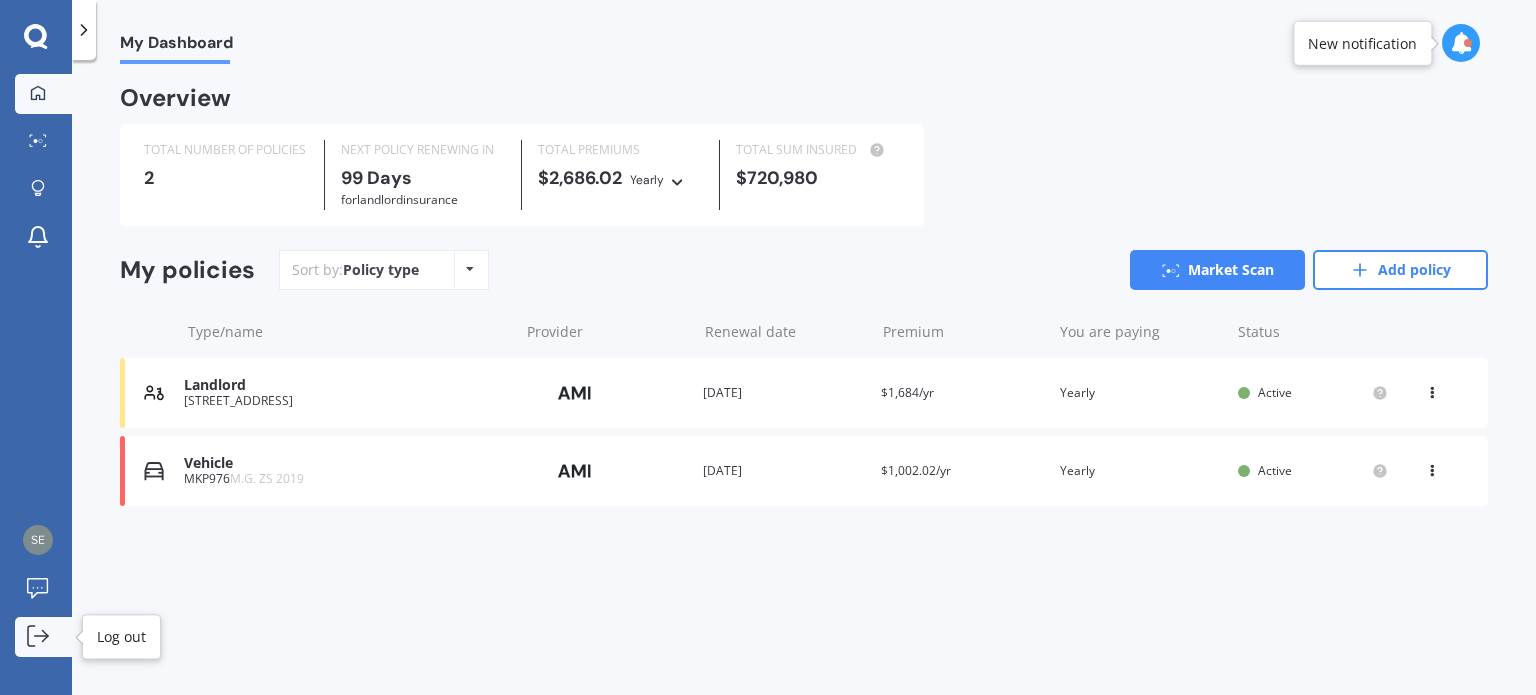 click at bounding box center [38, 637] 